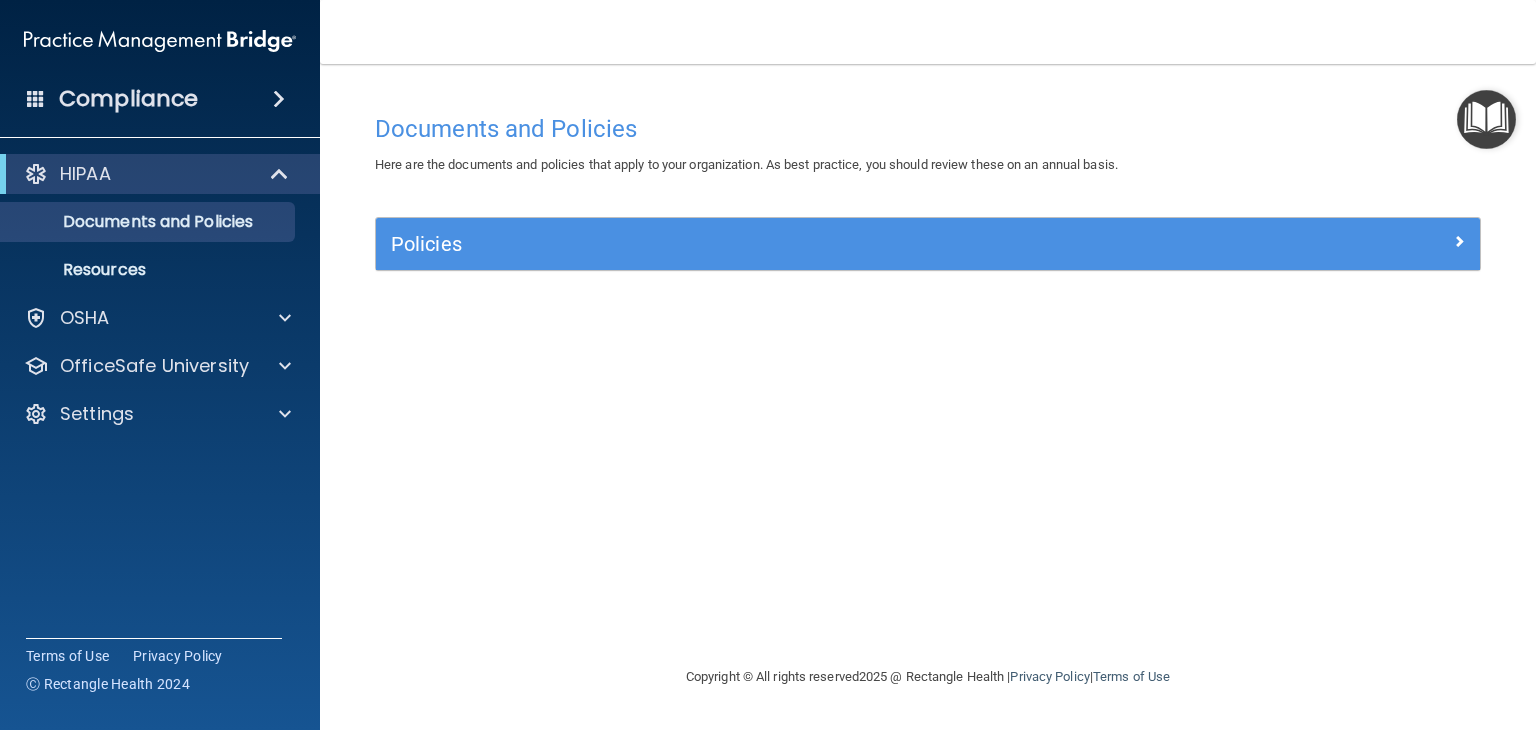 scroll, scrollTop: 0, scrollLeft: 0, axis: both 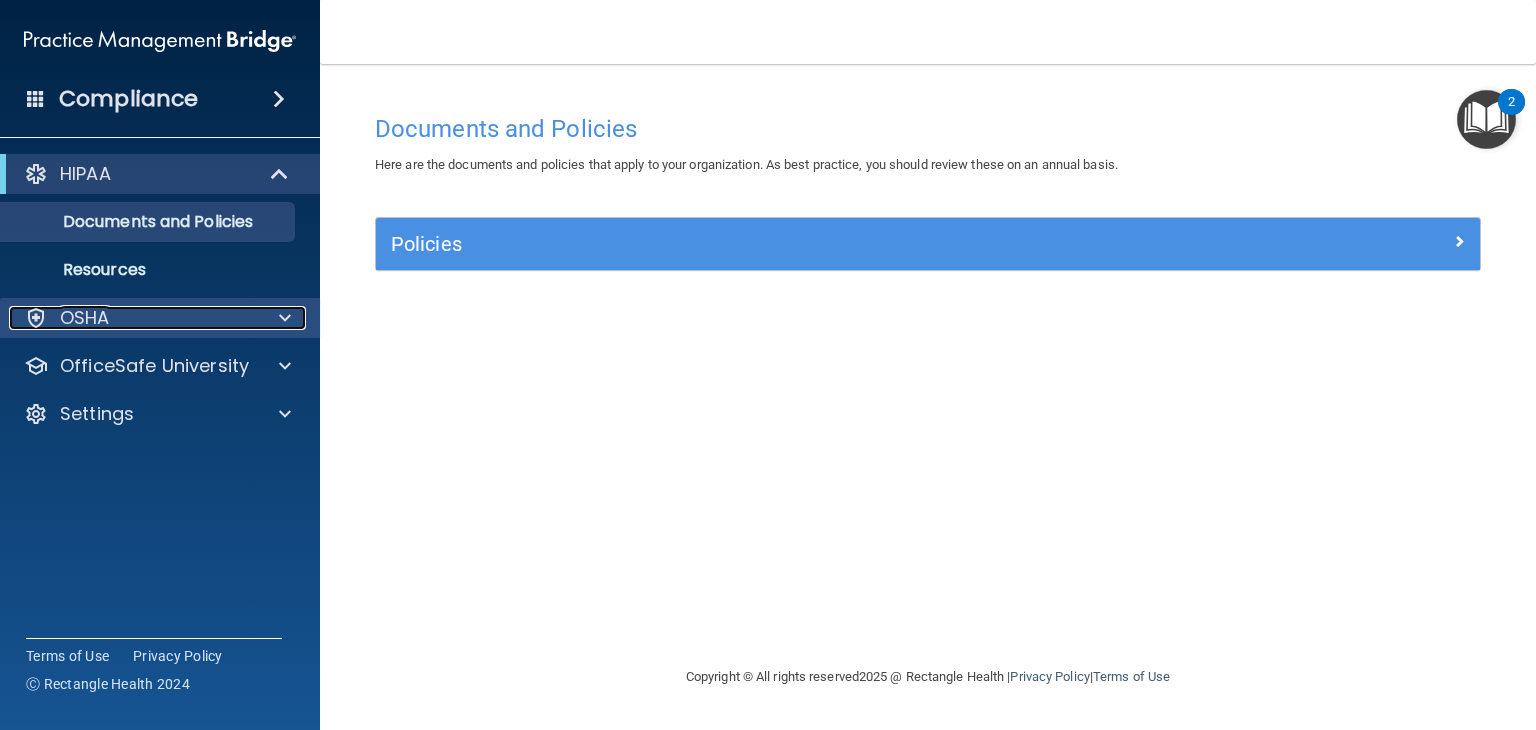 click on "OSHA" at bounding box center (133, 318) 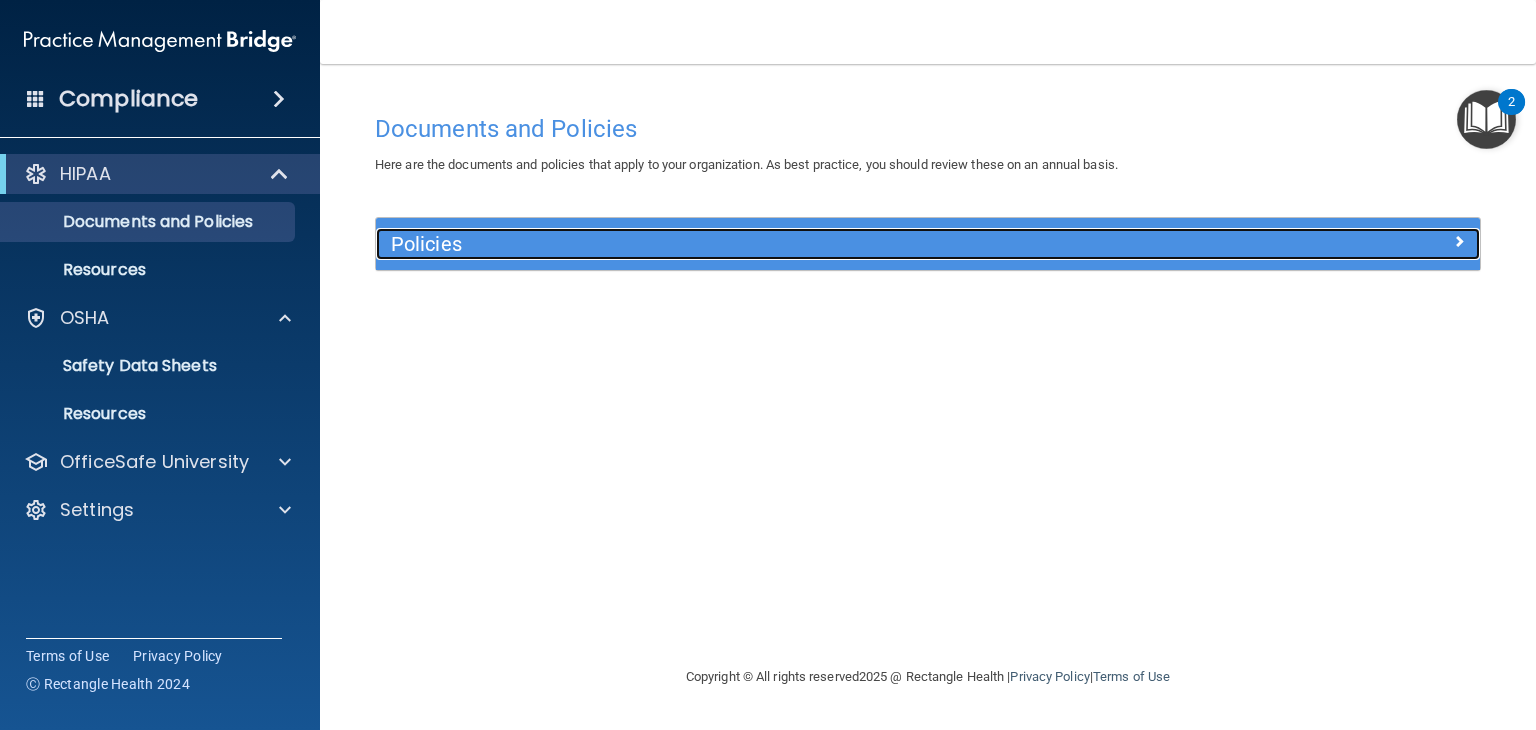 click on "Policies" at bounding box center [790, 244] 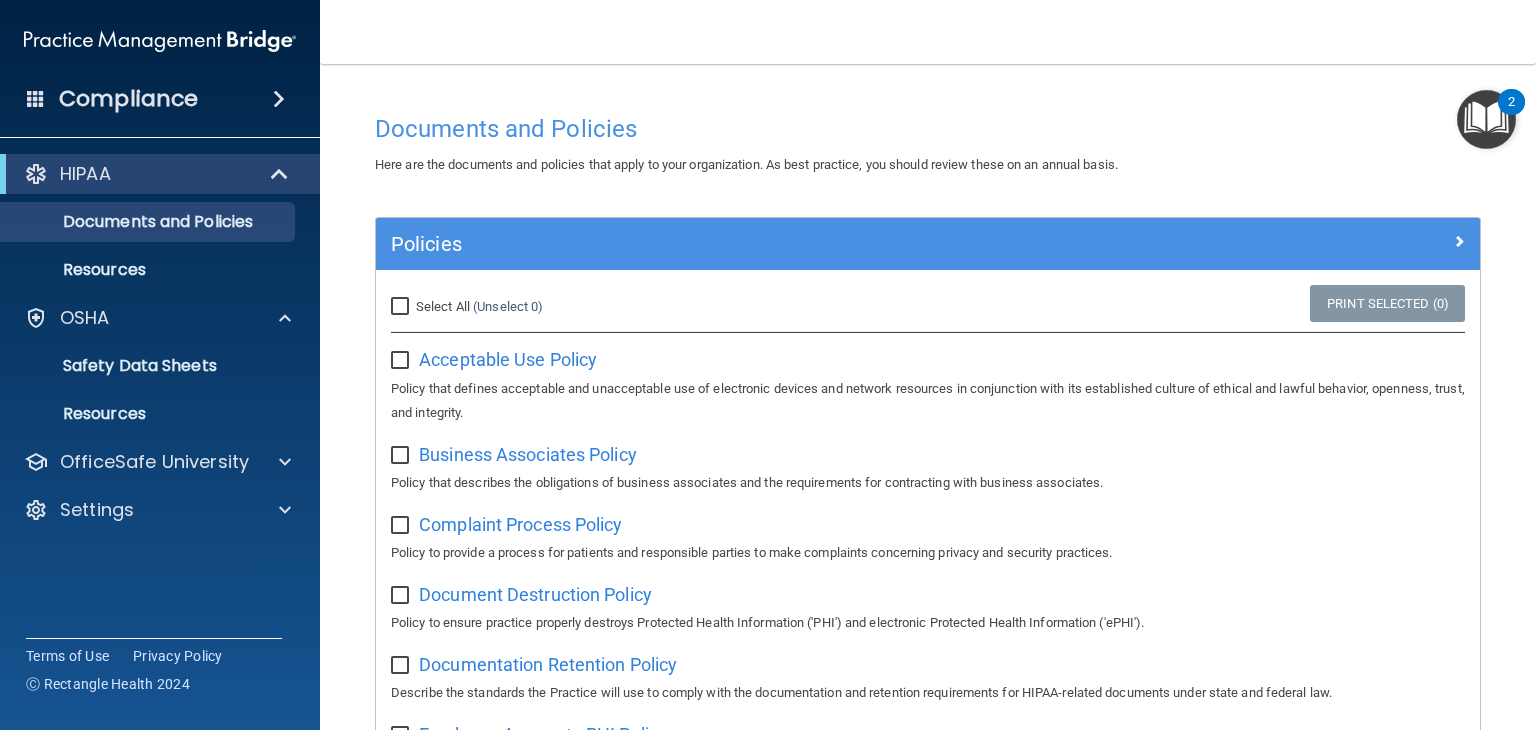 click on "Select All" at bounding box center (443, 306) 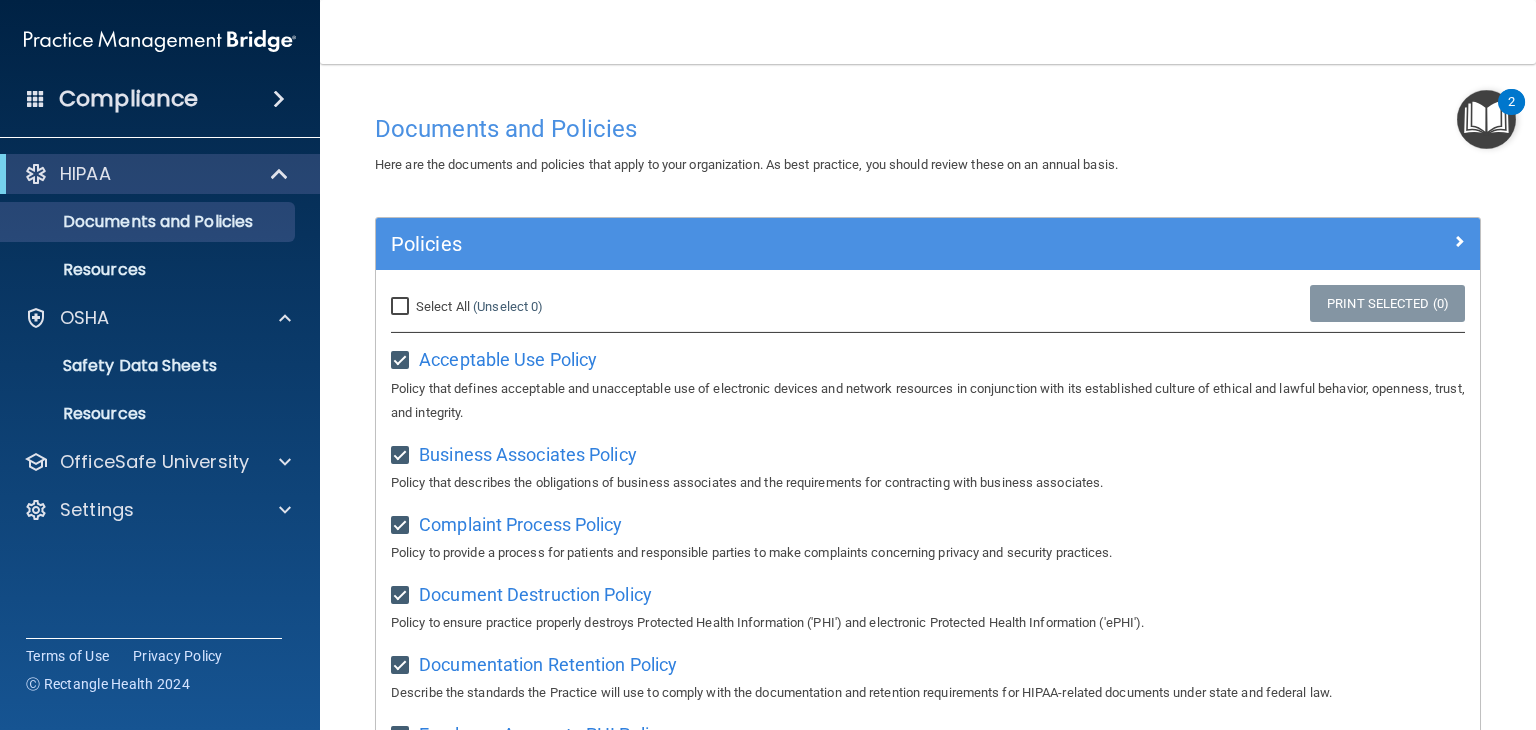 checkbox on "true" 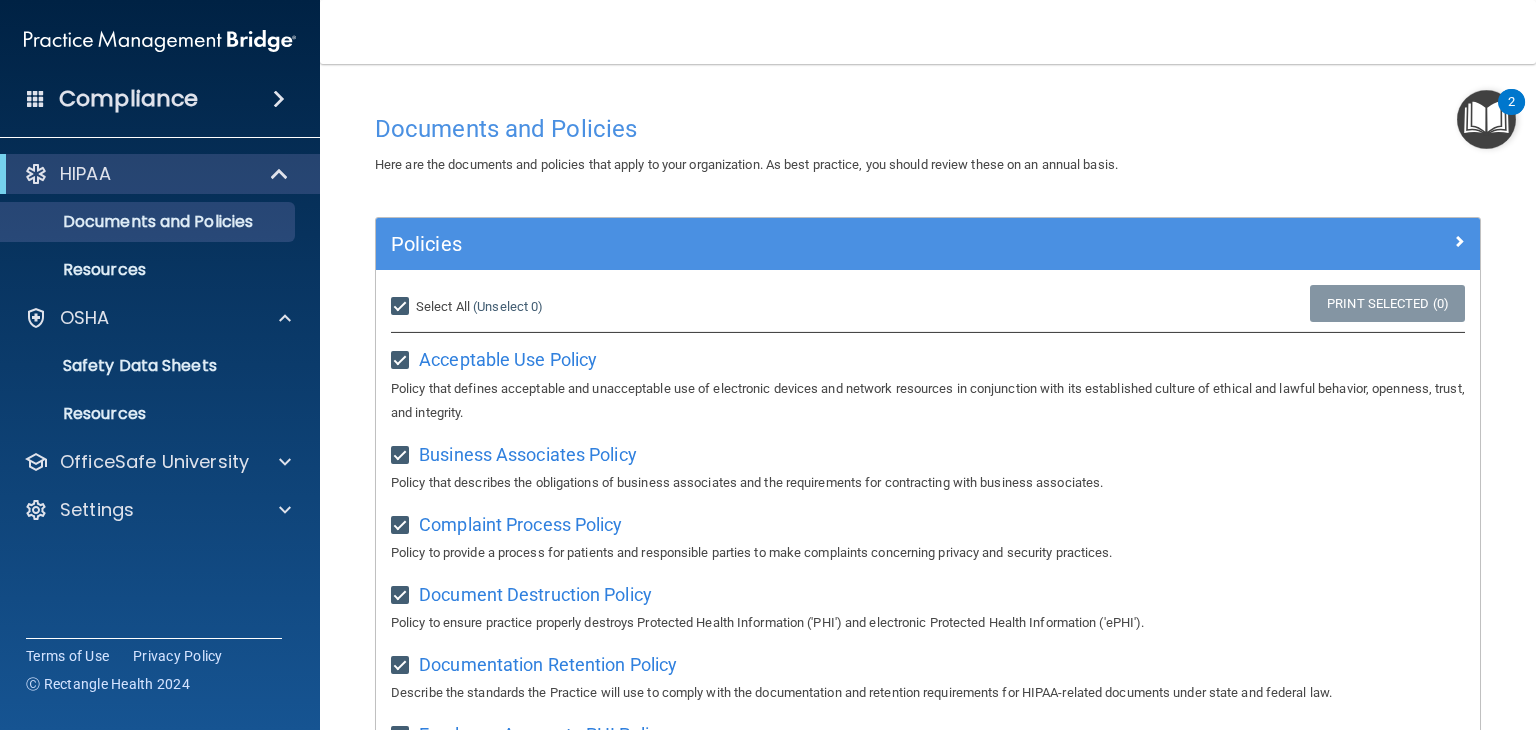 checkbox on "true" 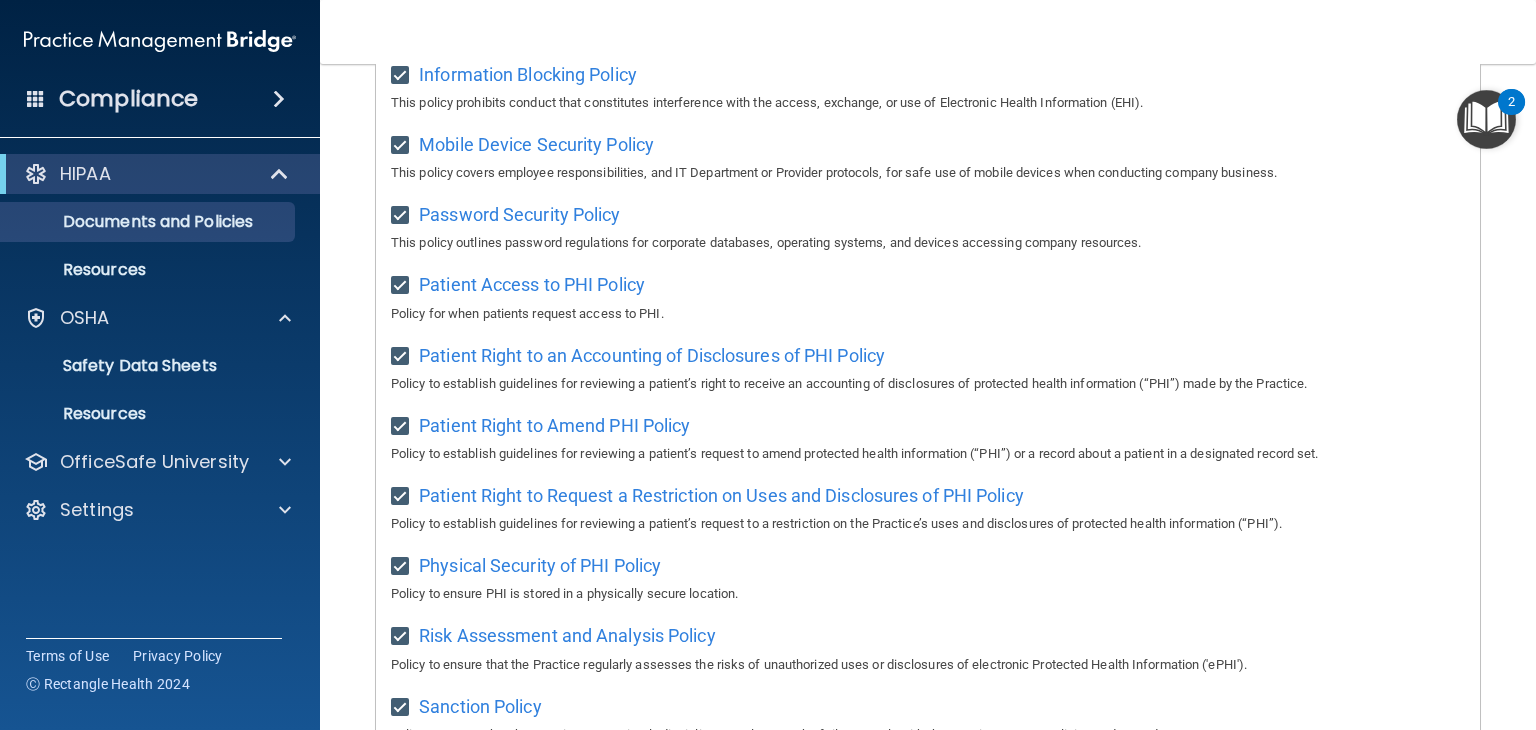 scroll, scrollTop: 750, scrollLeft: 0, axis: vertical 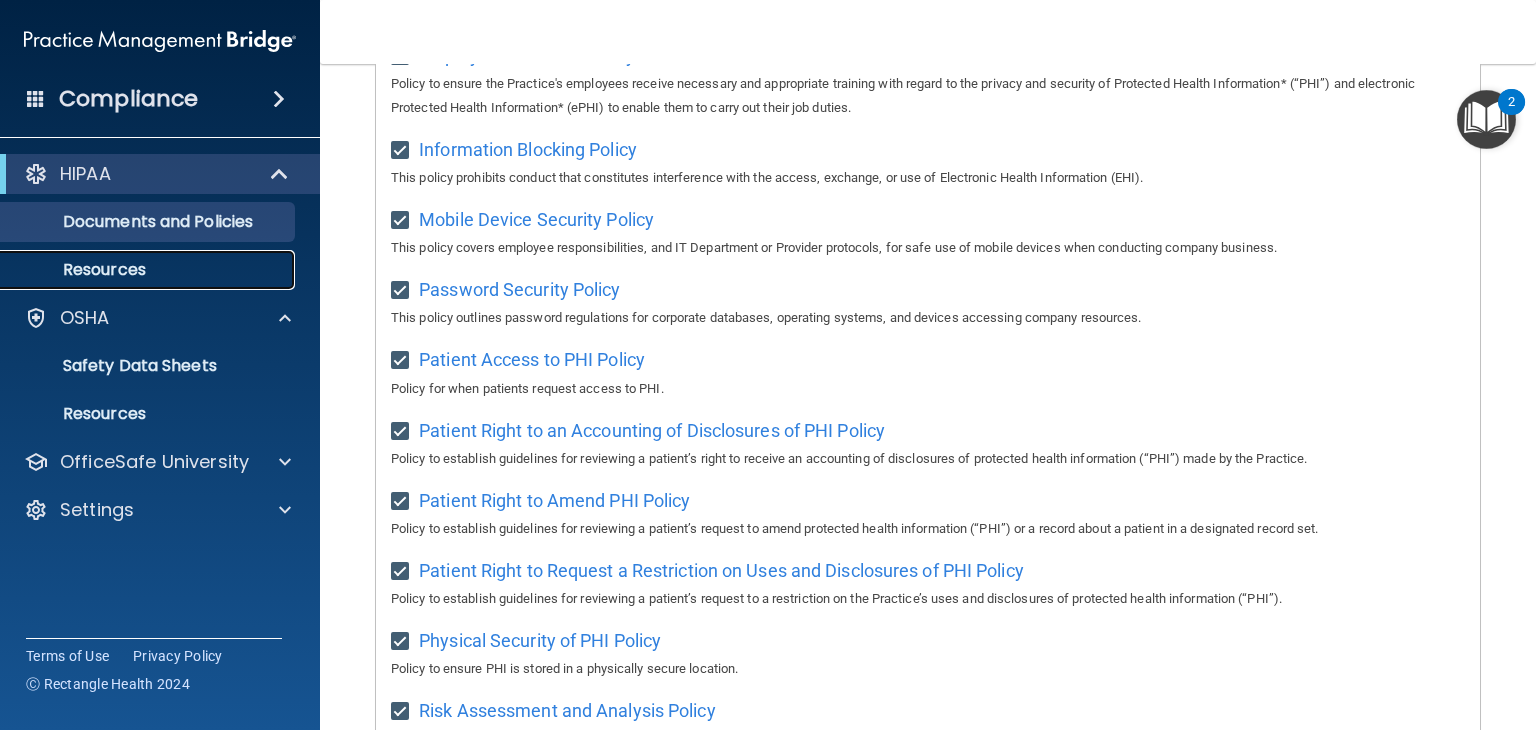click on "Resources" at bounding box center [149, 270] 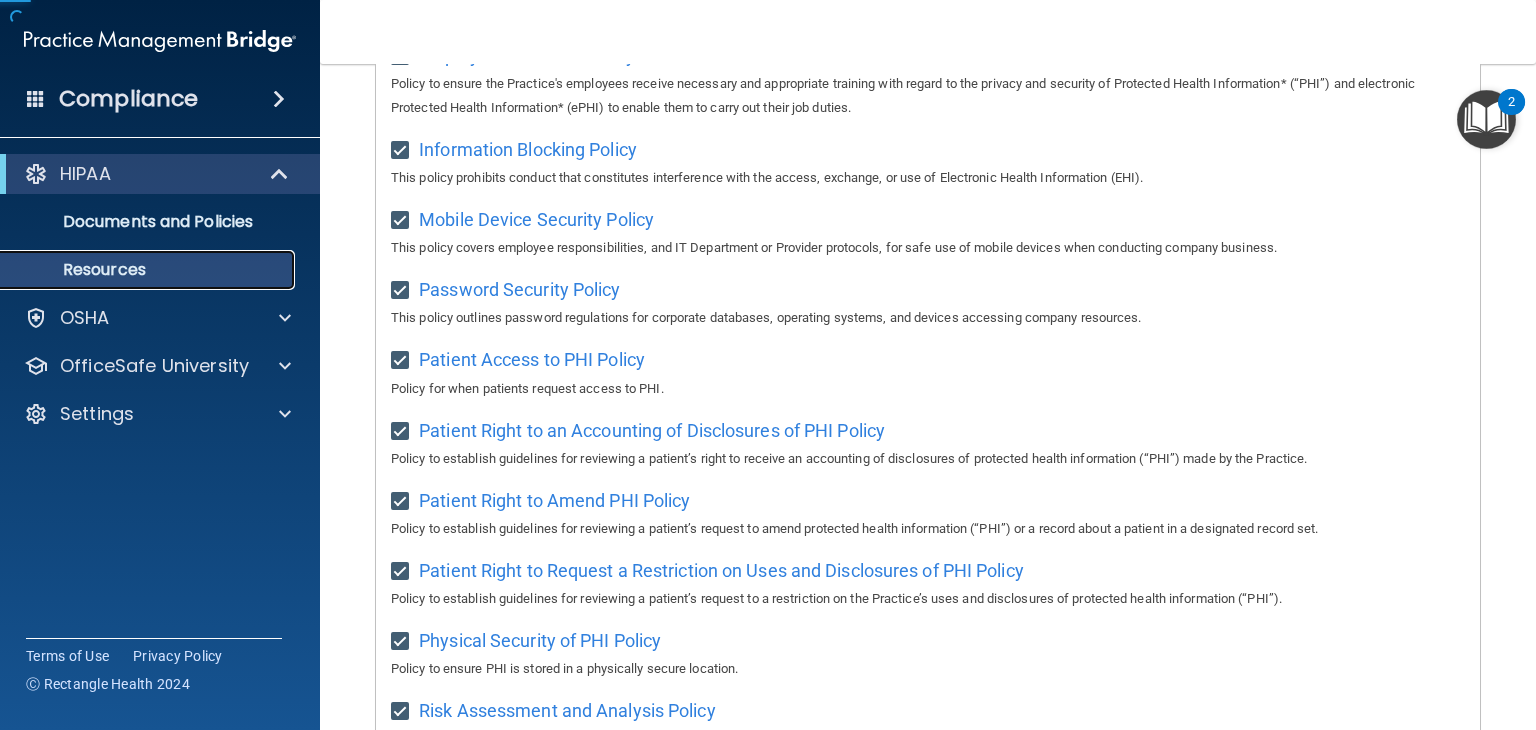 scroll, scrollTop: 0, scrollLeft: 0, axis: both 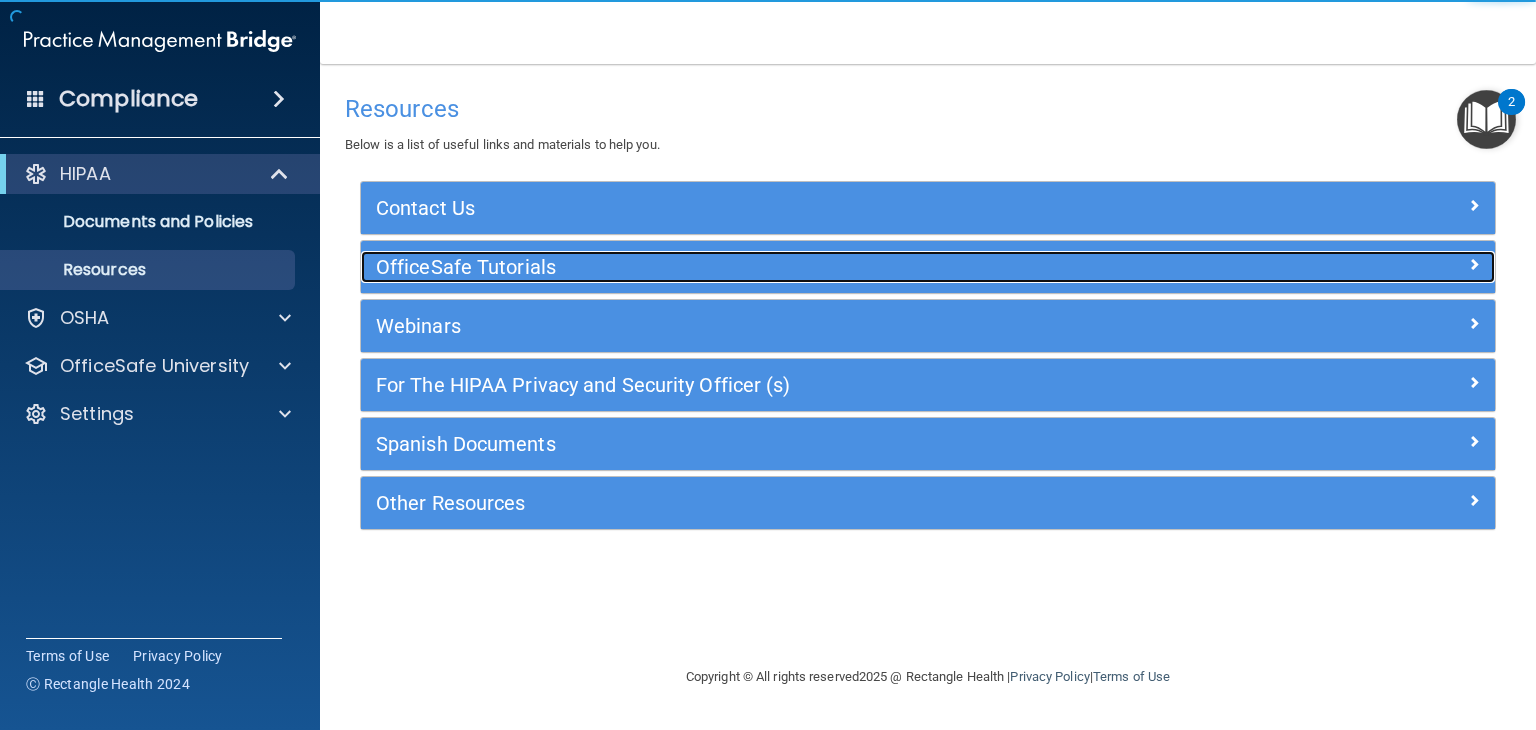 click on "OfficeSafe Tutorials" at bounding box center [786, 267] 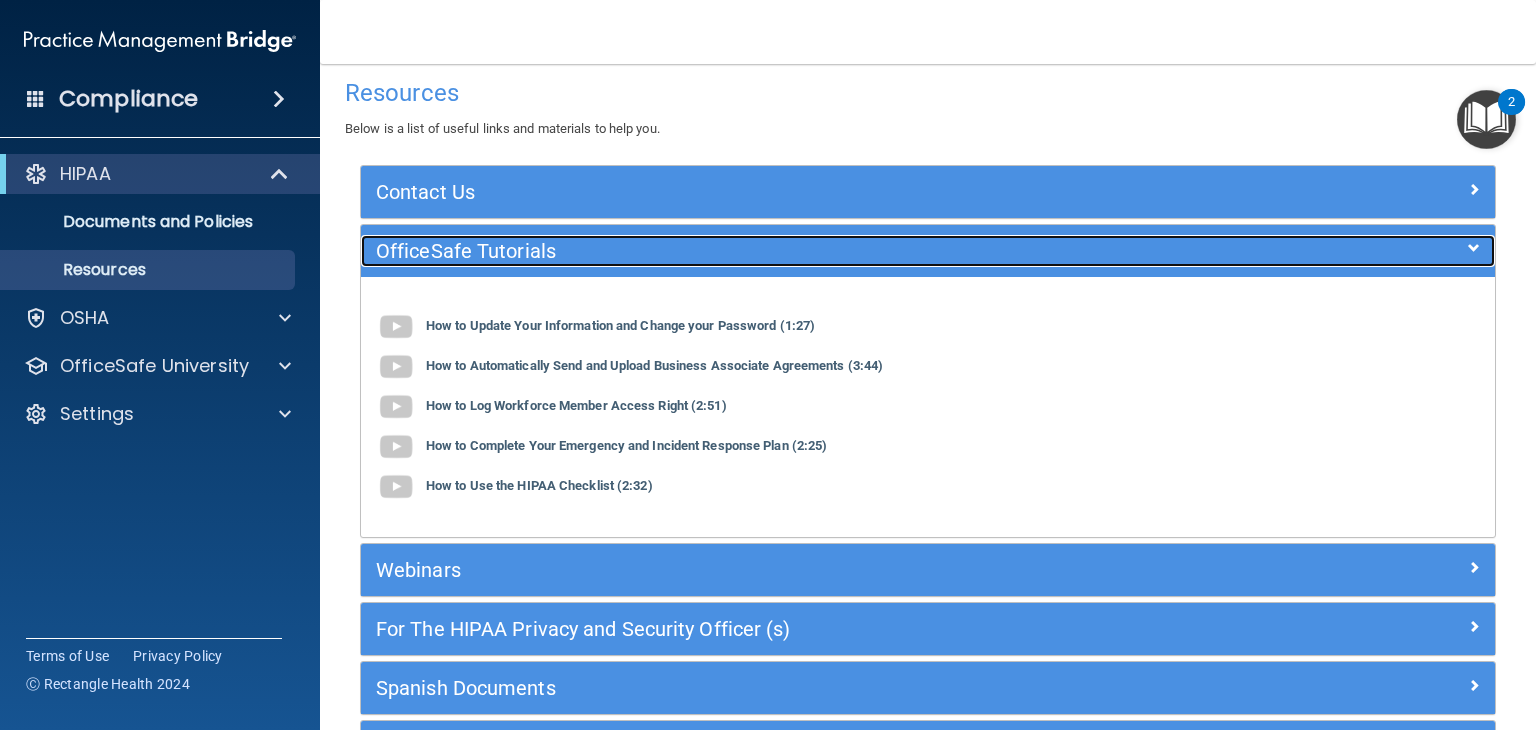 scroll, scrollTop: 20, scrollLeft: 0, axis: vertical 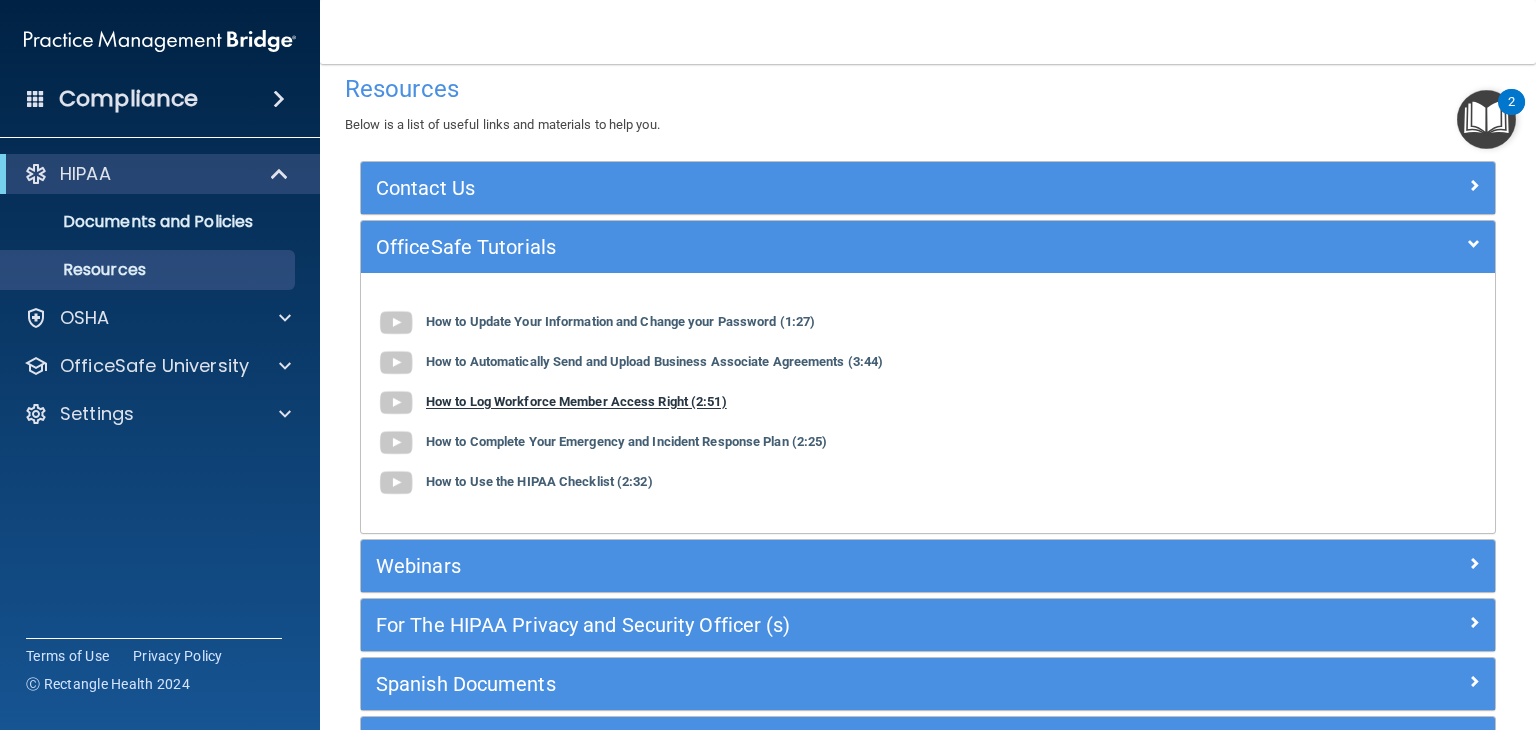 click on "How to Log Workforce Member Access Right  (2:51)" at bounding box center (576, 402) 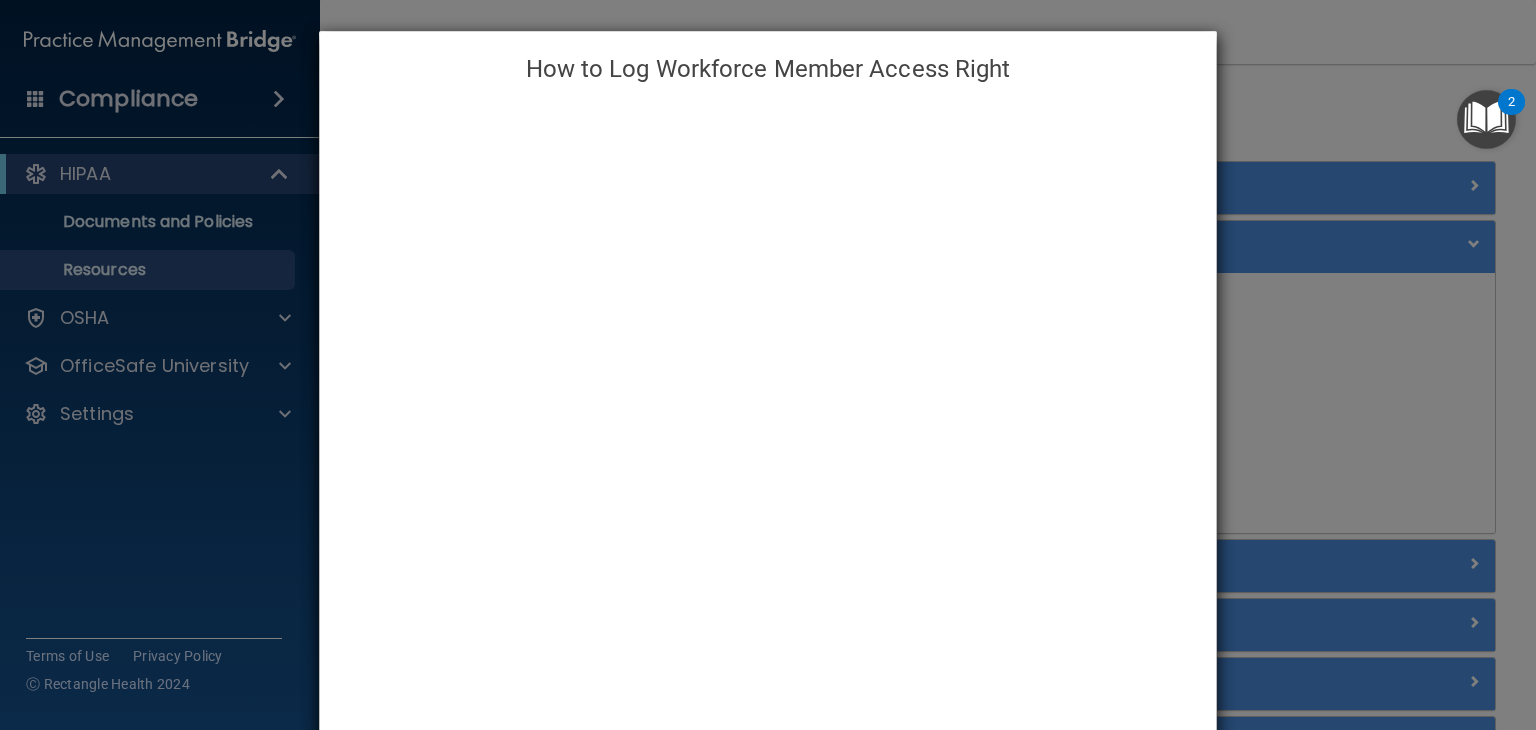 click on "How to Log Workforce Member Access Right" at bounding box center (768, 365) 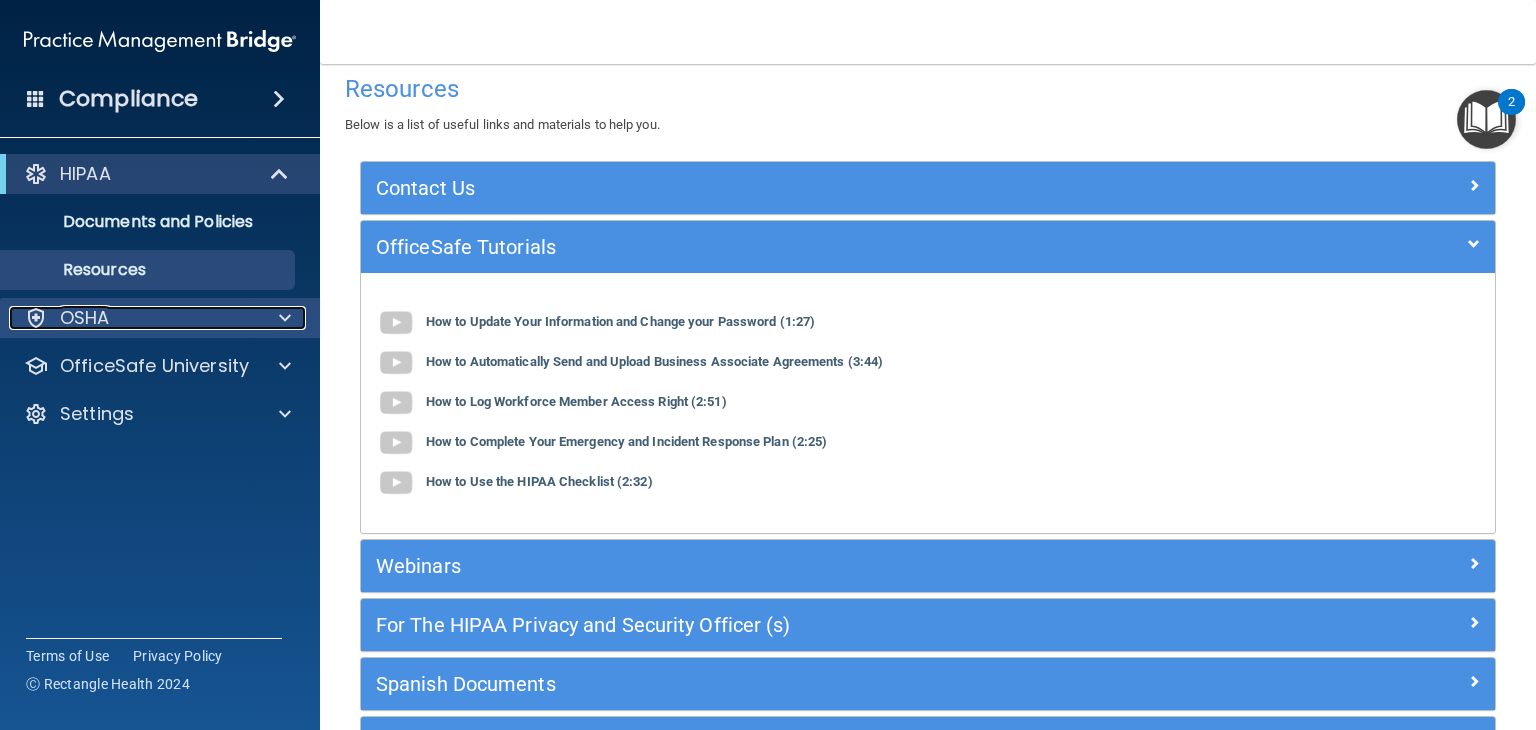 click on "OSHA" at bounding box center (133, 318) 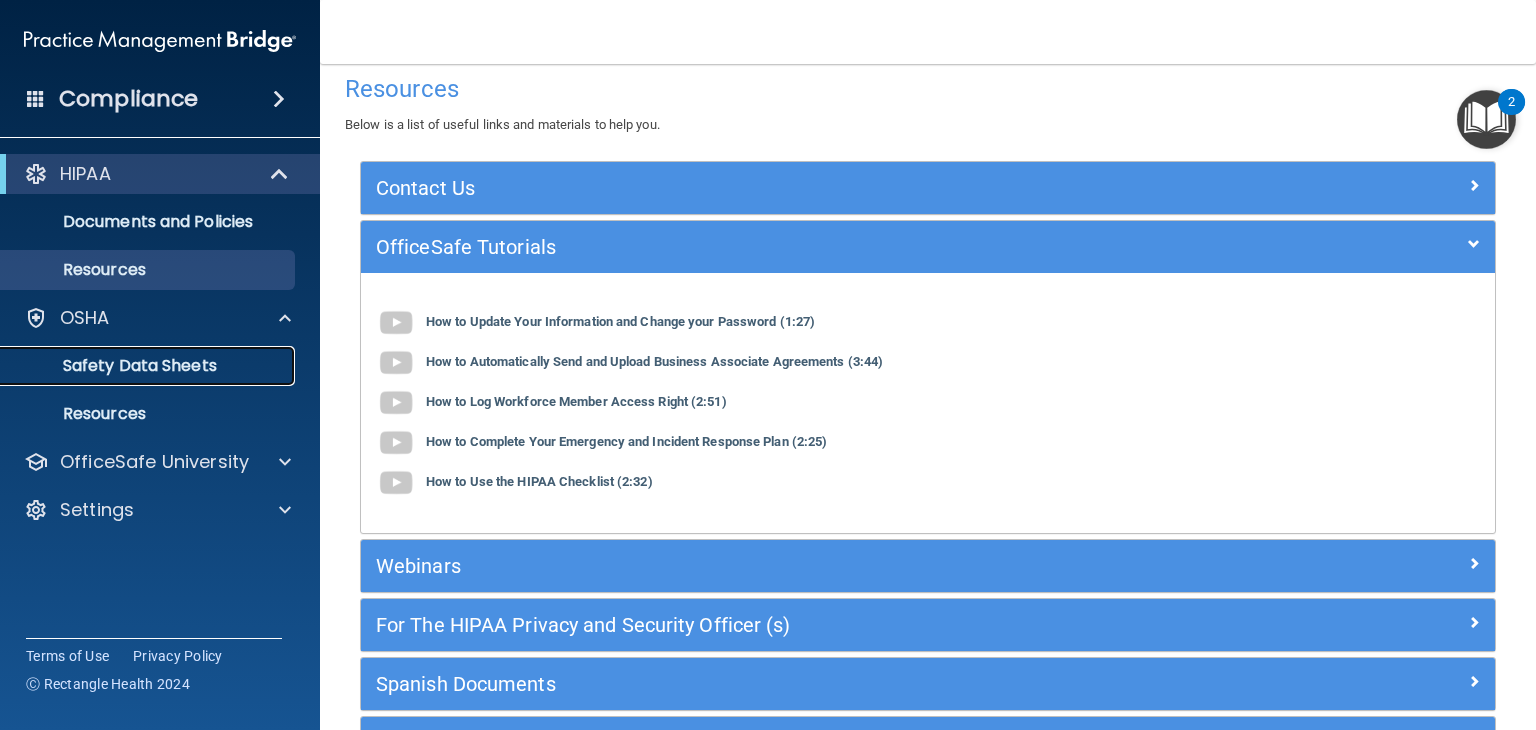 click on "Safety Data Sheets" at bounding box center [149, 366] 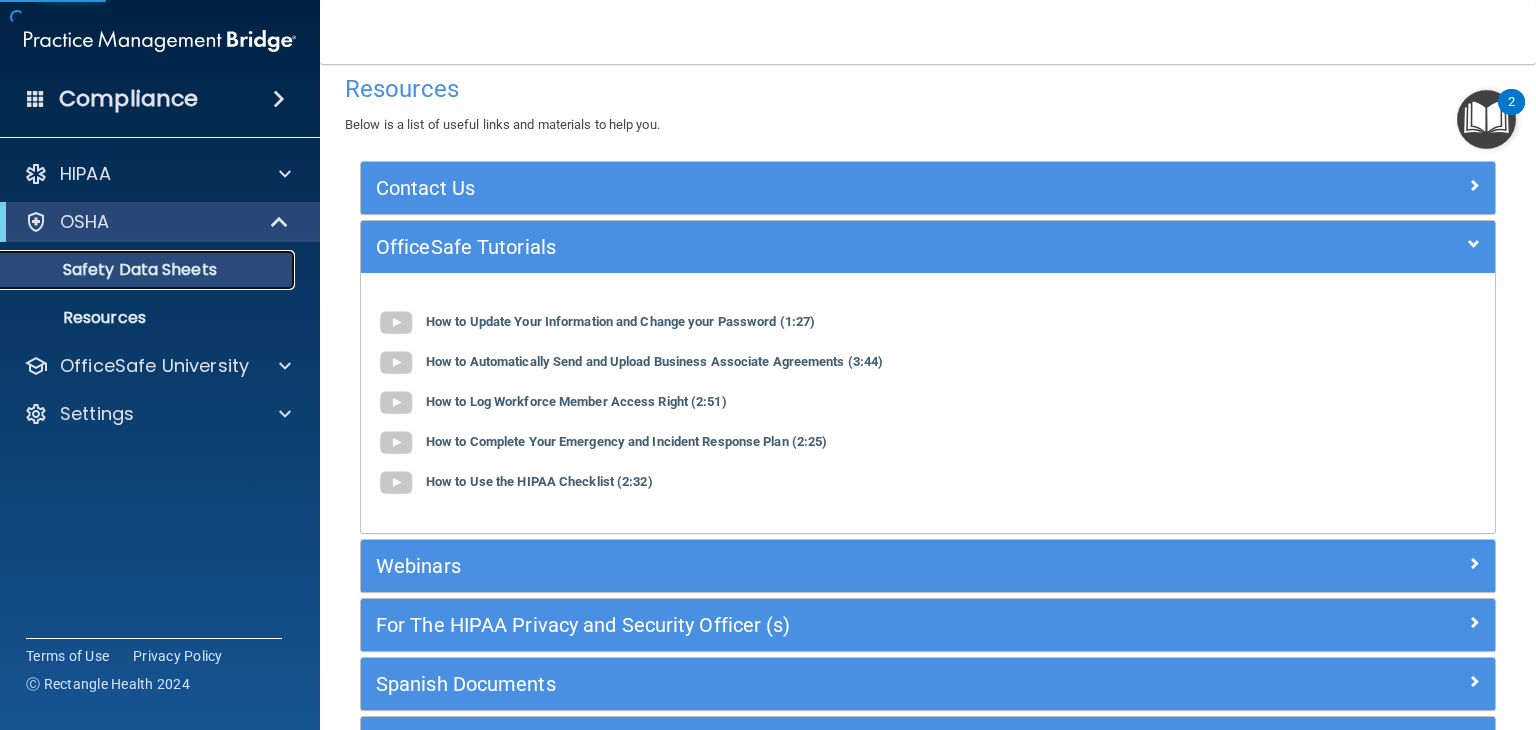 scroll, scrollTop: 0, scrollLeft: 0, axis: both 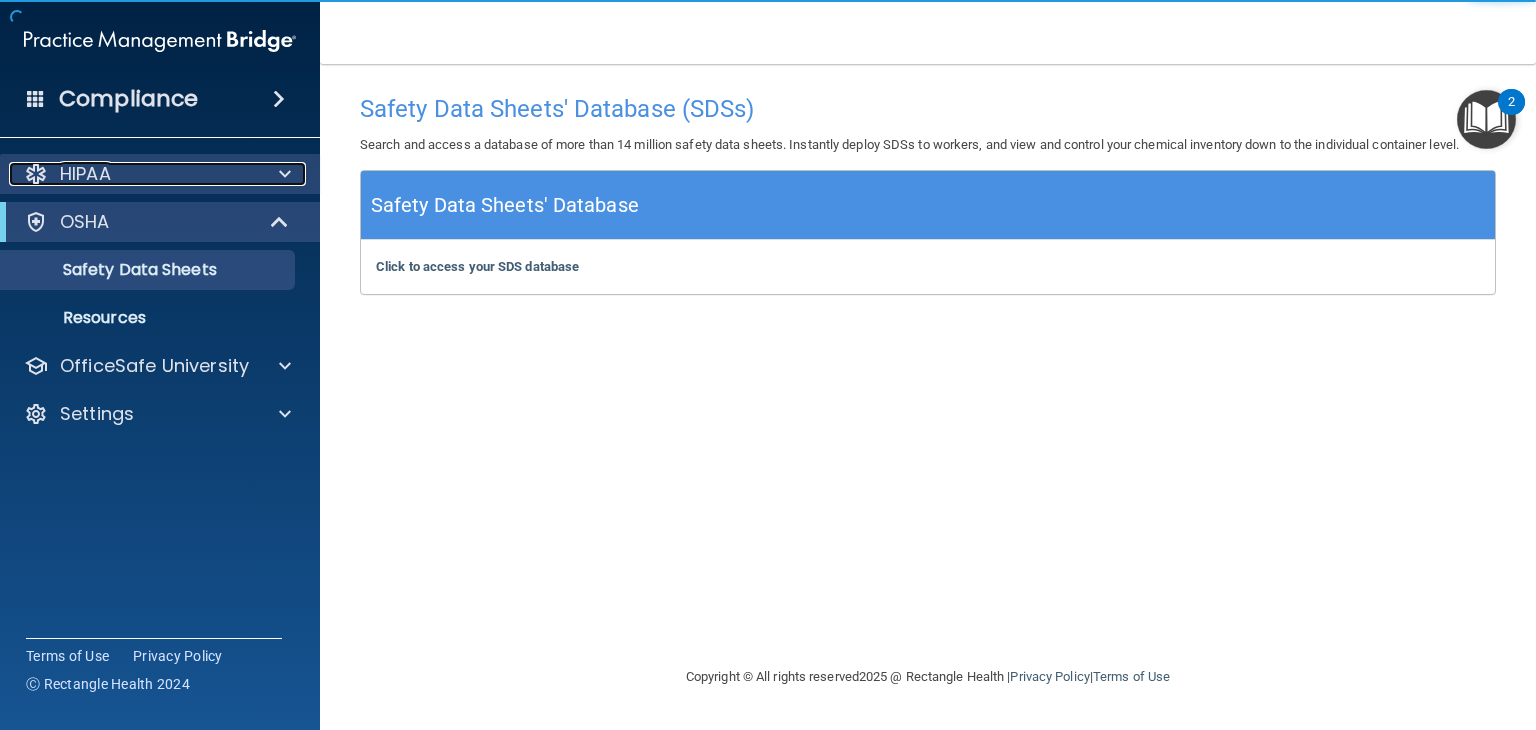 click on "HIPAA" at bounding box center (133, 174) 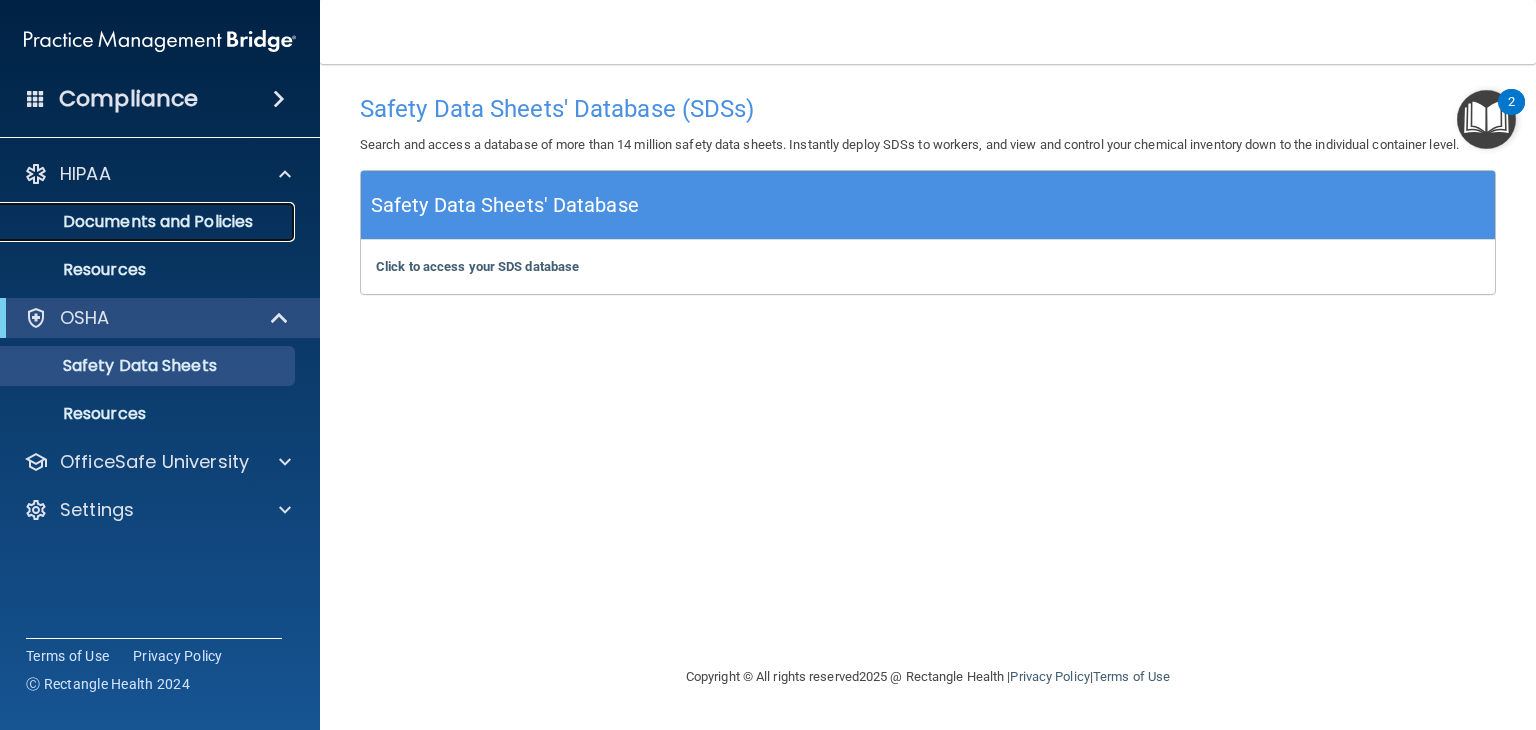 click on "Documents and Policies" at bounding box center (149, 222) 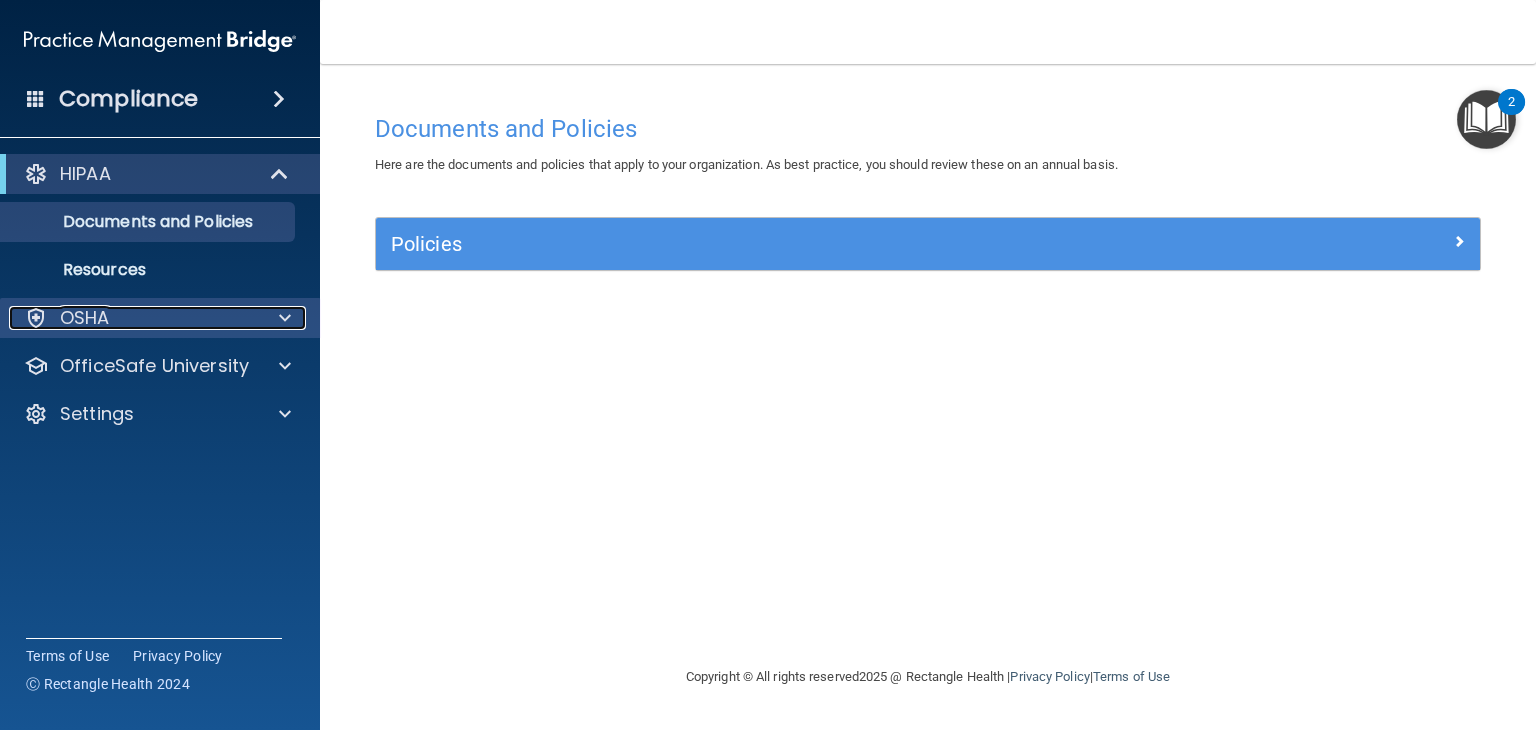 click on "OSHA" at bounding box center (133, 318) 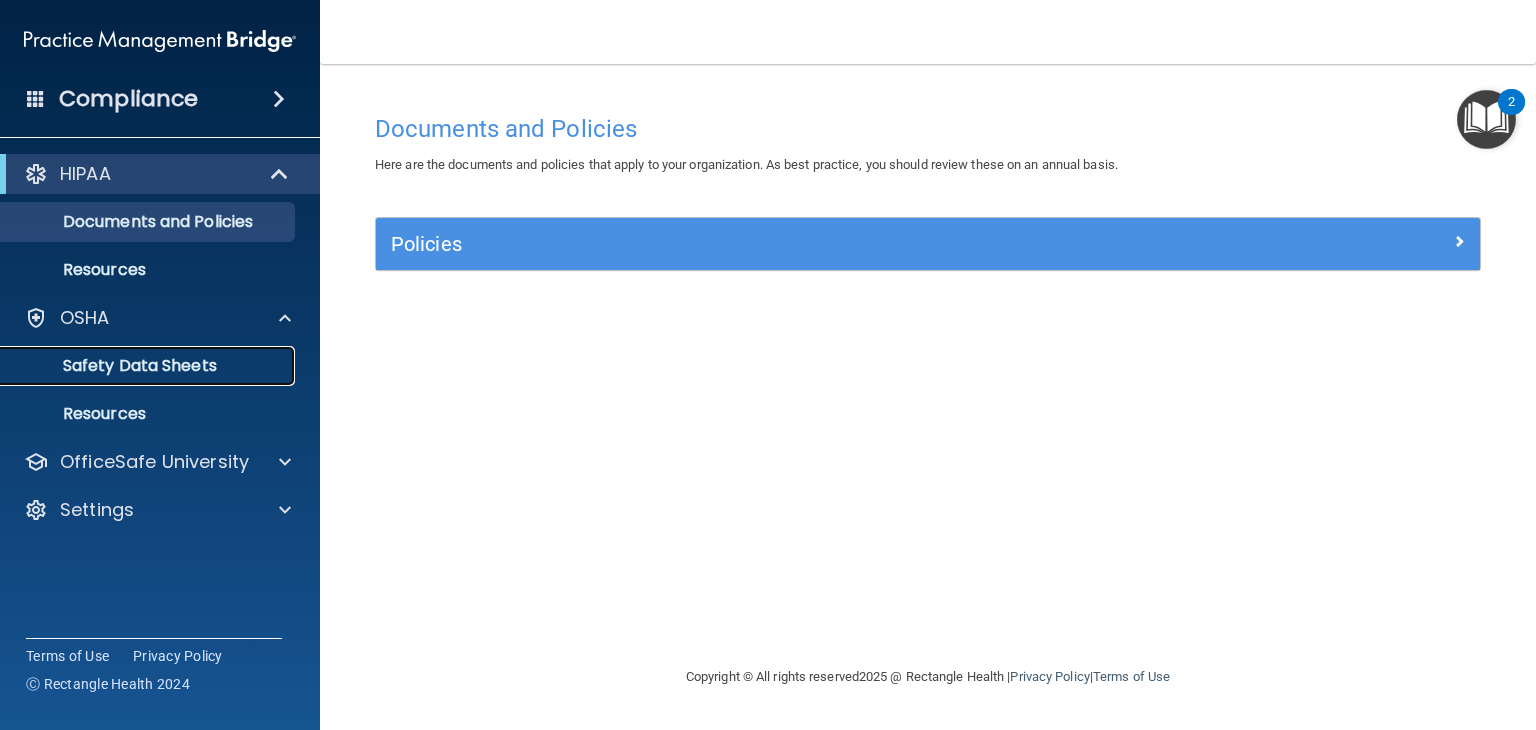 click on "Safety Data Sheets" at bounding box center [149, 366] 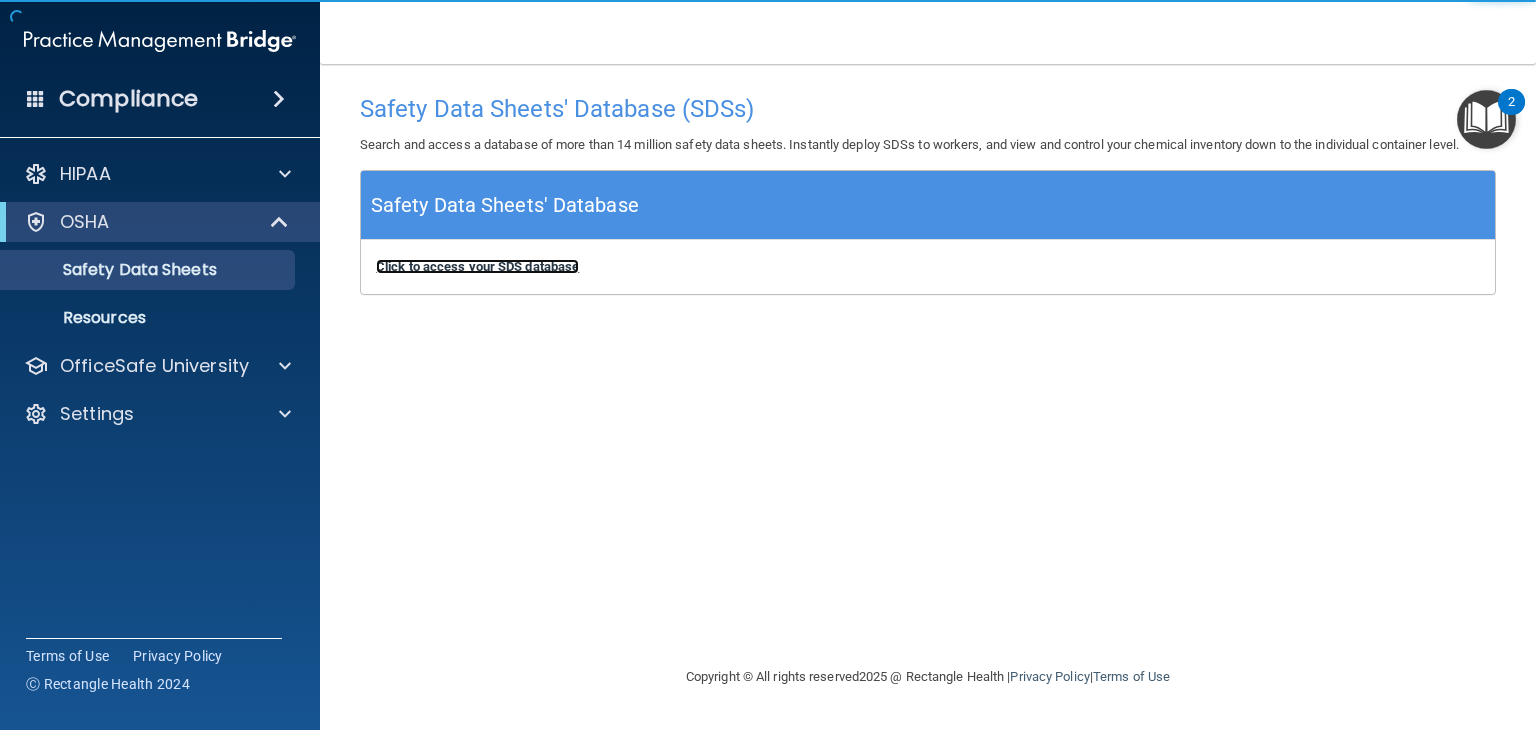 click on "Click to access your SDS database" at bounding box center (477, 266) 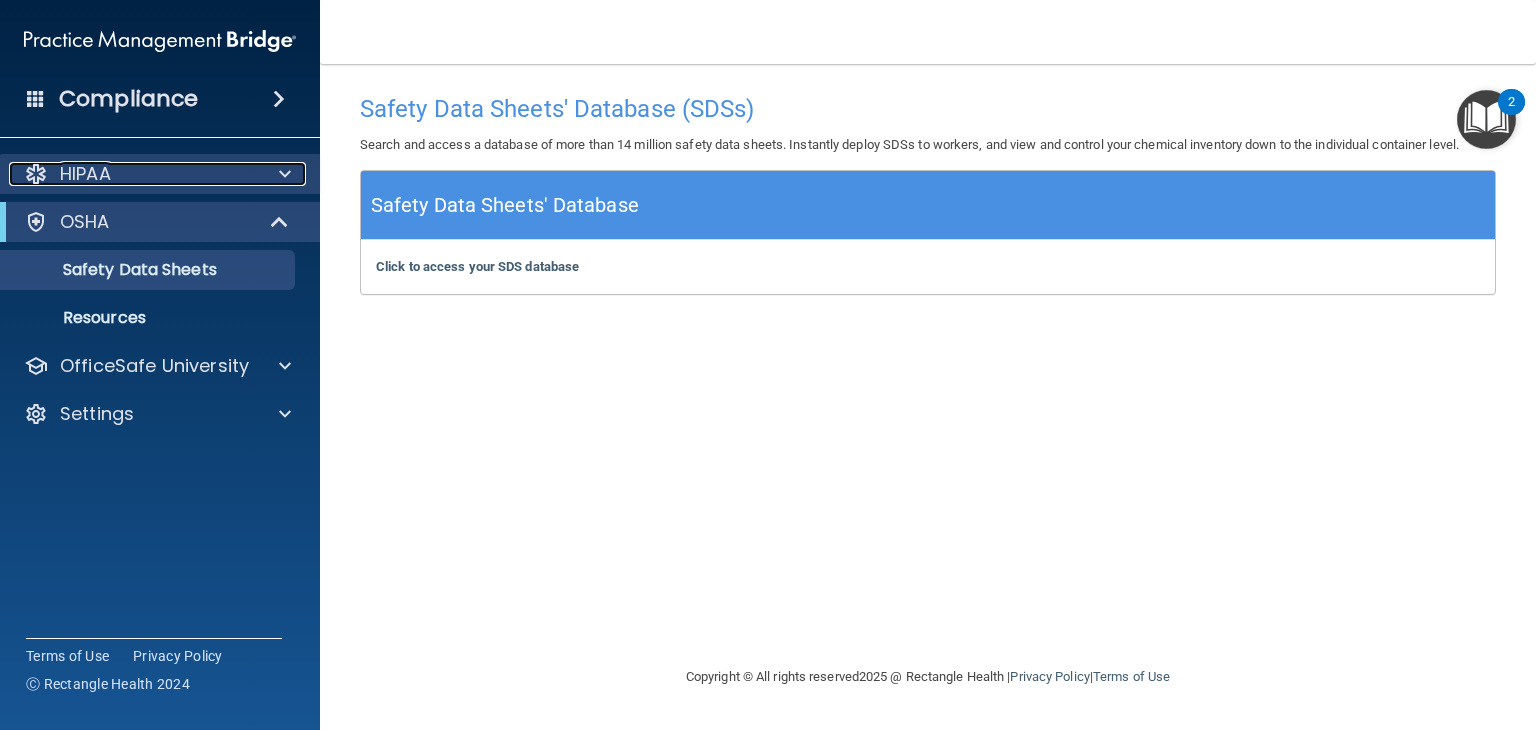 click on "HIPAA" at bounding box center (133, 174) 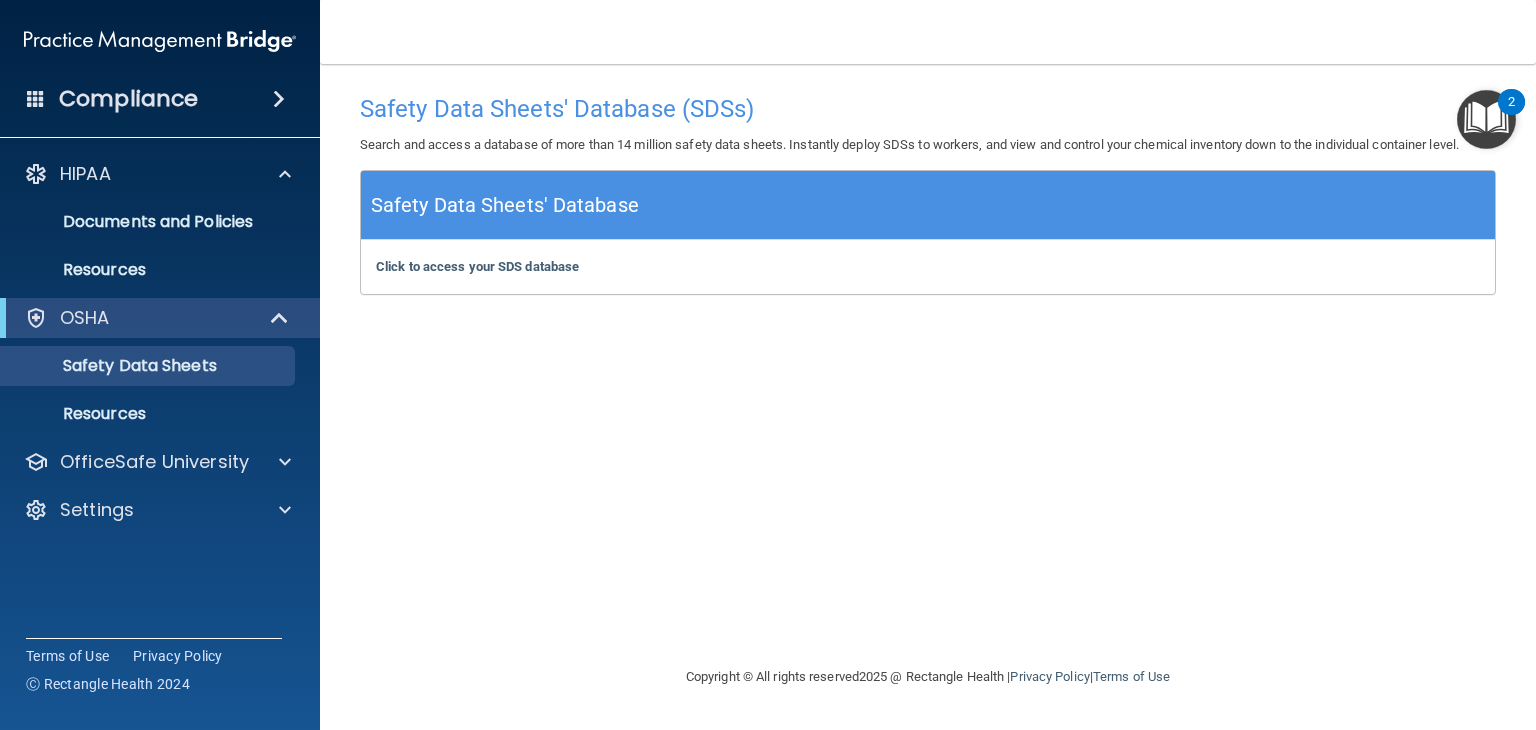 click on "Compliance" at bounding box center [160, 99] 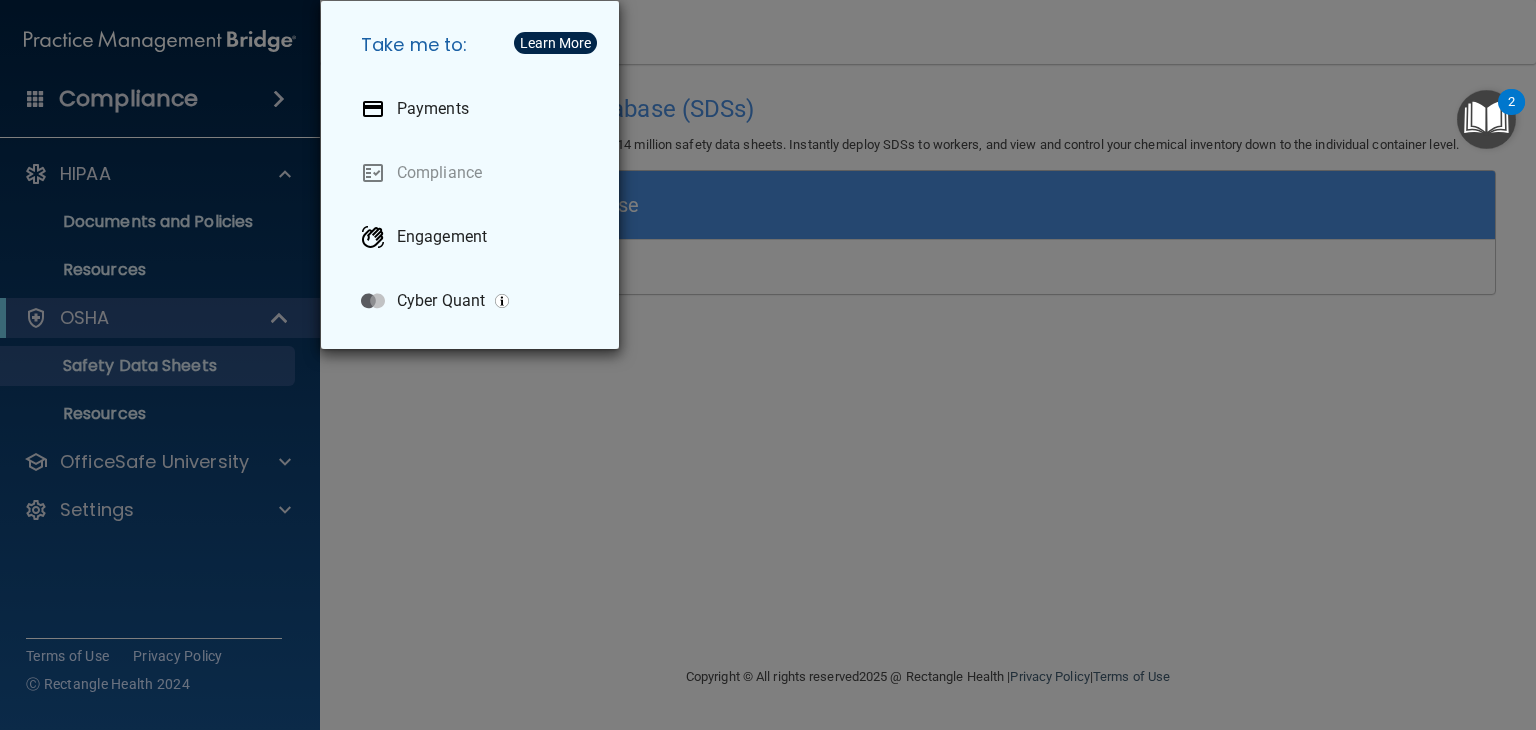 click on "Take me to:             Payments                   Compliance                     Engagement                     Cyber Quant" at bounding box center (768, 365) 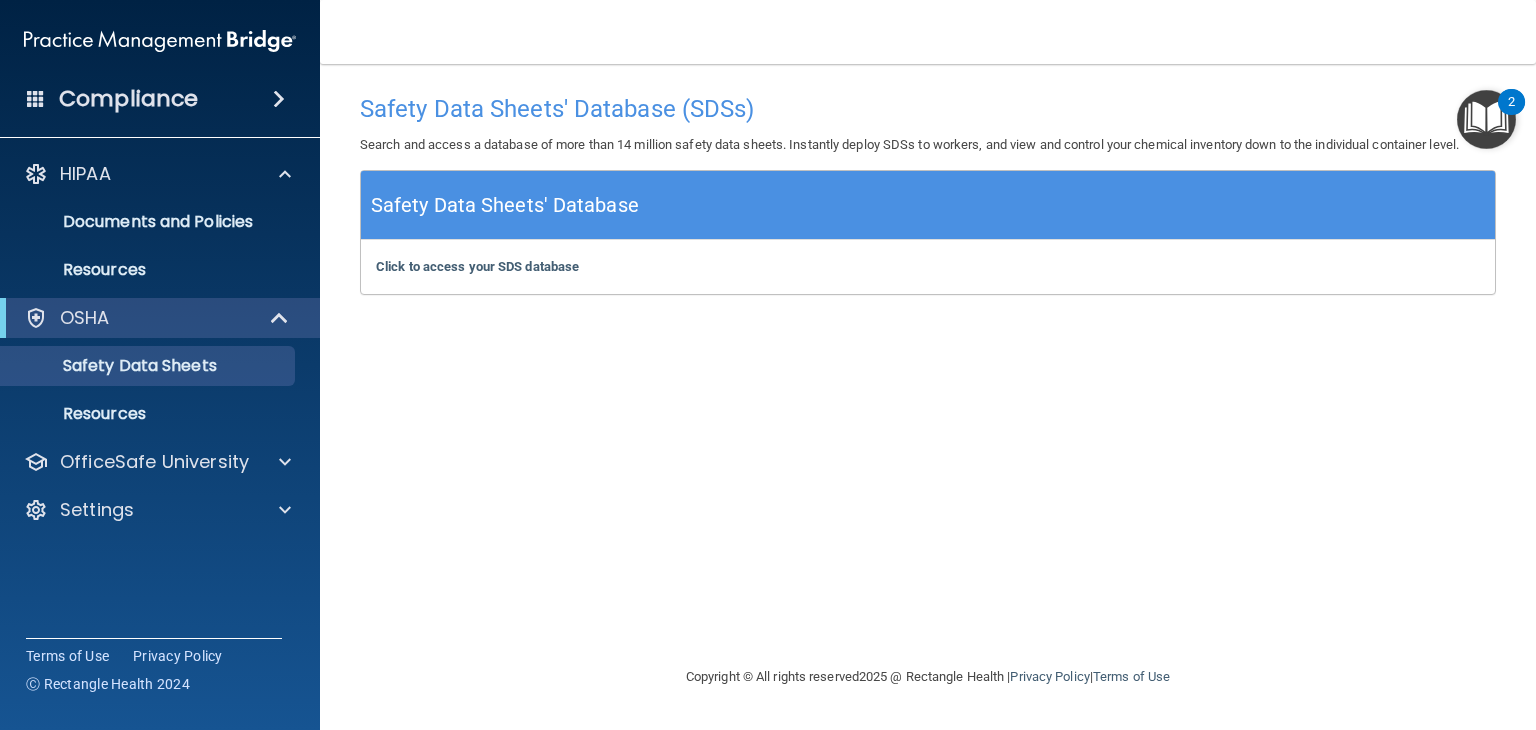click on "Compliance" at bounding box center (160, 99) 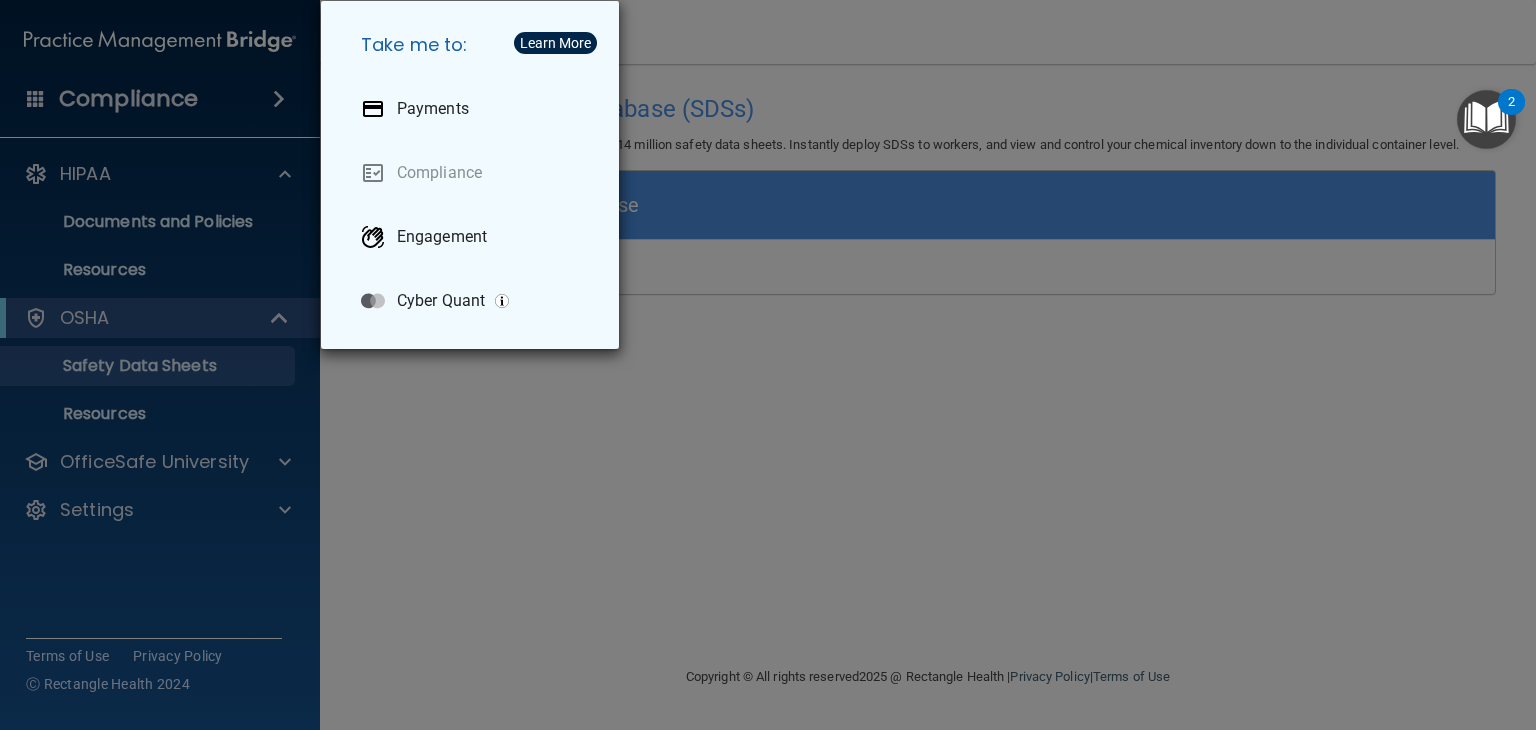 click on "Take me to:             Payments                   Compliance                     Engagement                     Cyber Quant" at bounding box center (768, 365) 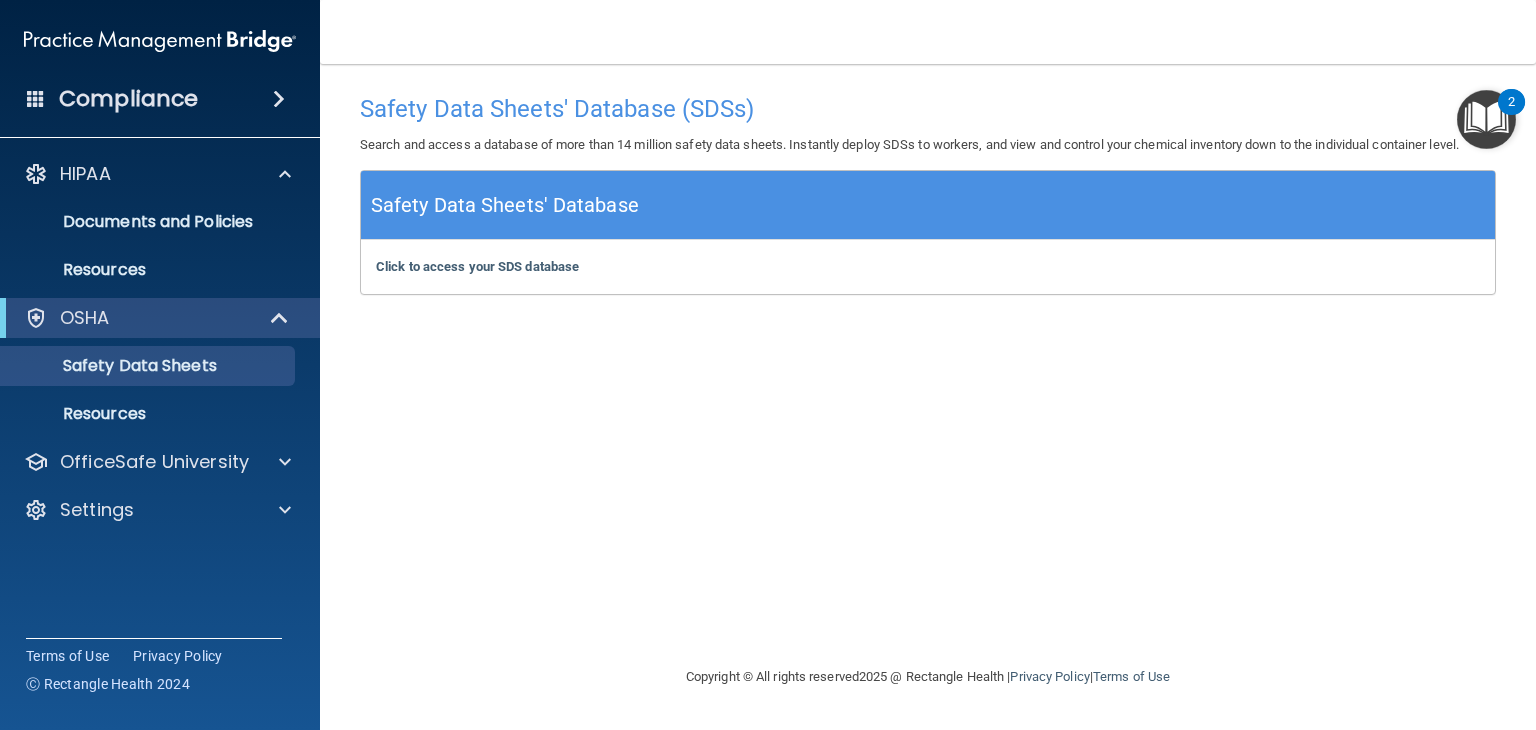 click at bounding box center [1486, 119] 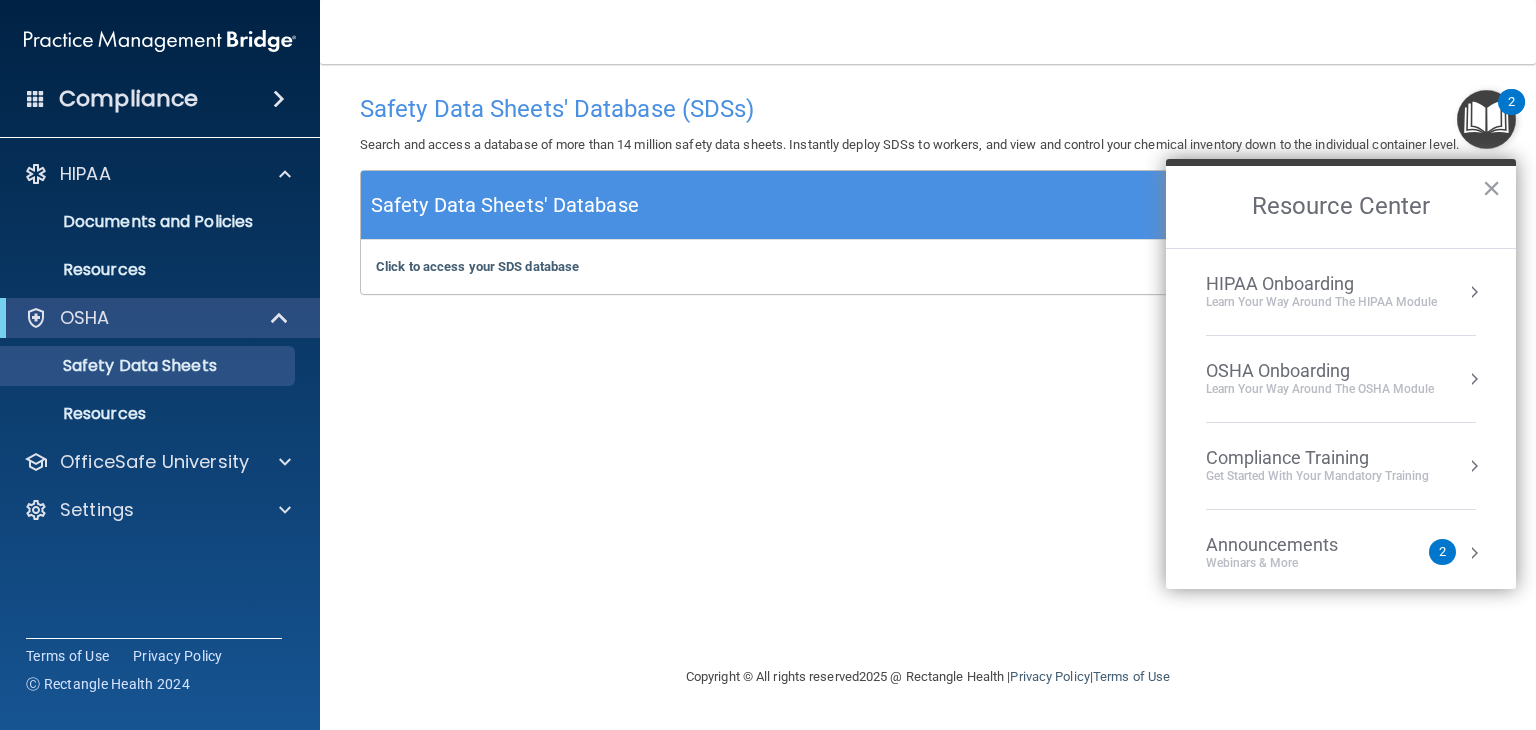 click on "Compliance" at bounding box center (160, 99) 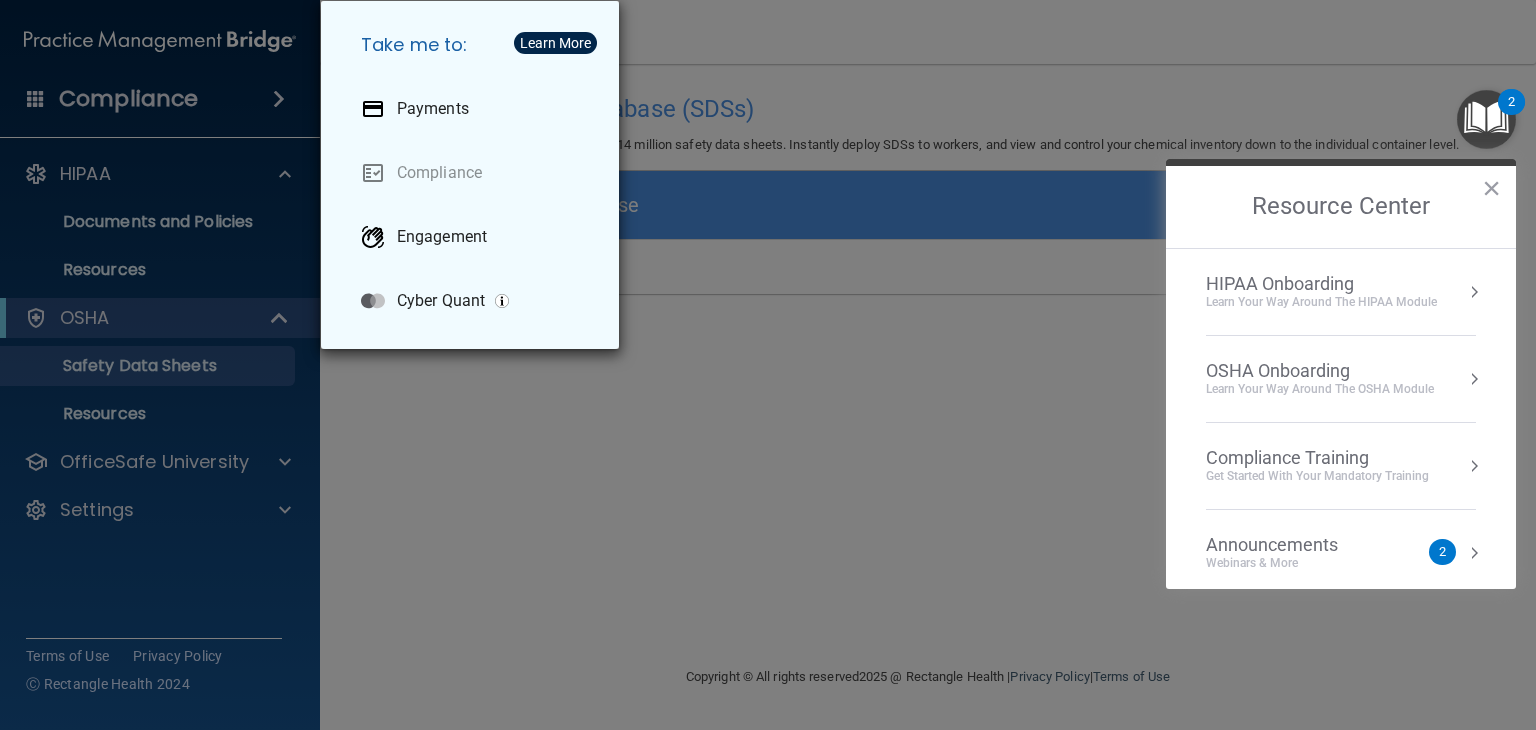 click on "HIPAA Onboarding" at bounding box center (1321, 284) 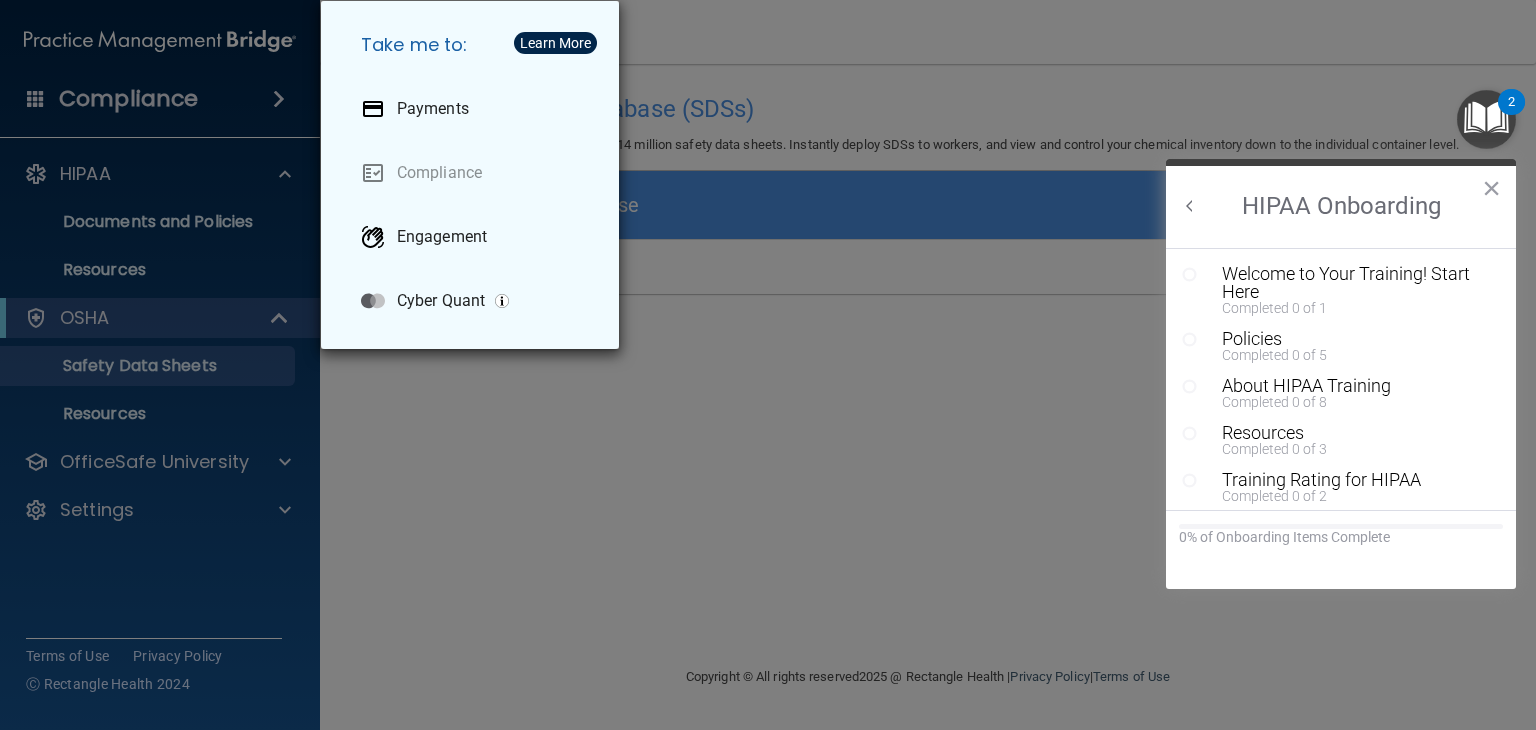 scroll, scrollTop: 0, scrollLeft: 0, axis: both 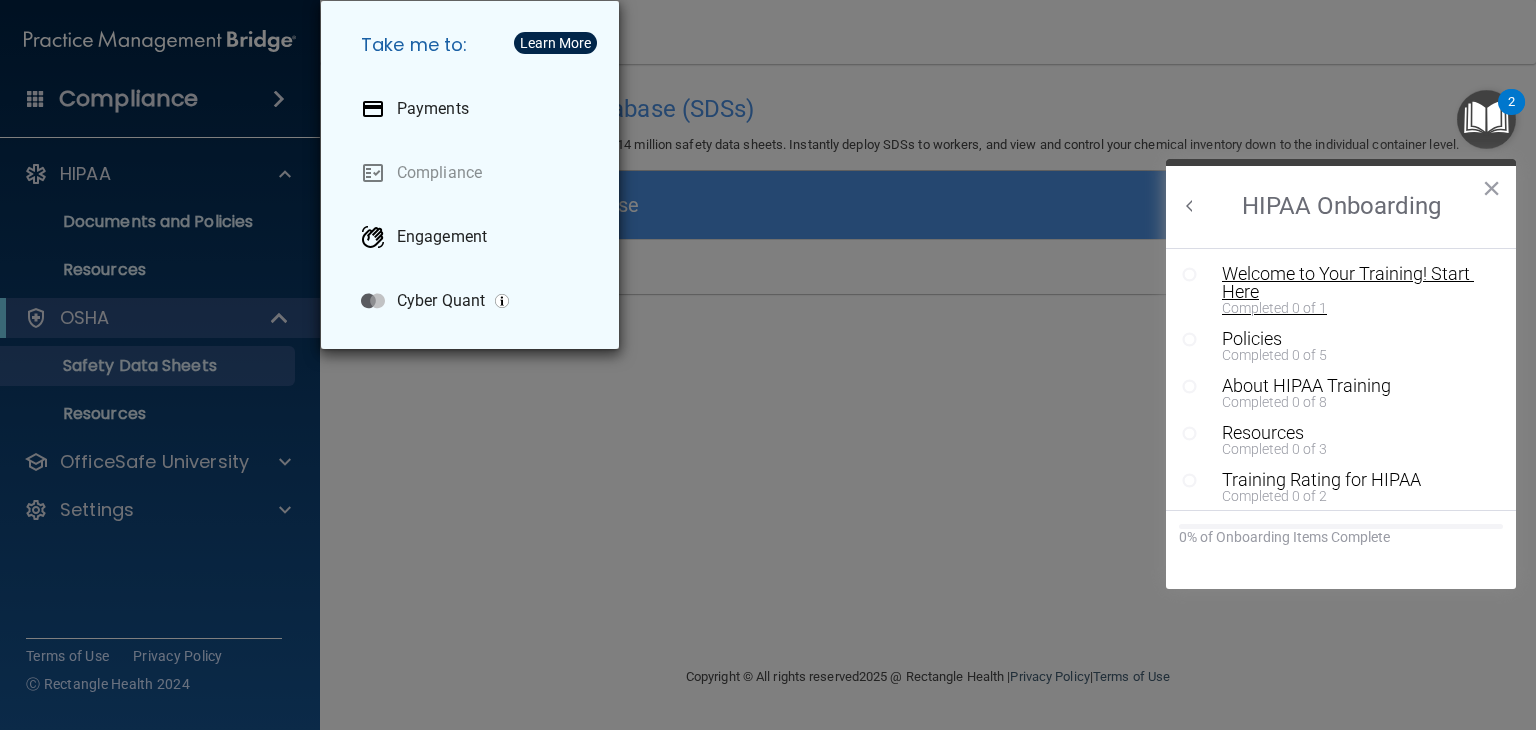 click on "Welcome to Your Training! Start Here" at bounding box center (1348, 283) 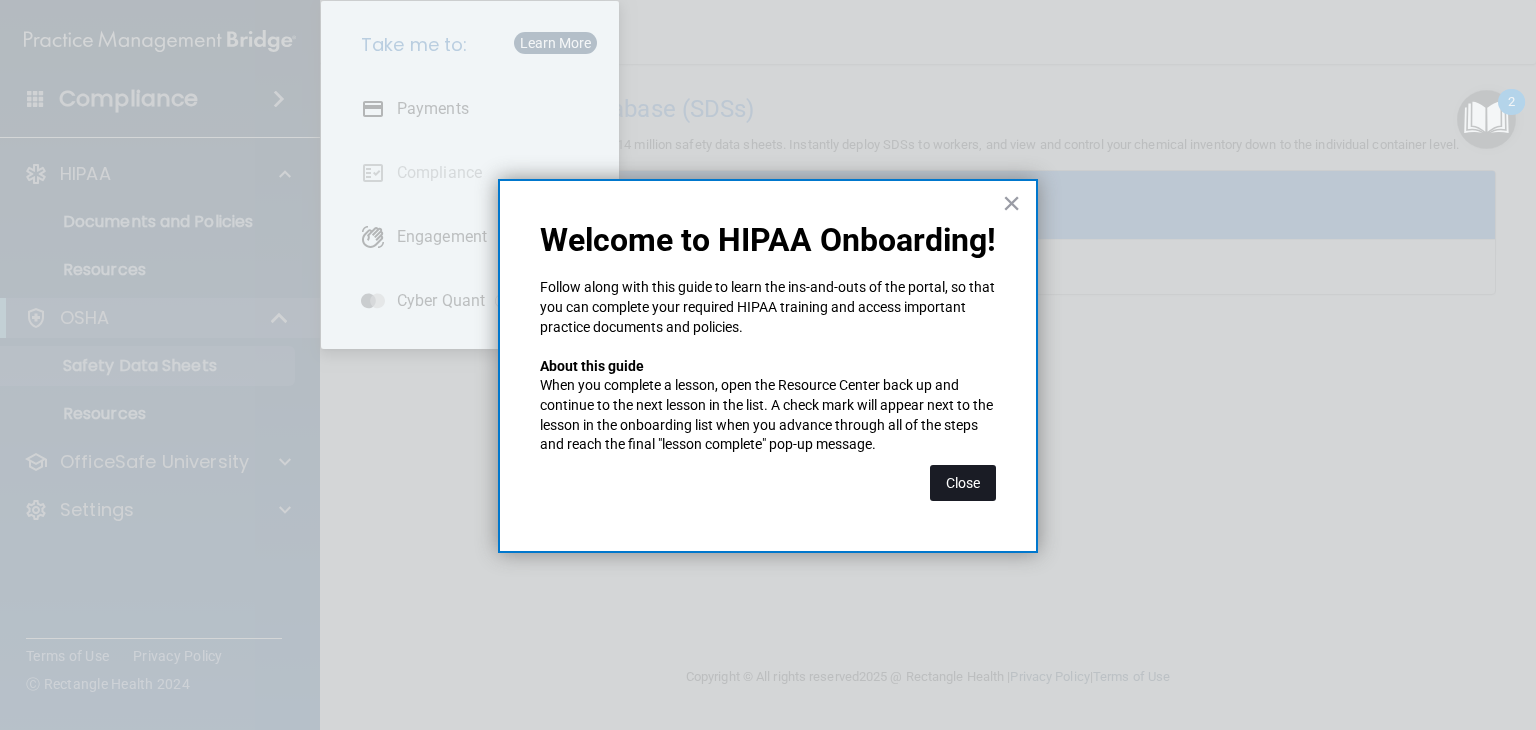 click on "Close" at bounding box center (963, 483) 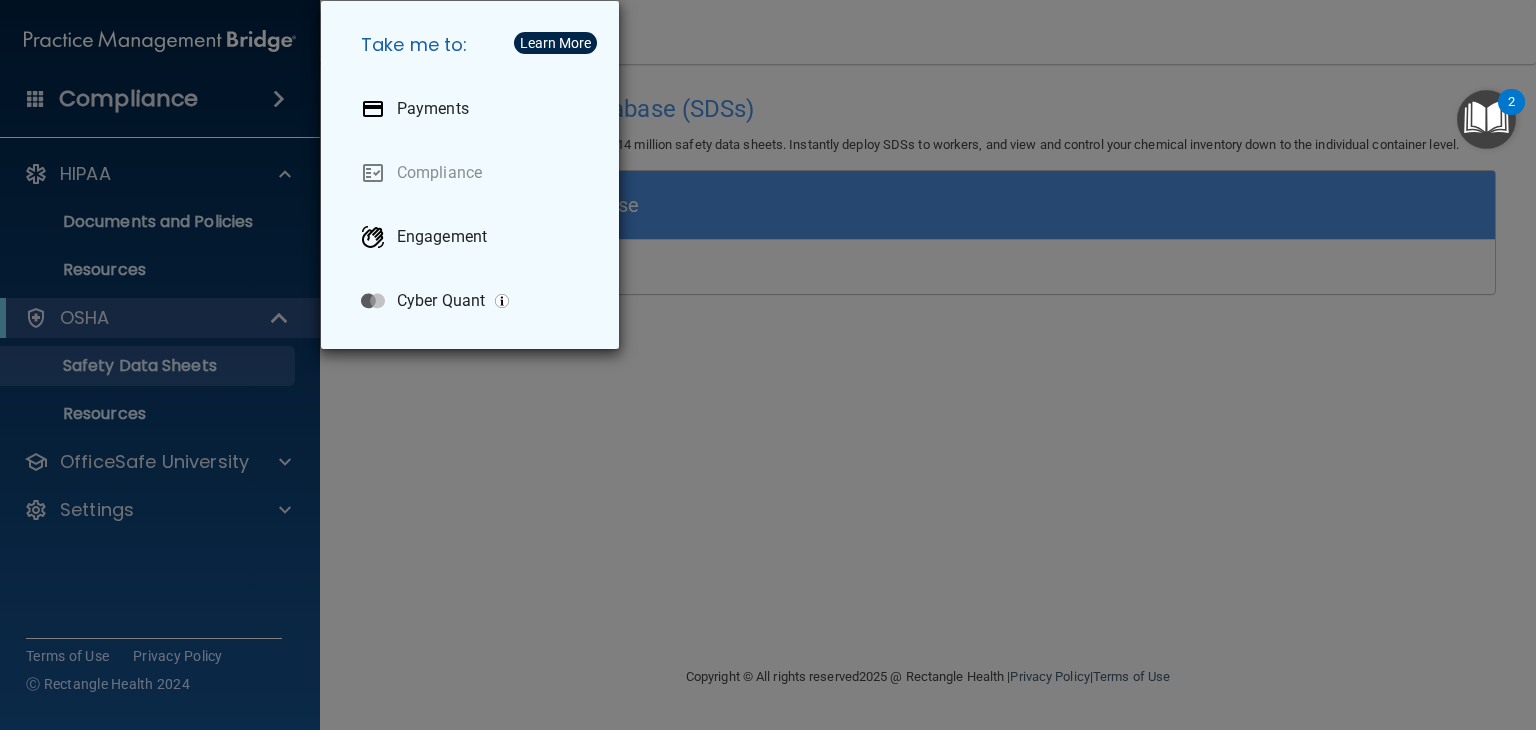 click on "Take me to:             Payments                   Compliance                     Engagement                     Cyber Quant" at bounding box center (768, 365) 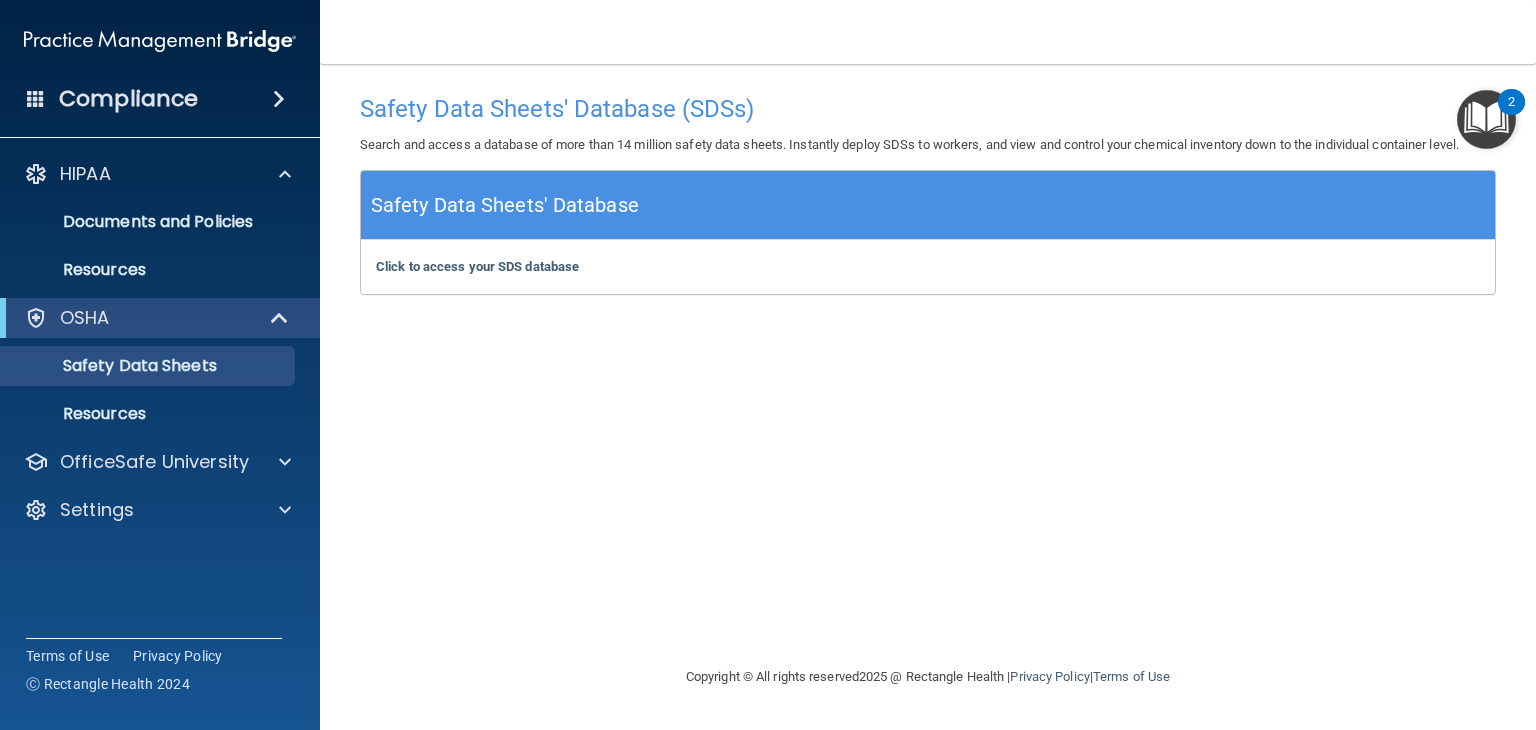 click on "Click to access your SDS database      Click to access your SDS database" at bounding box center (928, 267) 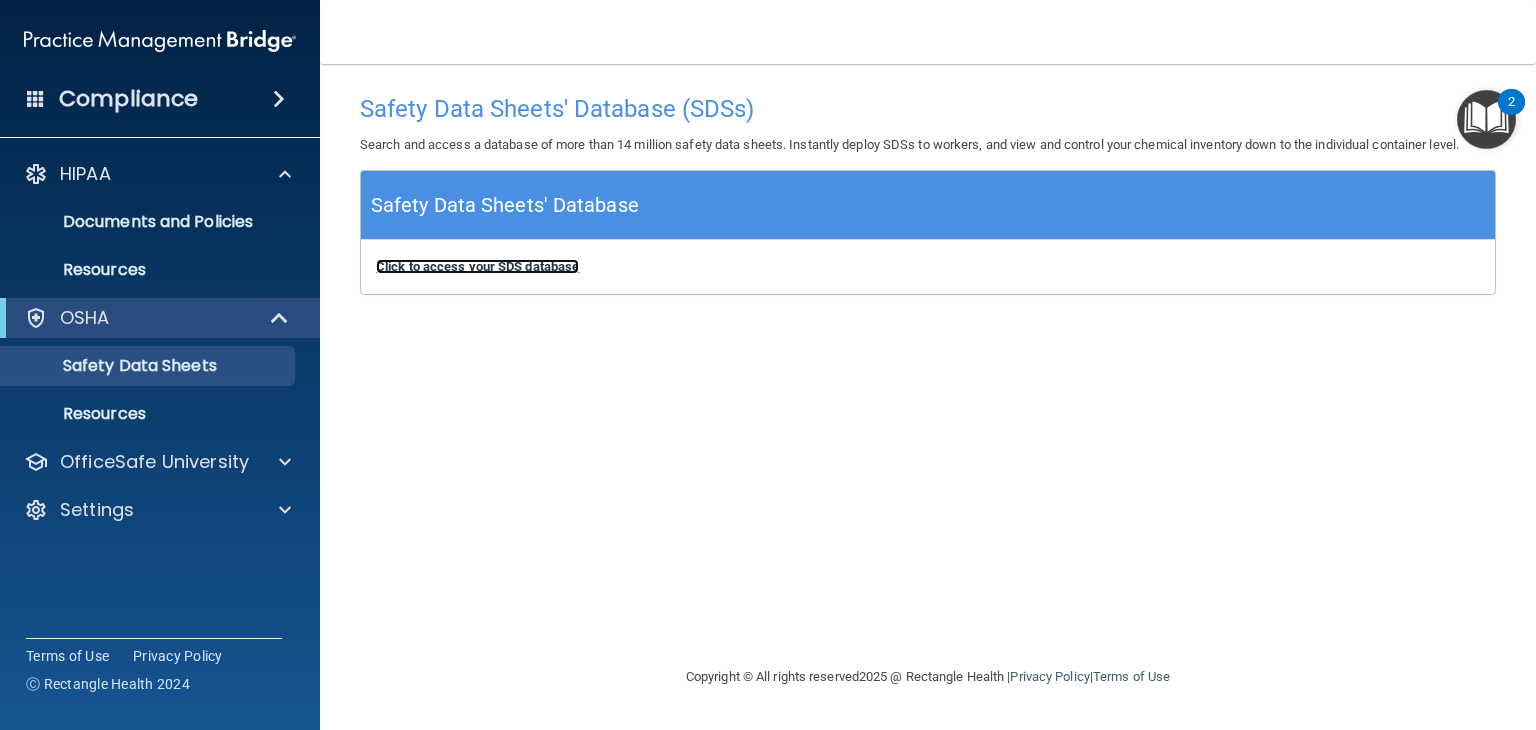 click on "Click to access your SDS database" at bounding box center (477, 266) 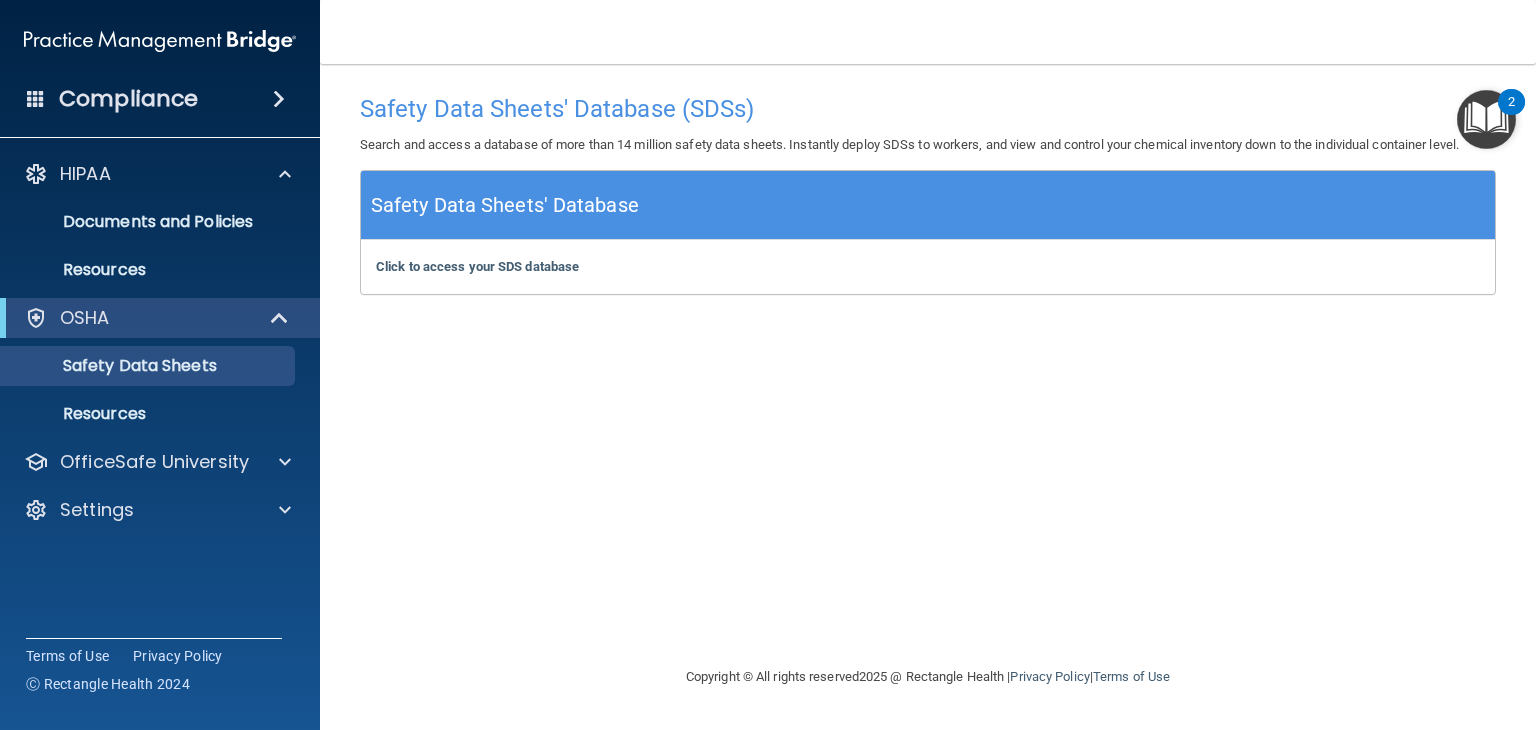 click on "Compliance" at bounding box center [128, 99] 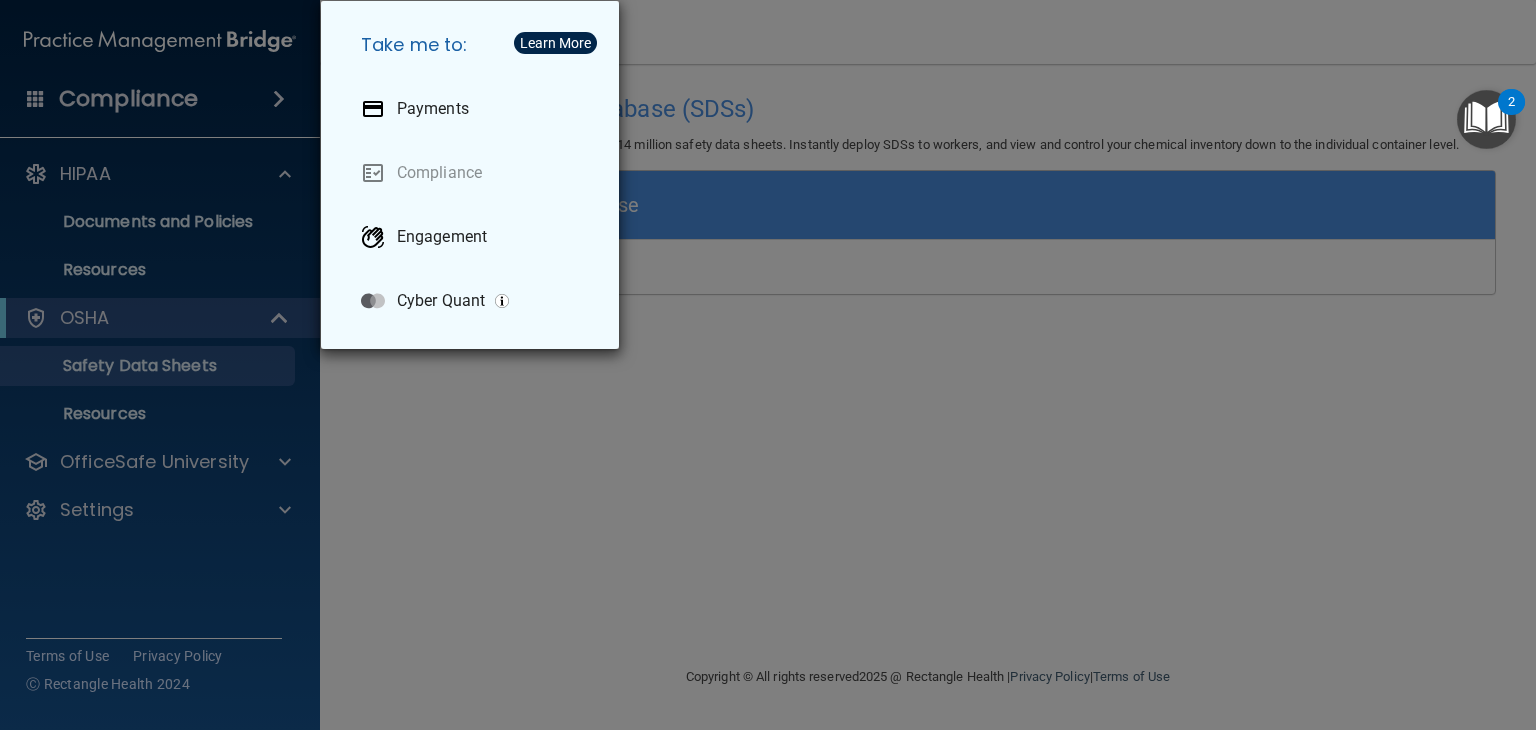 click on "Take me to:             Payments                   Compliance                     Engagement                     Cyber Quant" at bounding box center [768, 365] 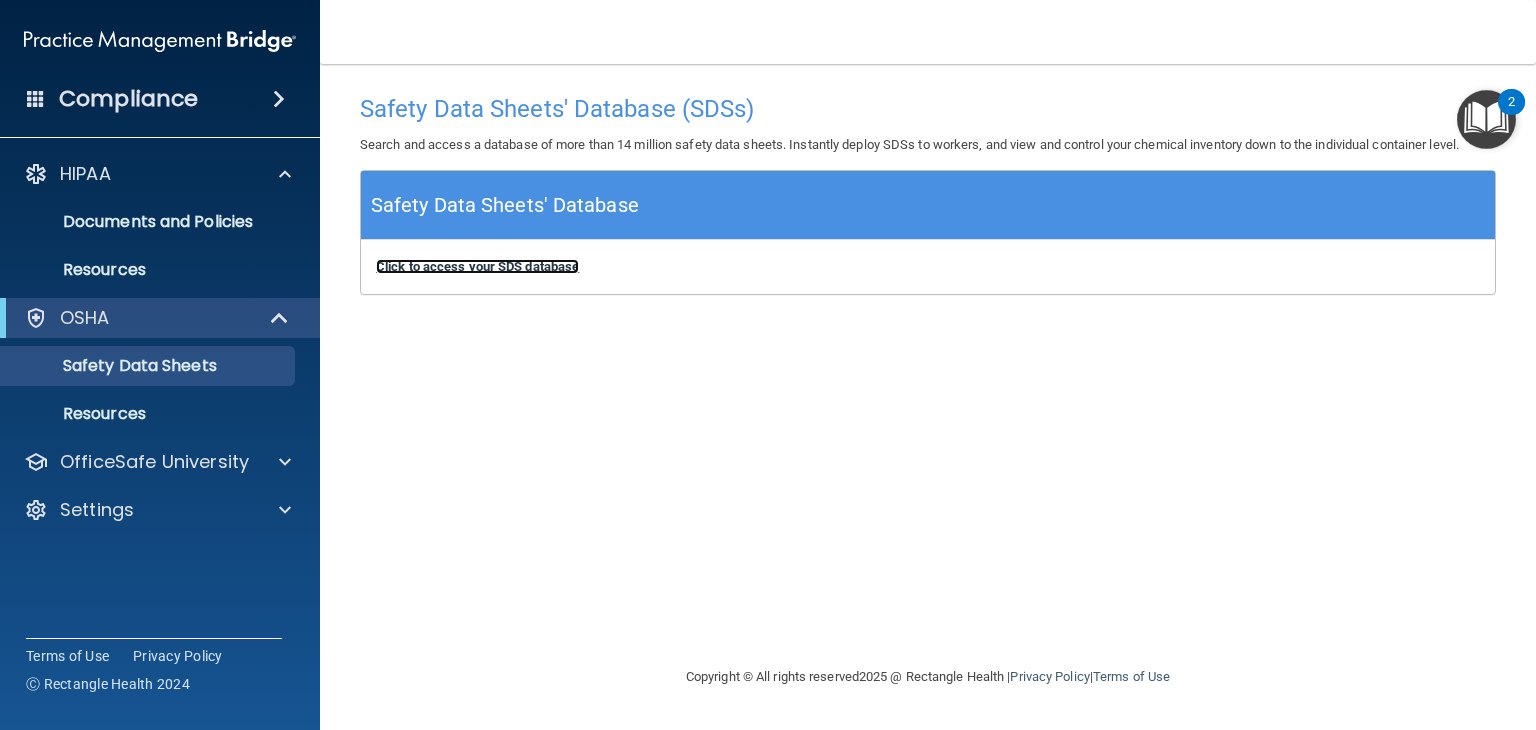 click on "Click to access your SDS database" at bounding box center (477, 266) 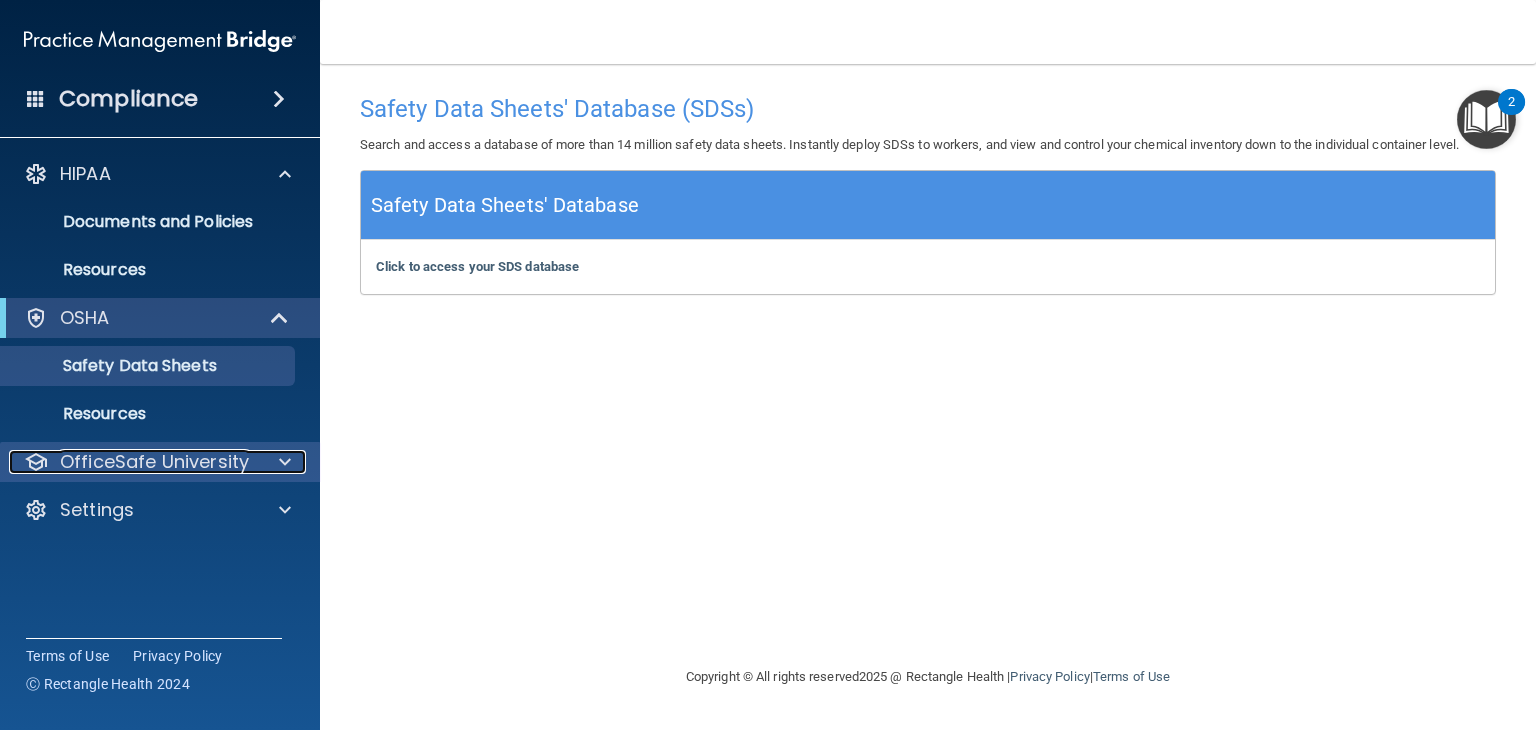click on "OfficeSafe University" at bounding box center (154, 462) 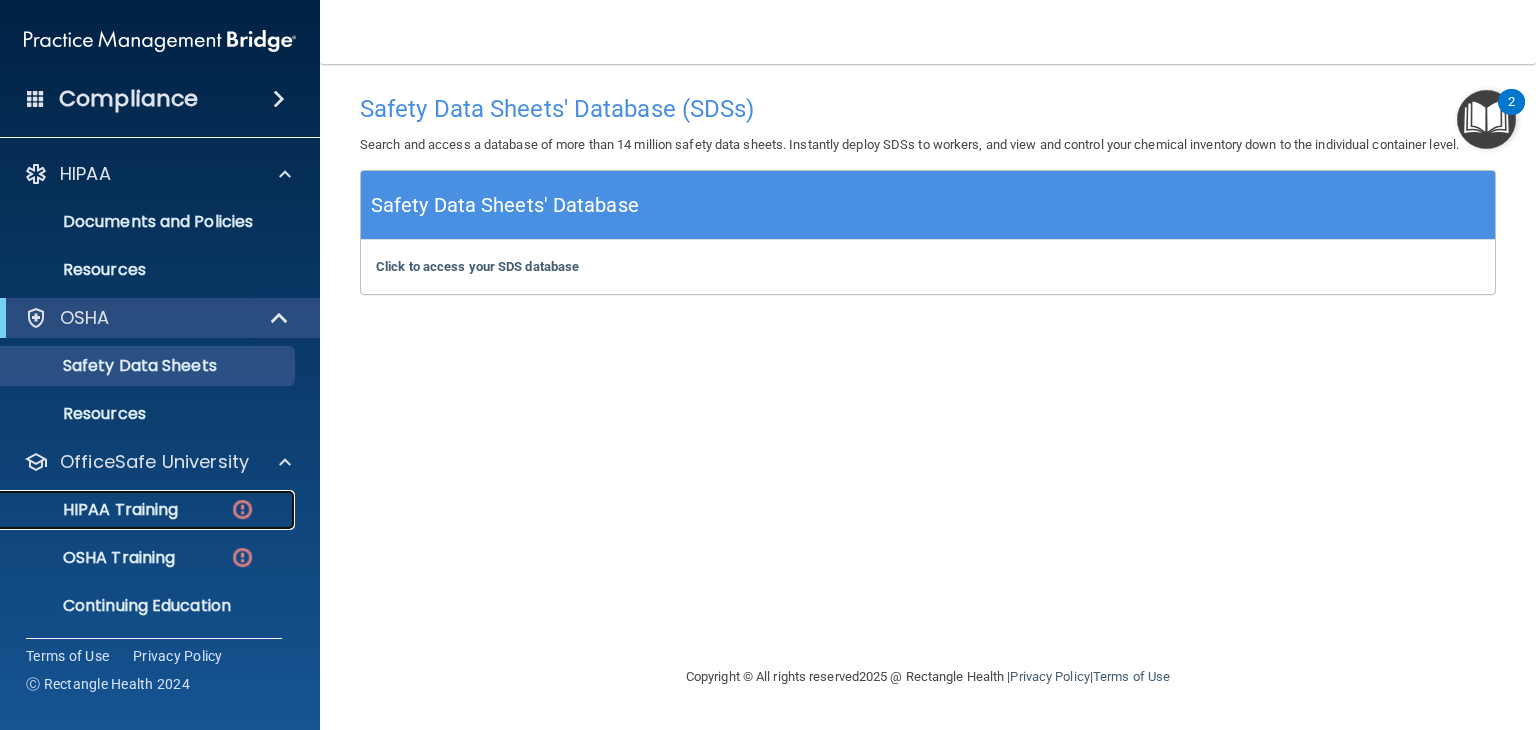 click on "HIPAA Training" at bounding box center [95, 510] 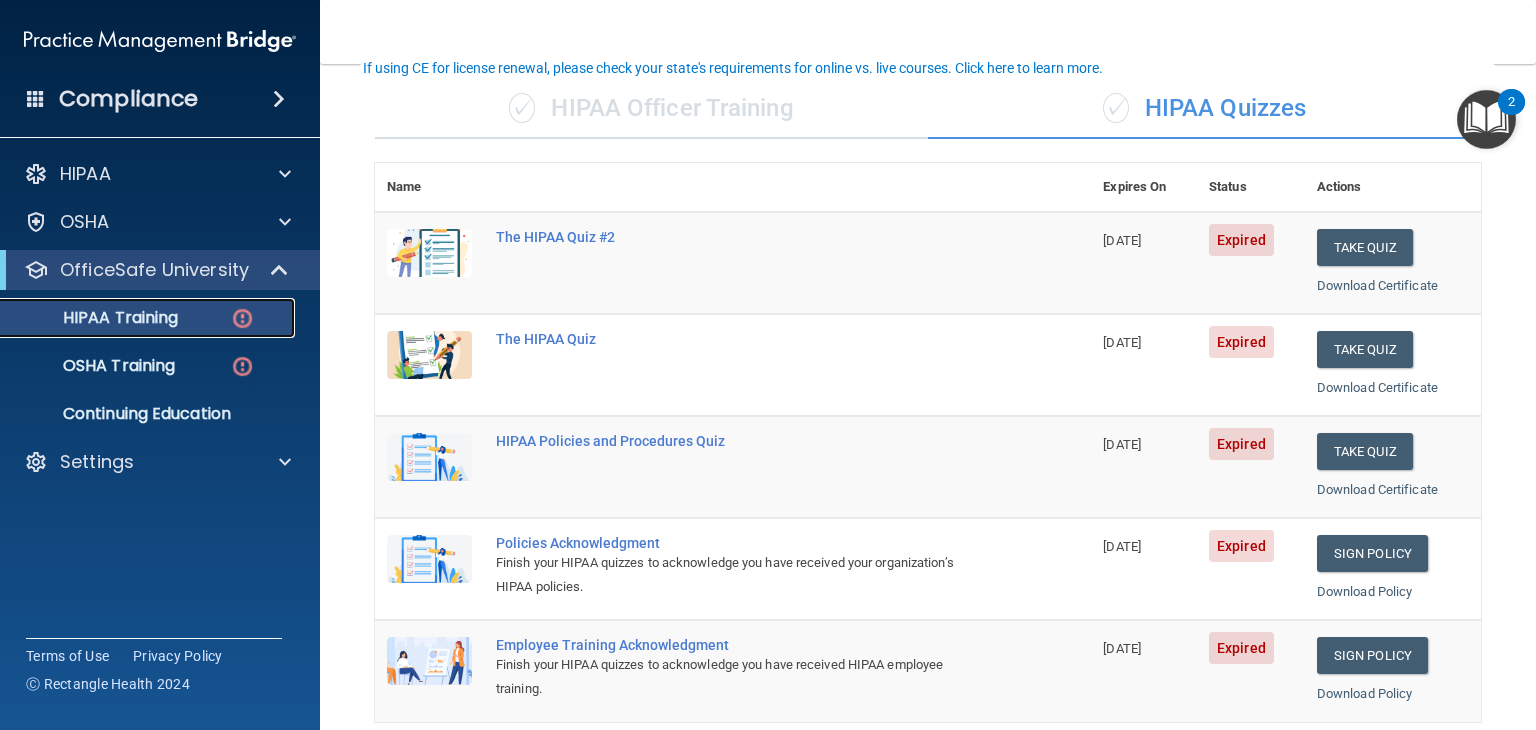 scroll, scrollTop: 135, scrollLeft: 0, axis: vertical 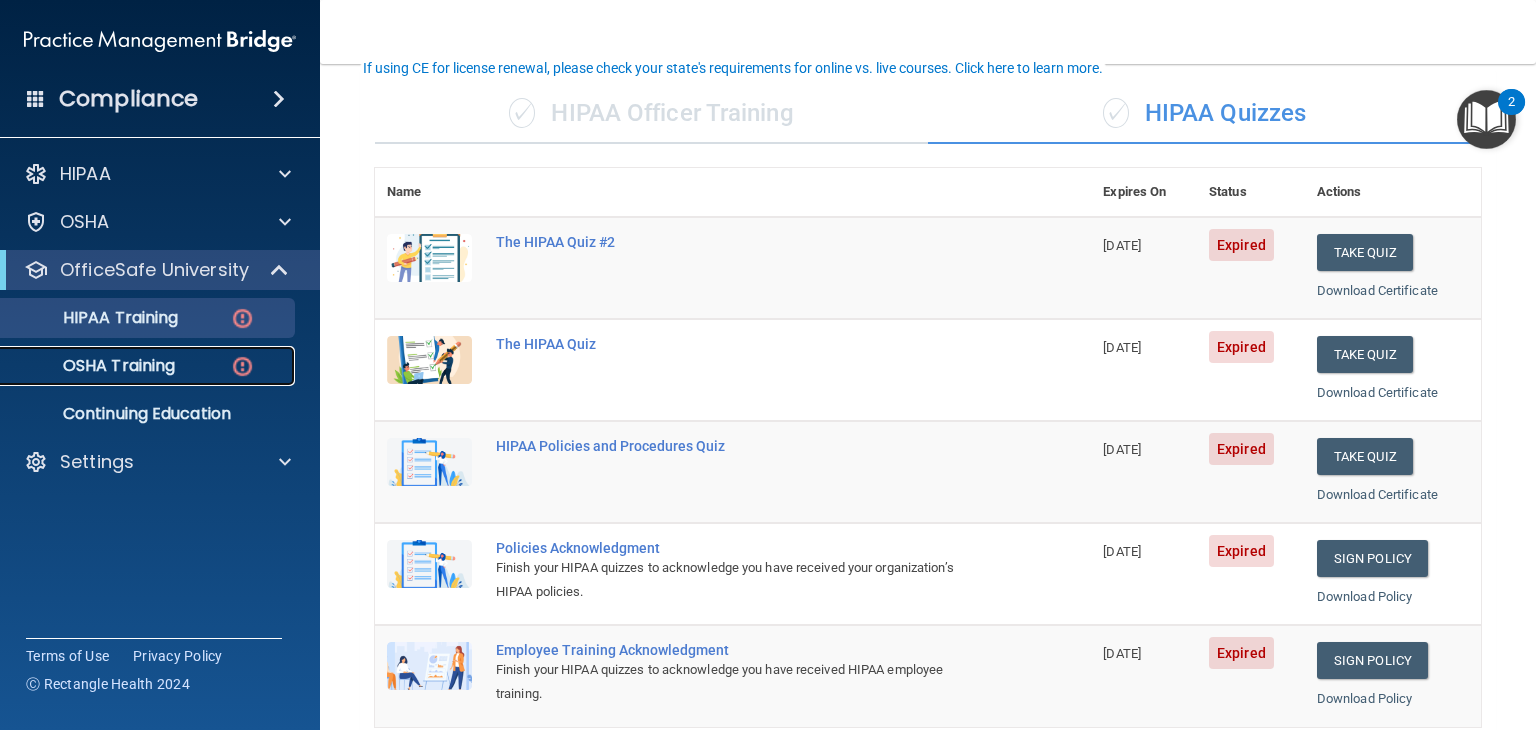 click on "OSHA Training" at bounding box center [149, 366] 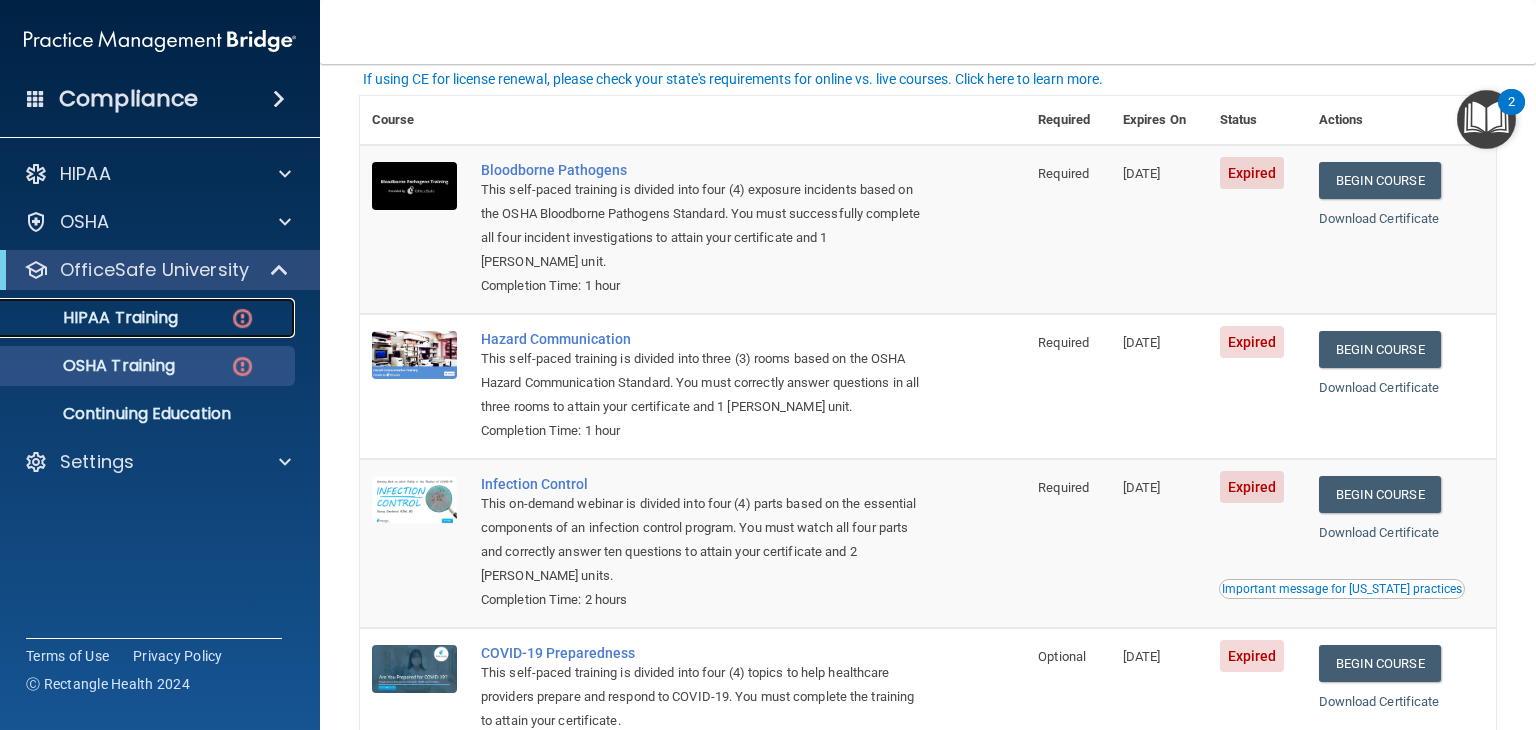 click on "HIPAA Training" at bounding box center [149, 318] 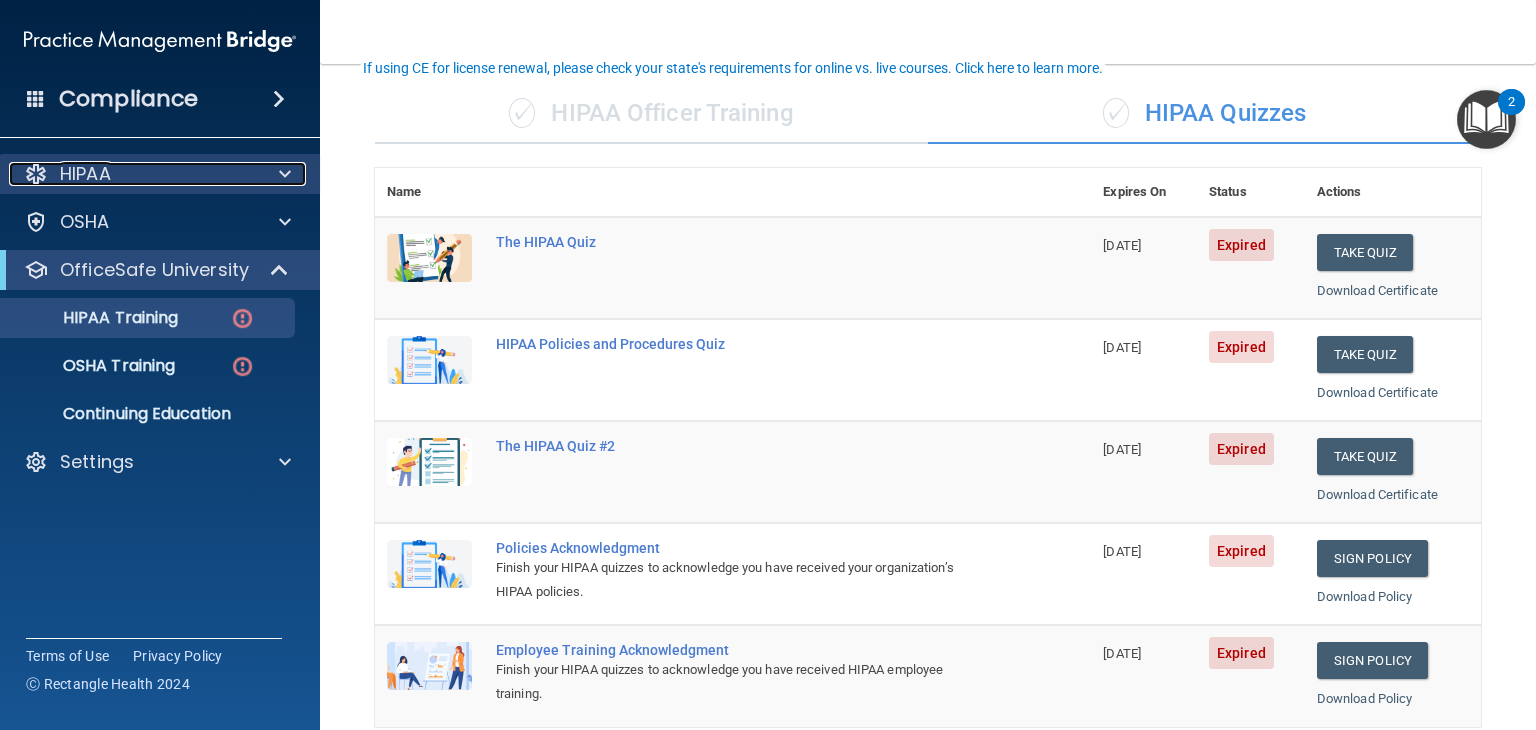 click on "HIPAA" at bounding box center (133, 174) 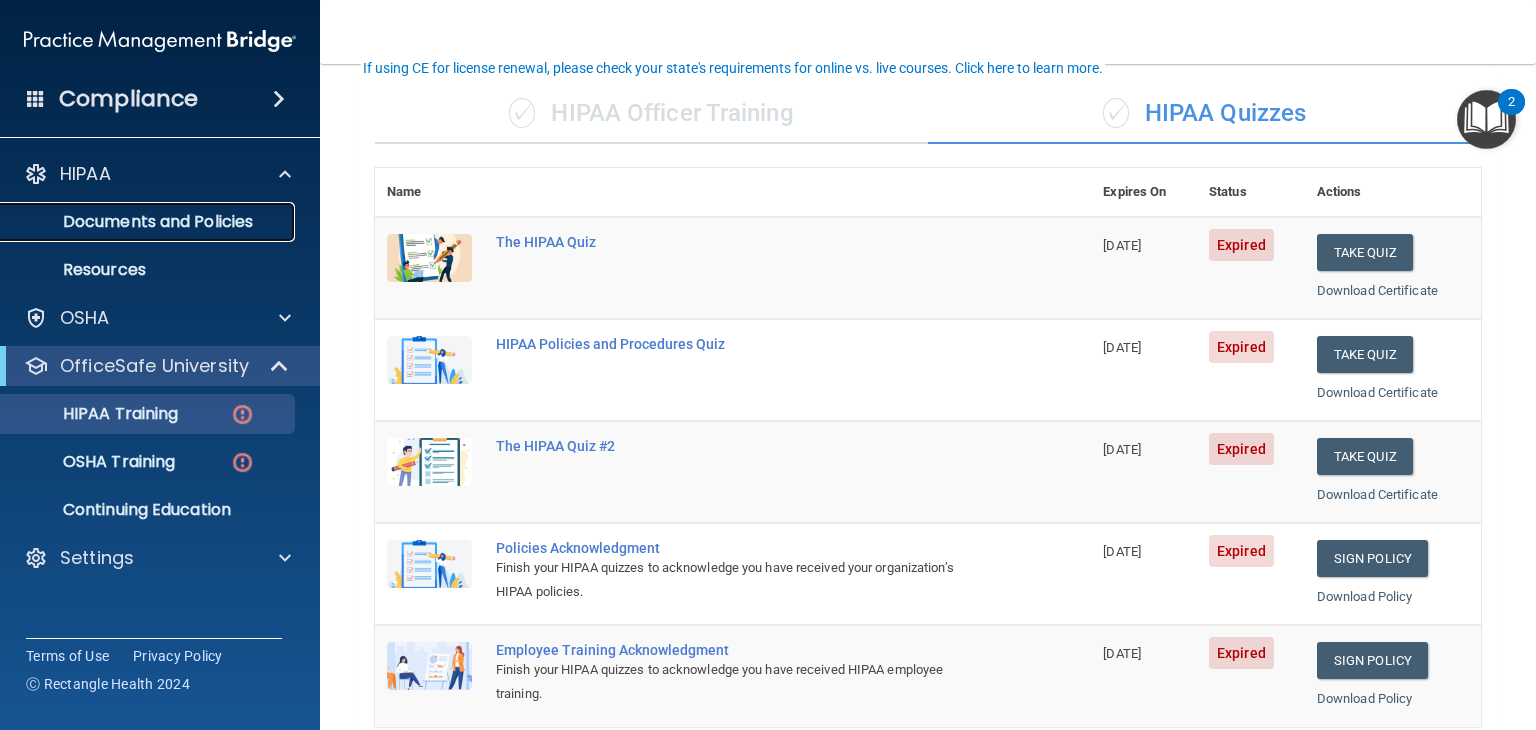 click on "Documents and Policies" at bounding box center [149, 222] 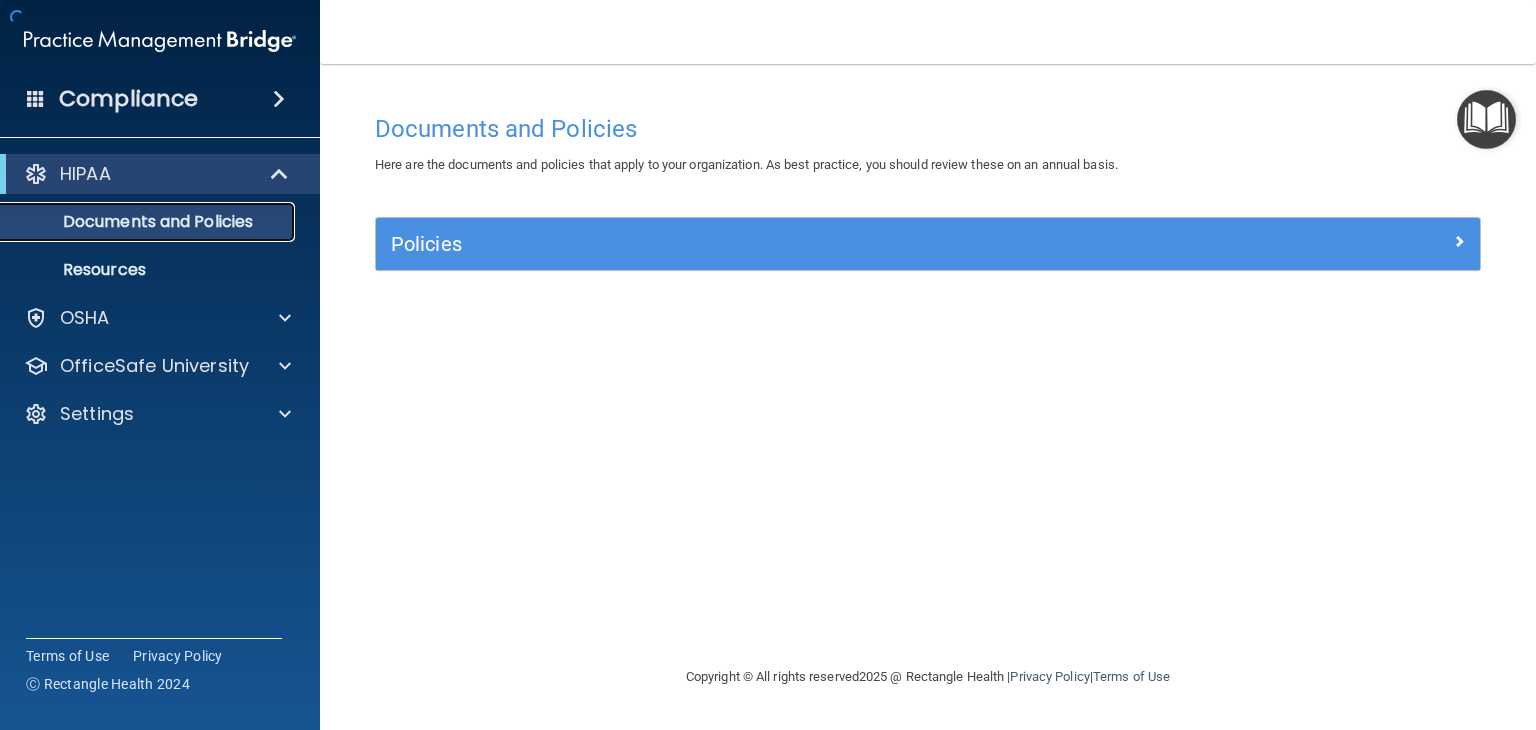 scroll, scrollTop: 0, scrollLeft: 0, axis: both 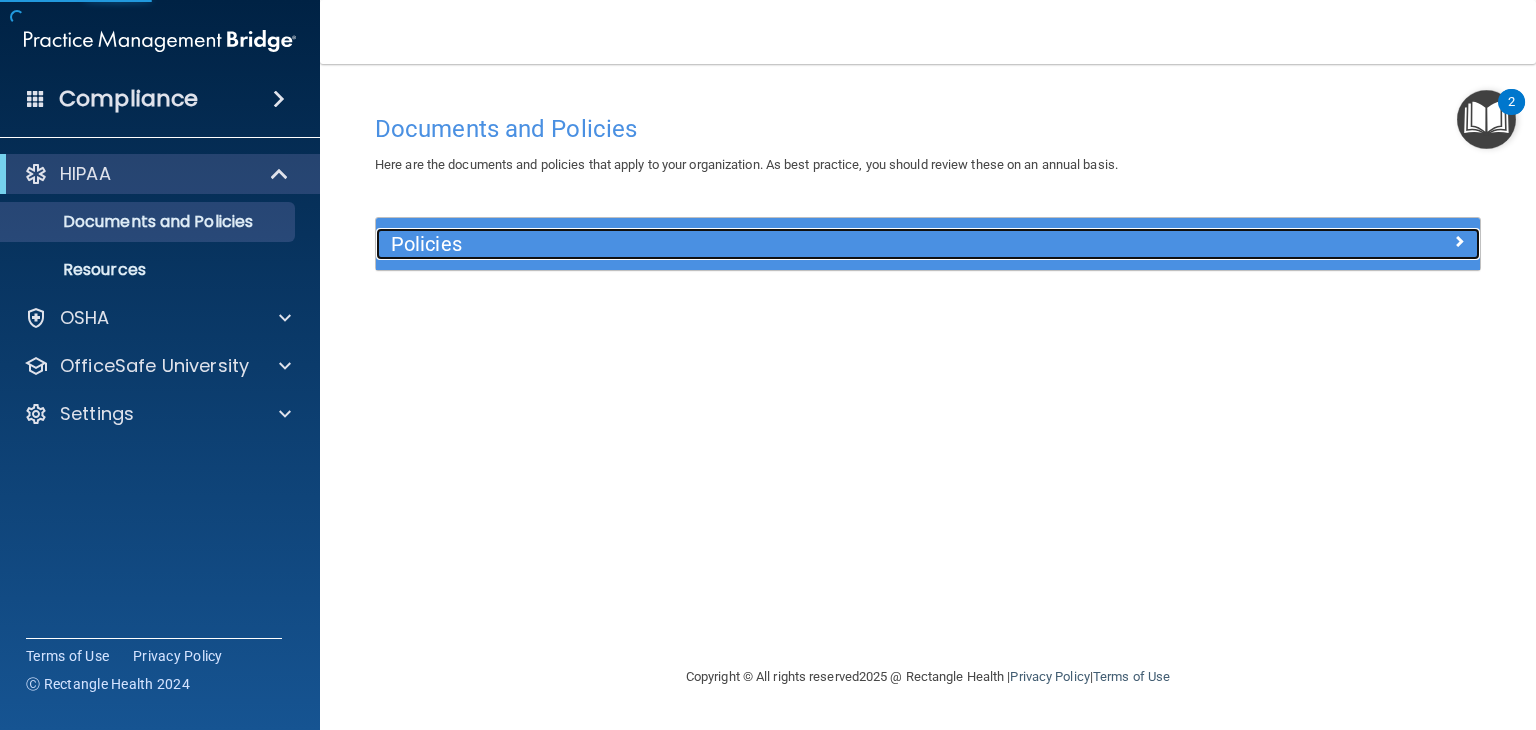 click on "Policies" at bounding box center (790, 244) 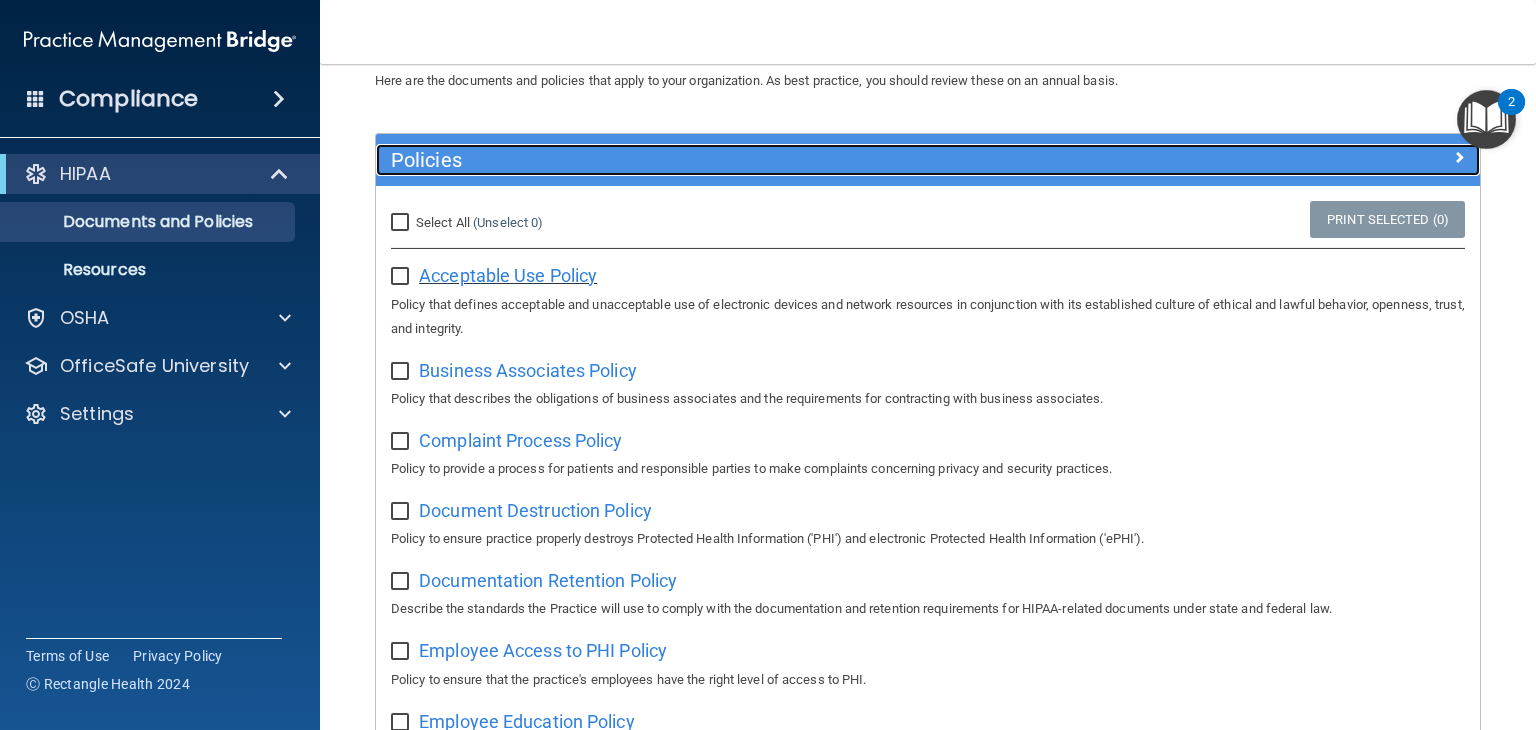 scroll, scrollTop: 84, scrollLeft: 0, axis: vertical 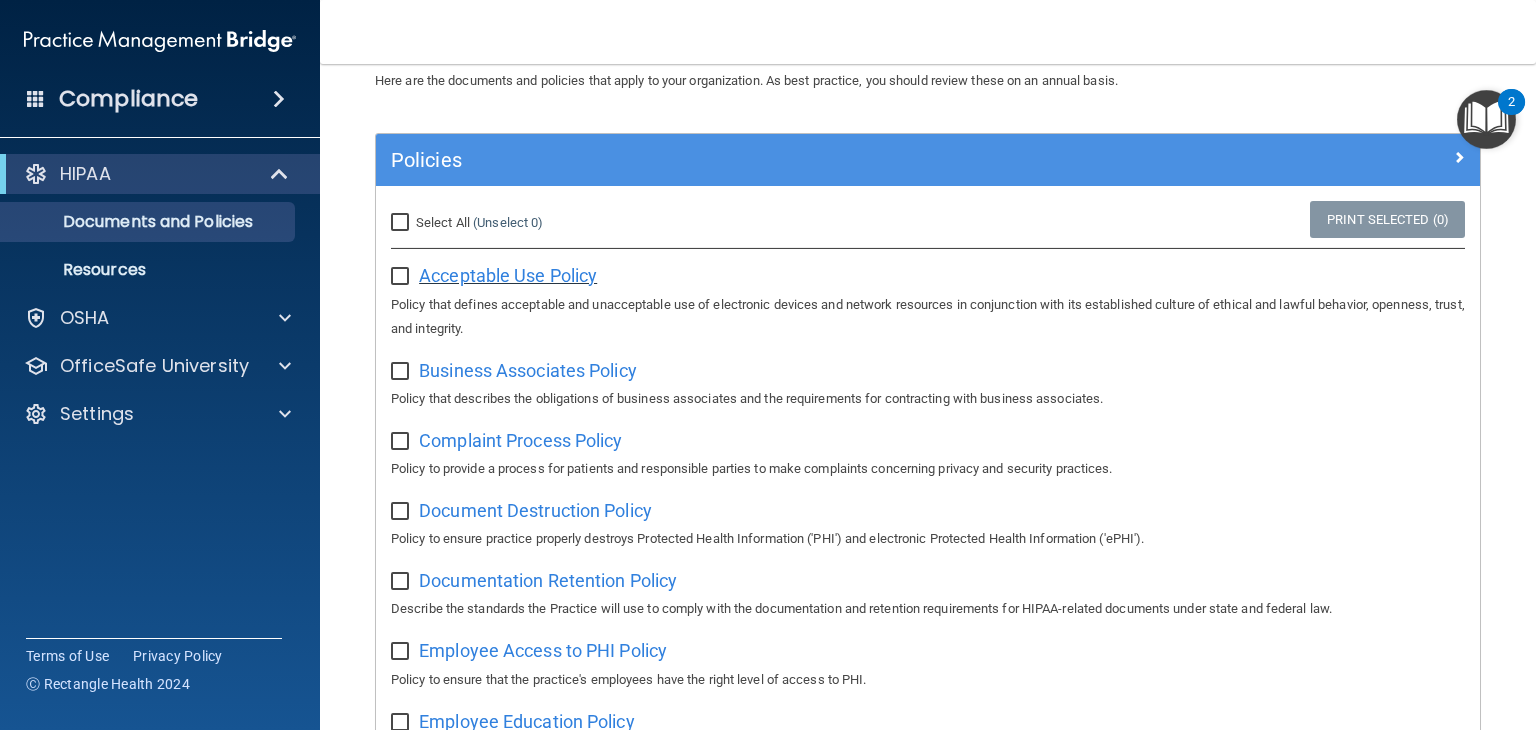 click on "Acceptable Use Policy" at bounding box center [508, 275] 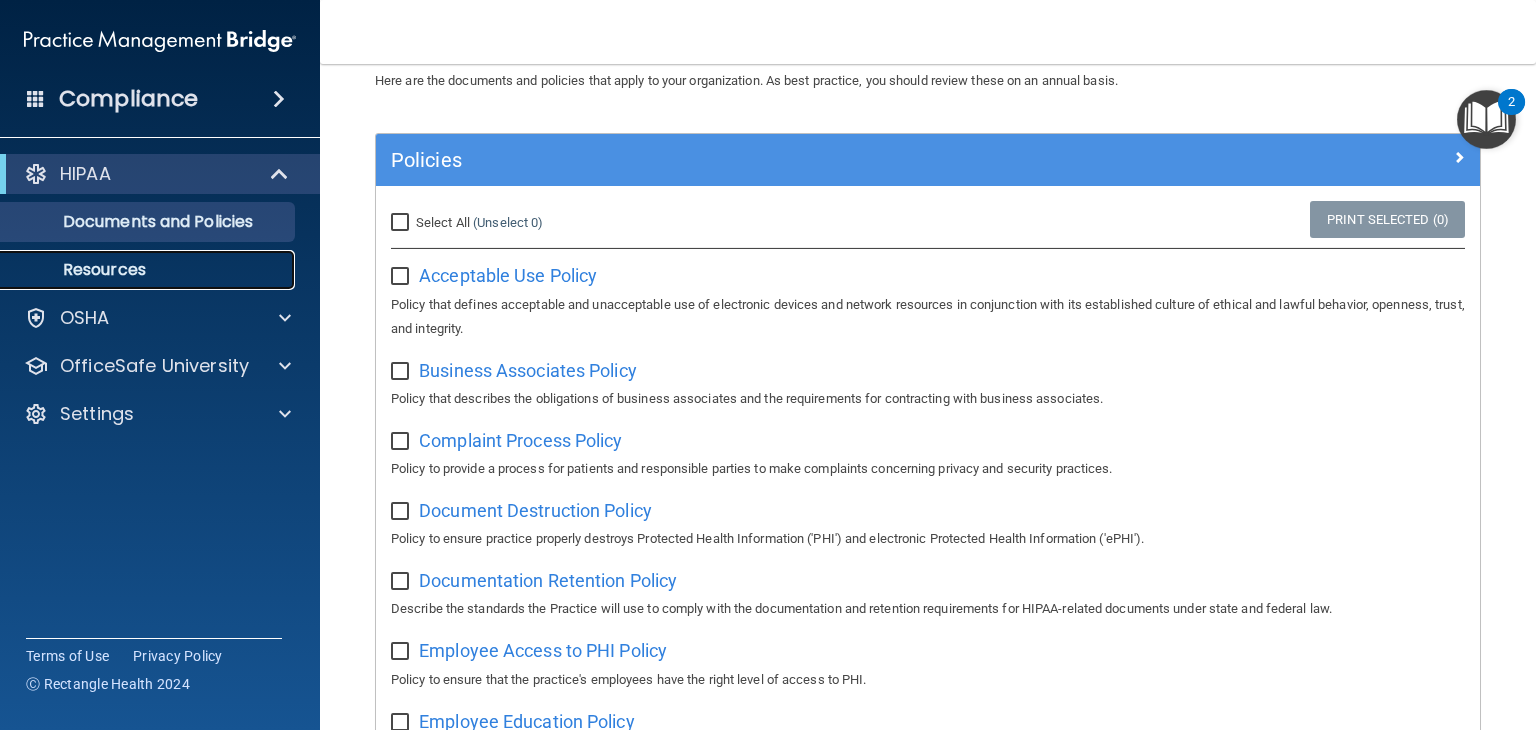 click on "Resources" at bounding box center [149, 270] 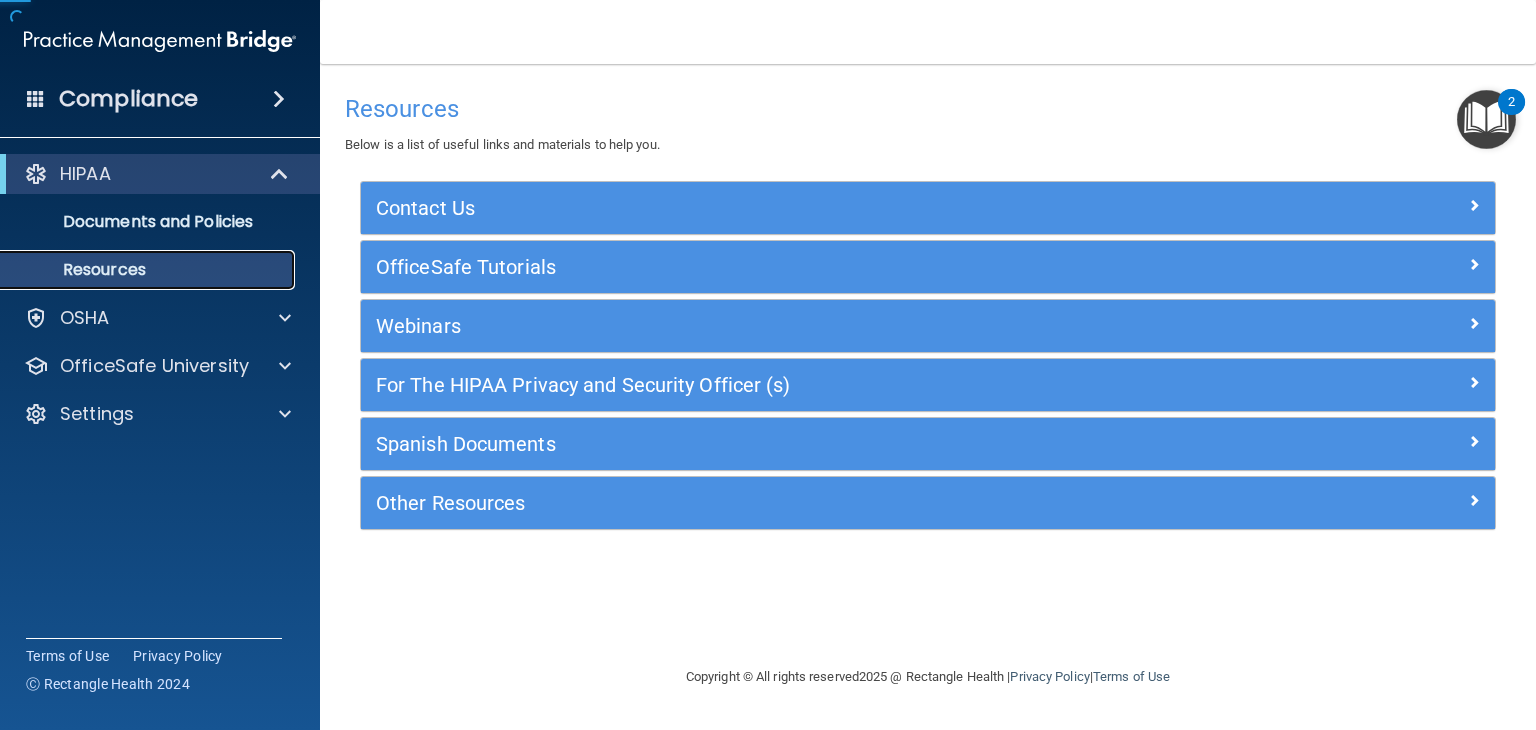 scroll, scrollTop: 0, scrollLeft: 0, axis: both 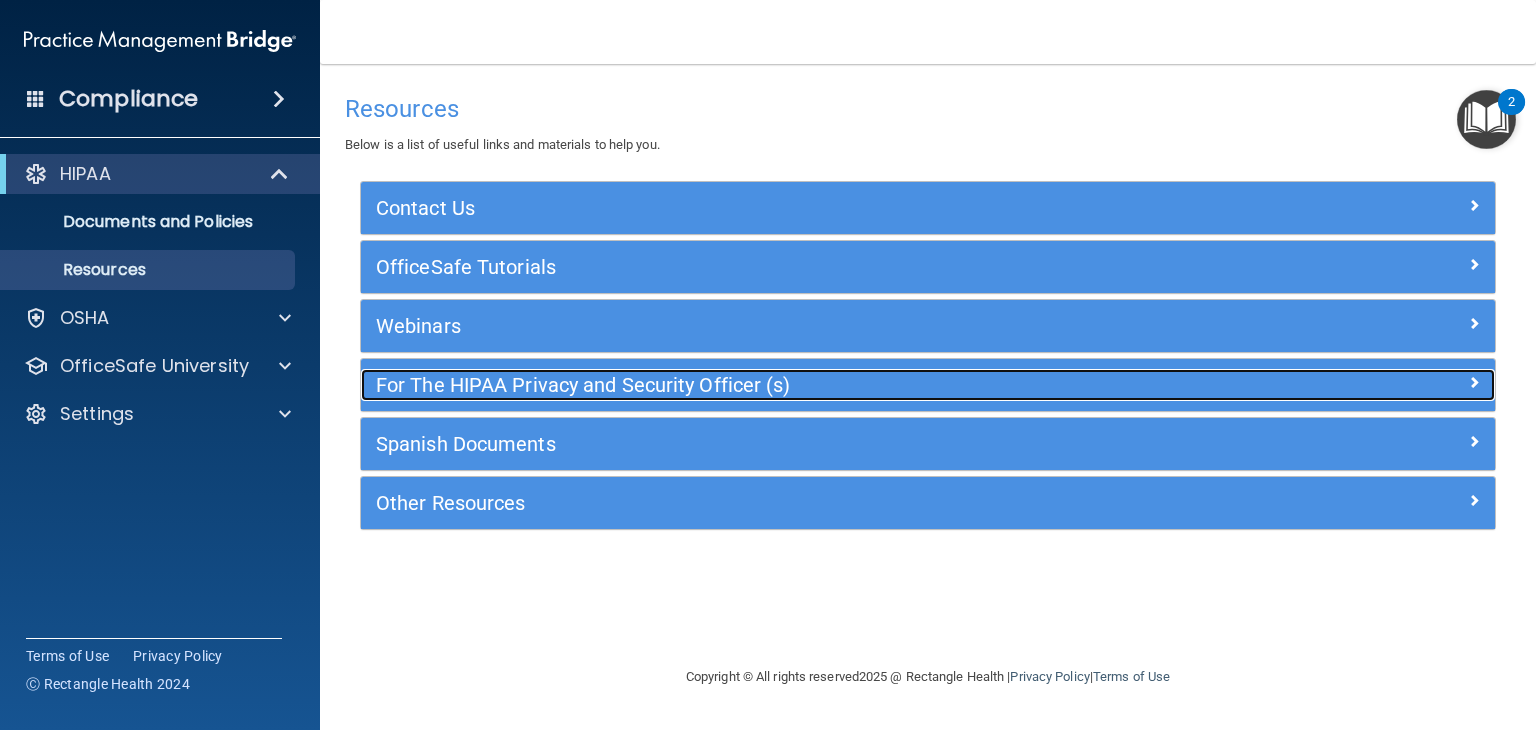 click on "For The HIPAA Privacy and Security Officer (s)" at bounding box center (786, 385) 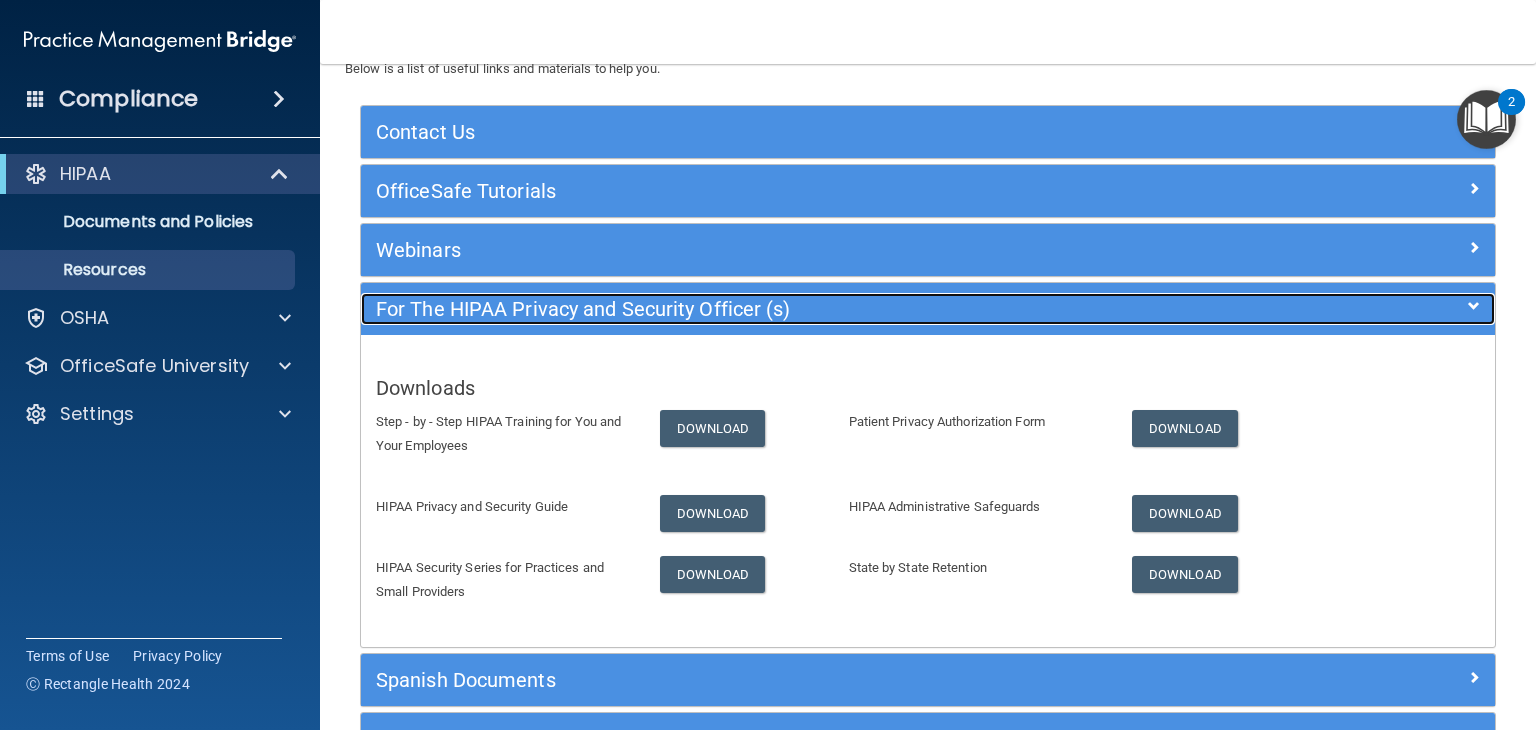 scroll, scrollTop: 78, scrollLeft: 0, axis: vertical 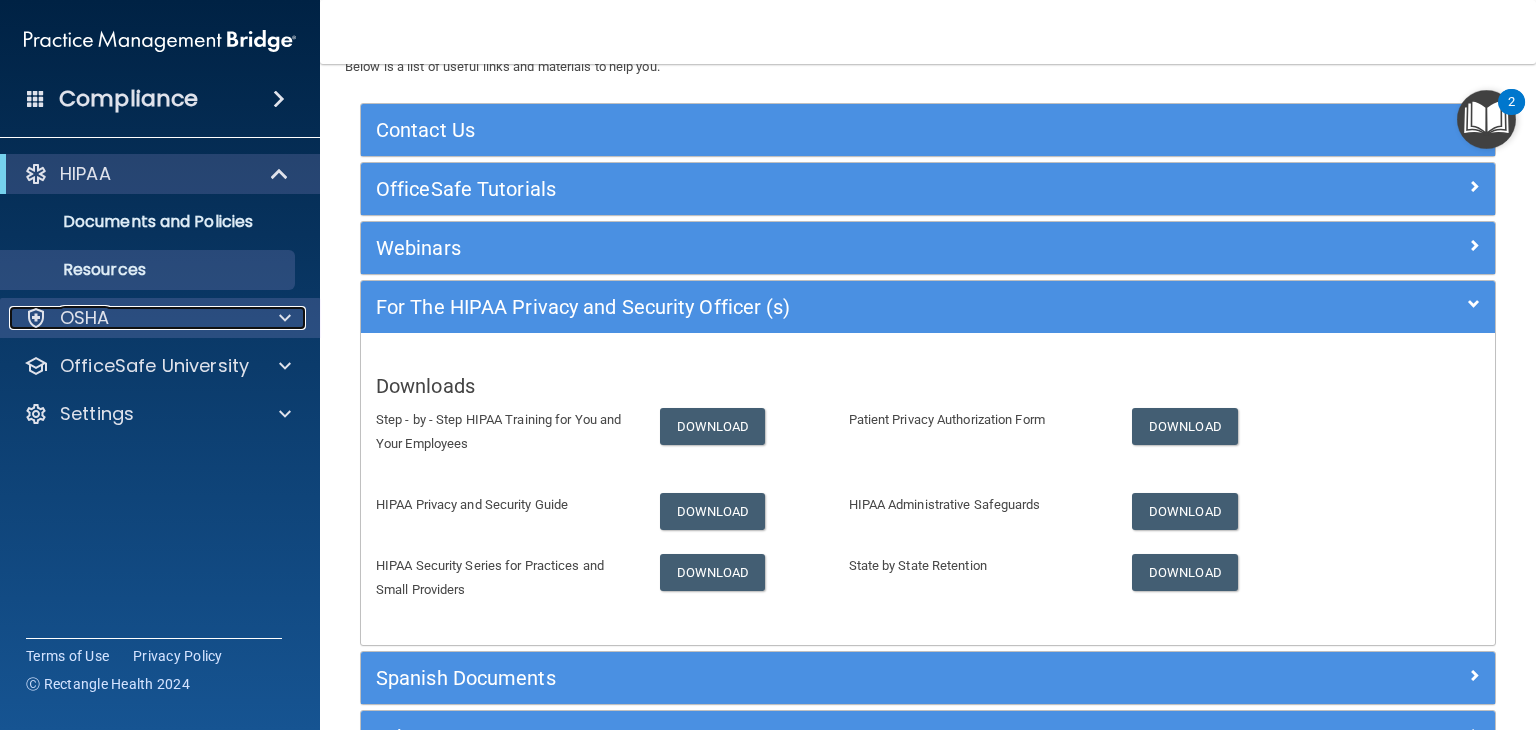 click on "OSHA" at bounding box center (133, 318) 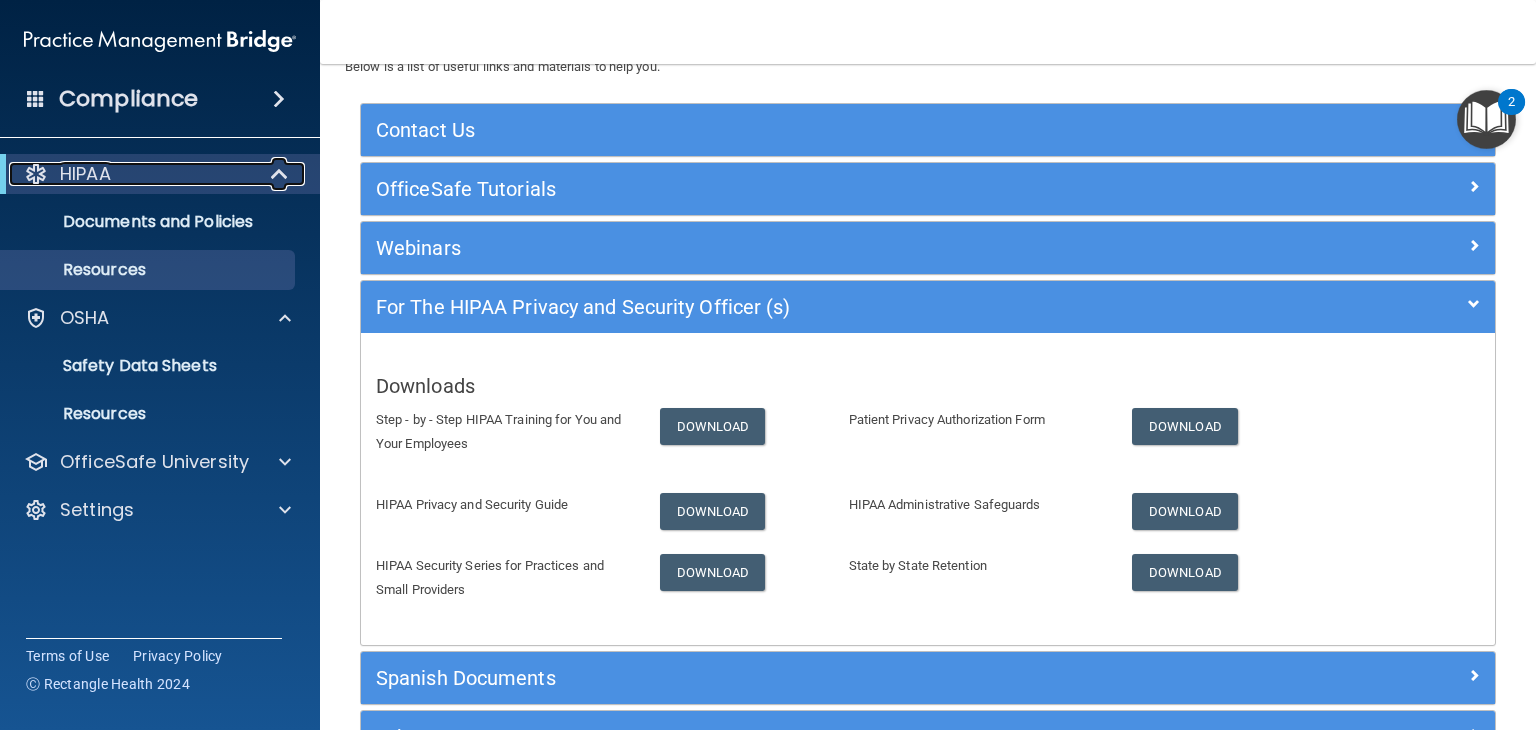 click on "HIPAA" at bounding box center [132, 174] 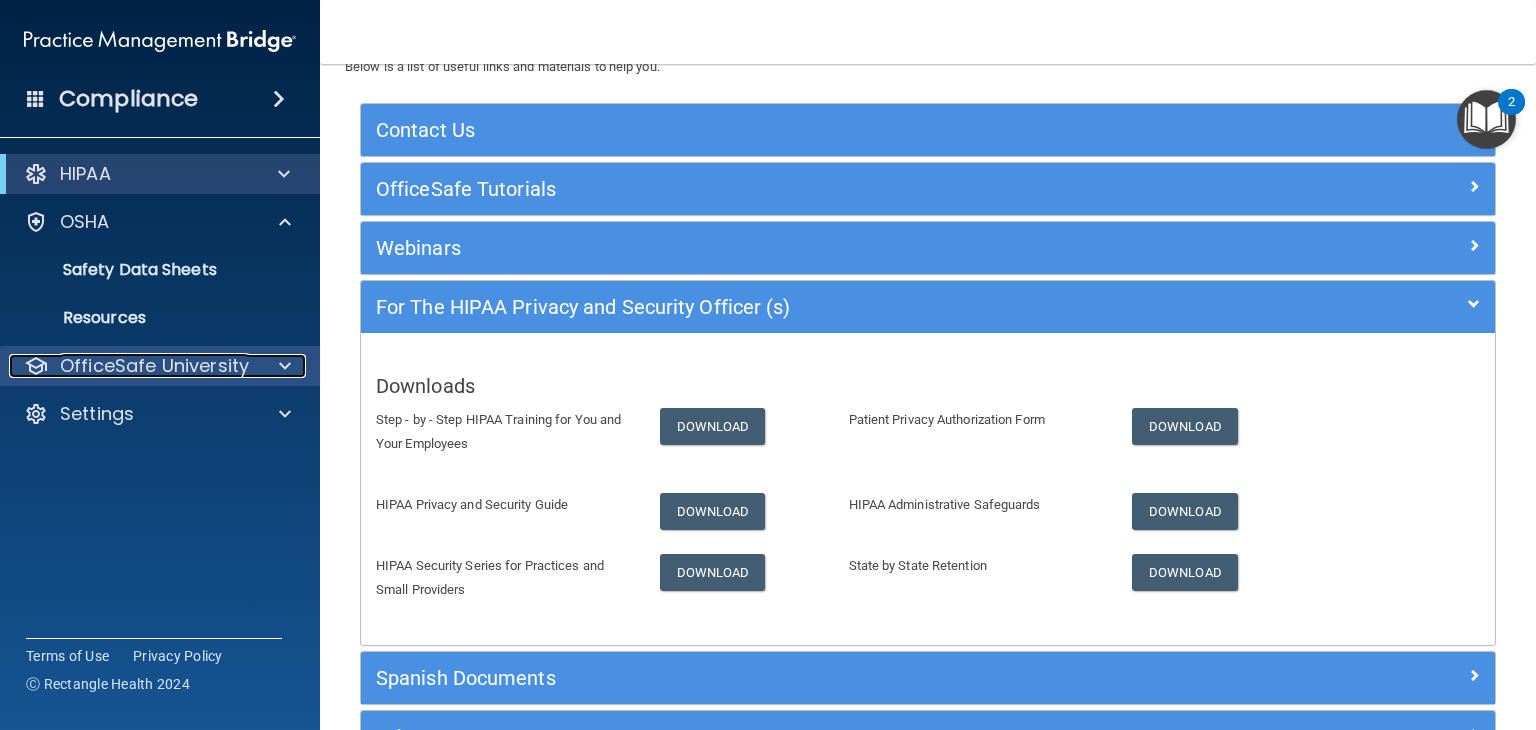 click at bounding box center (285, 366) 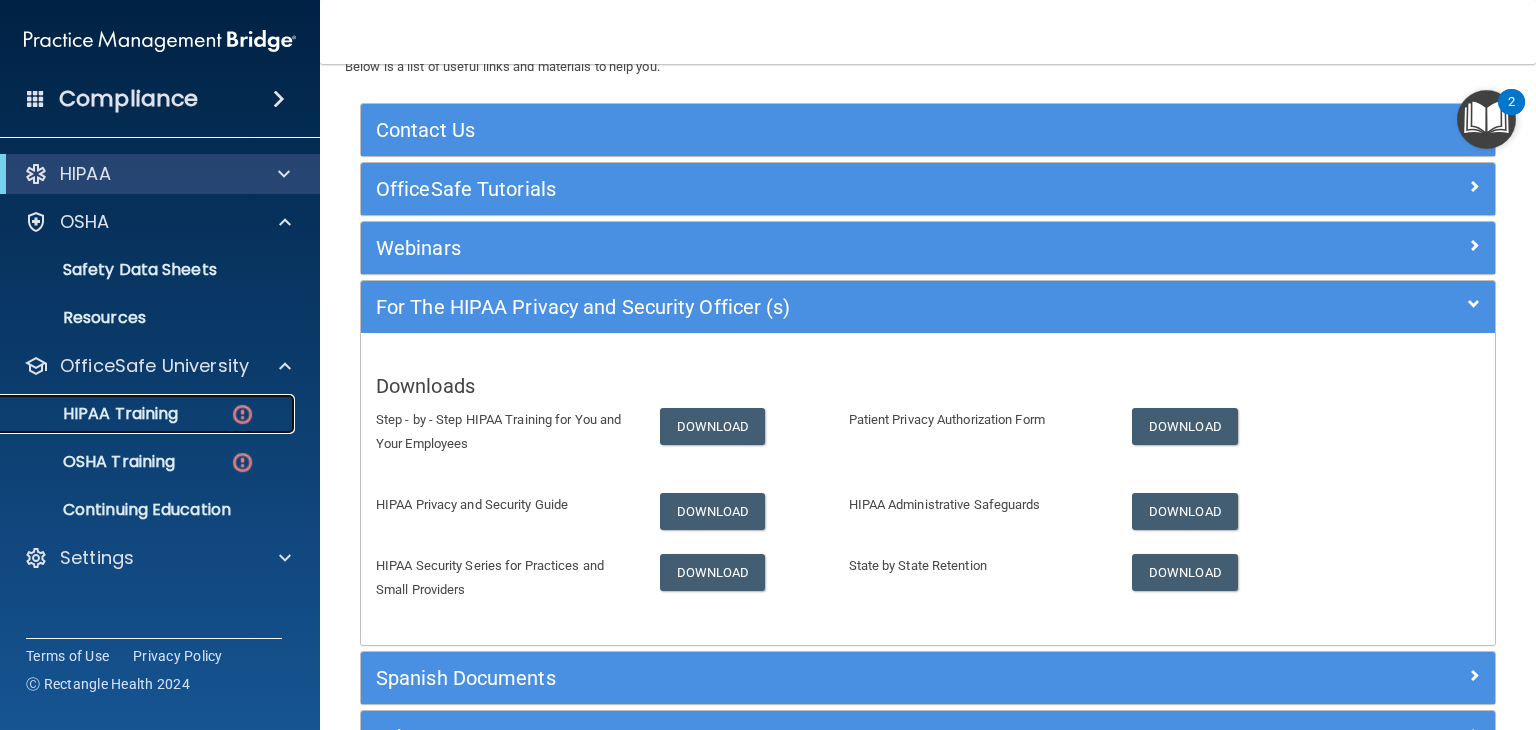 click on "HIPAA Training" at bounding box center (137, 414) 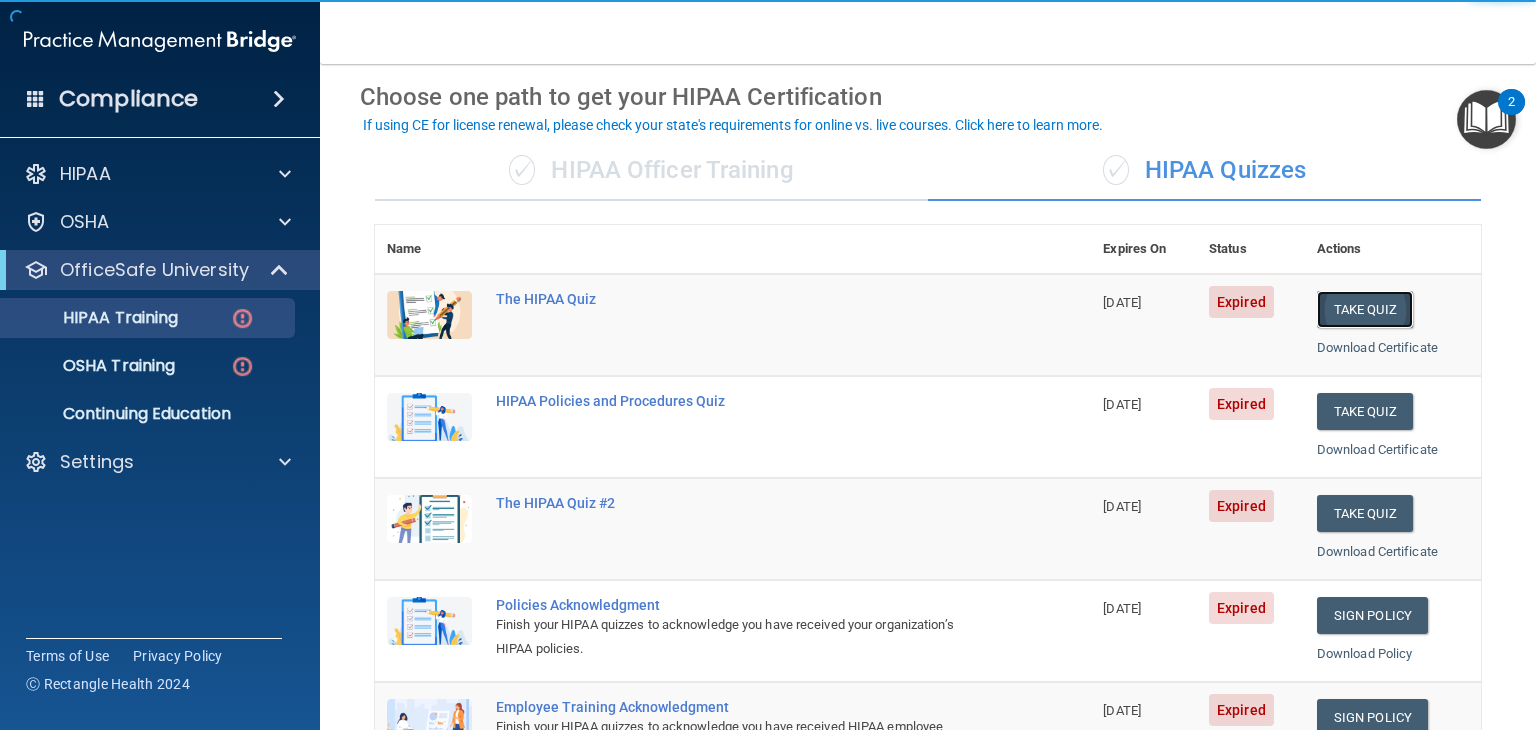 click on "Take Quiz" at bounding box center [1365, 309] 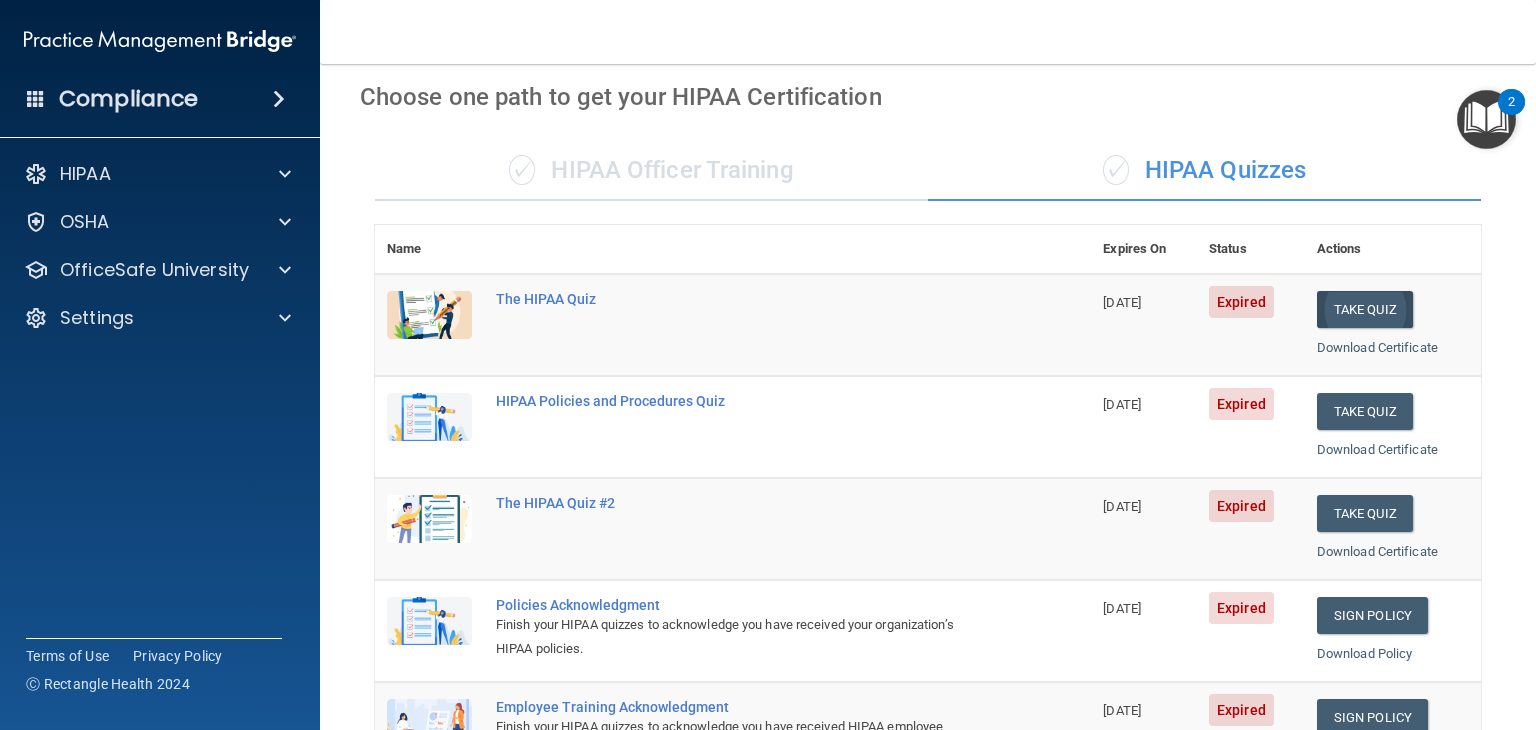 scroll, scrollTop: 0, scrollLeft: 0, axis: both 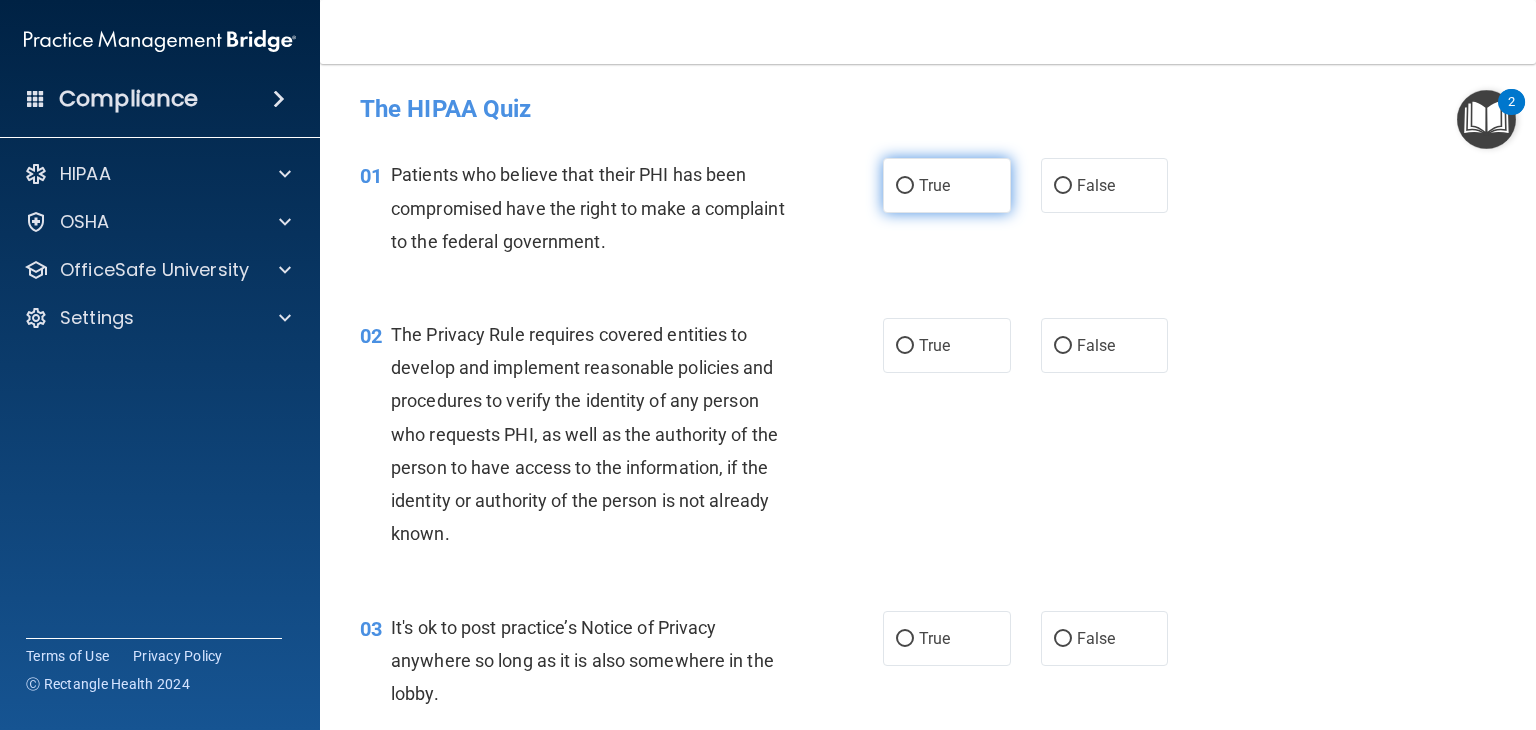 click on "True" at bounding box center (934, 185) 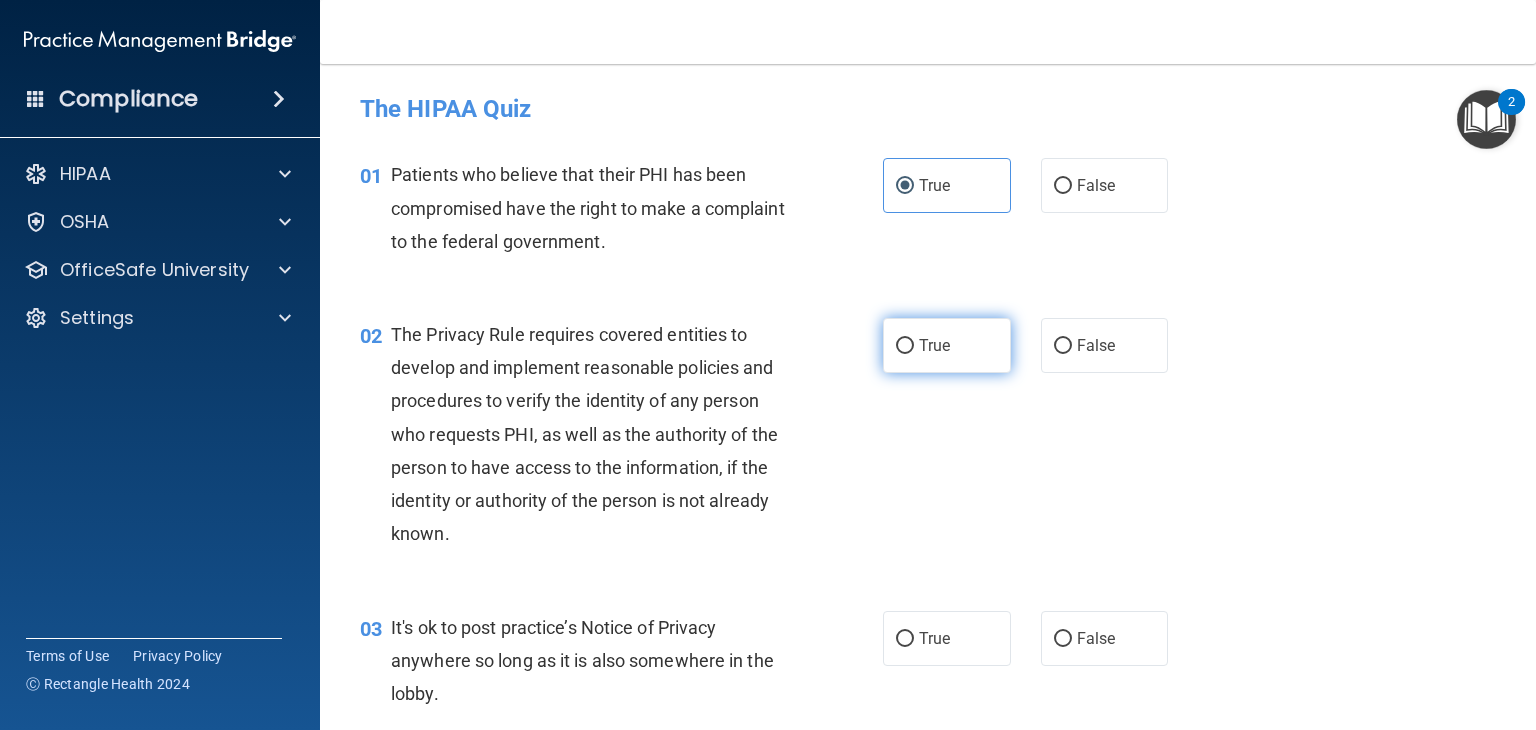 click on "True" at bounding box center [947, 345] 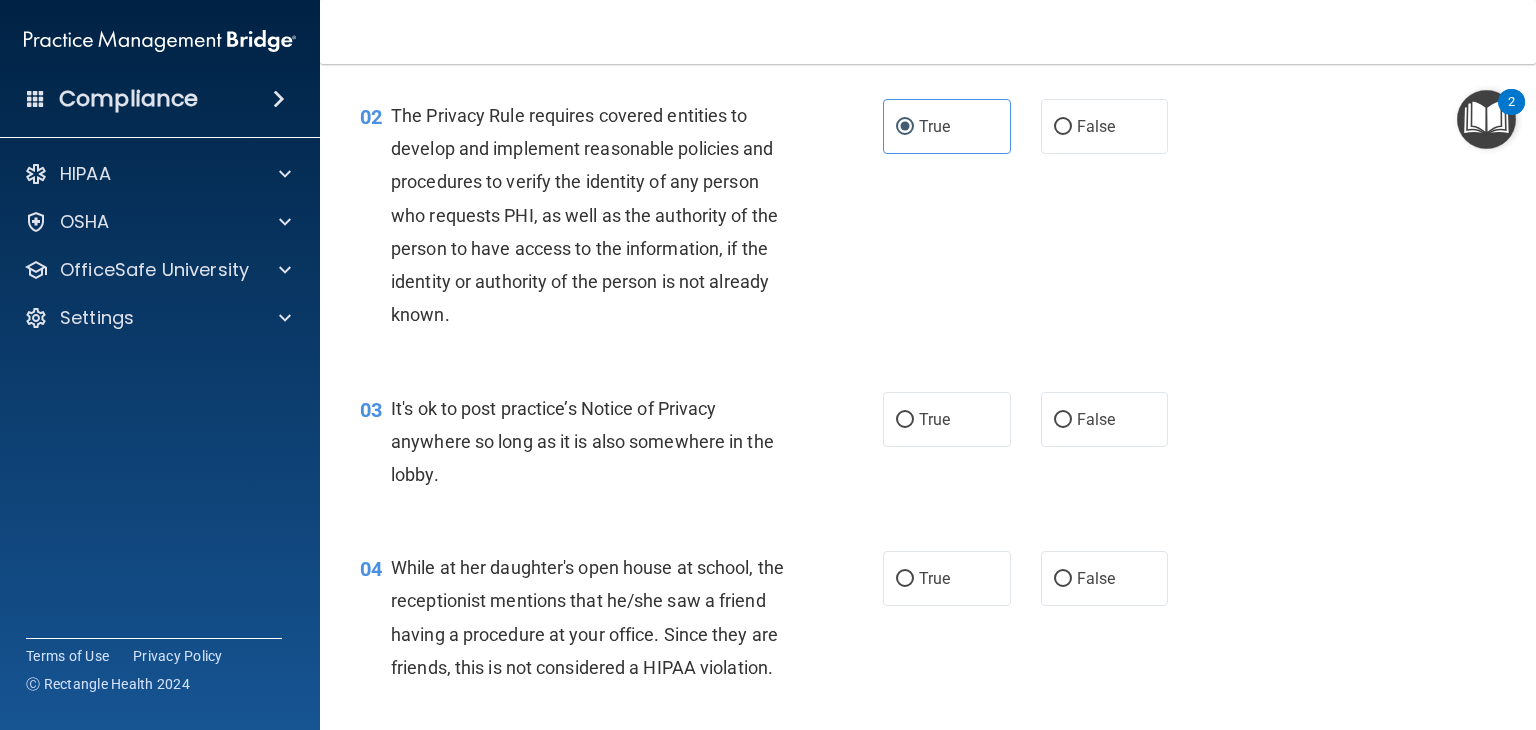 scroll, scrollTop: 234, scrollLeft: 0, axis: vertical 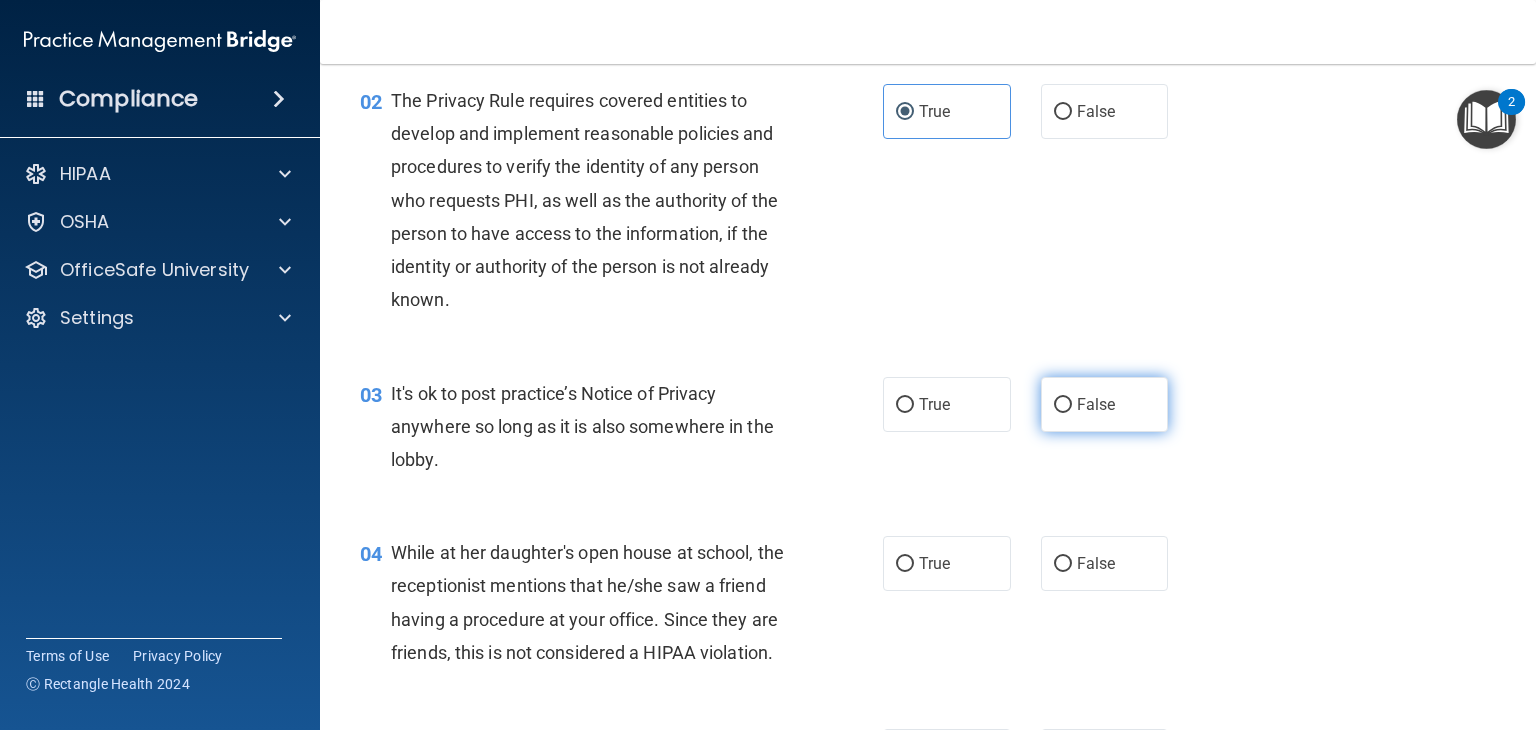 click on "False" at bounding box center [1105, 404] 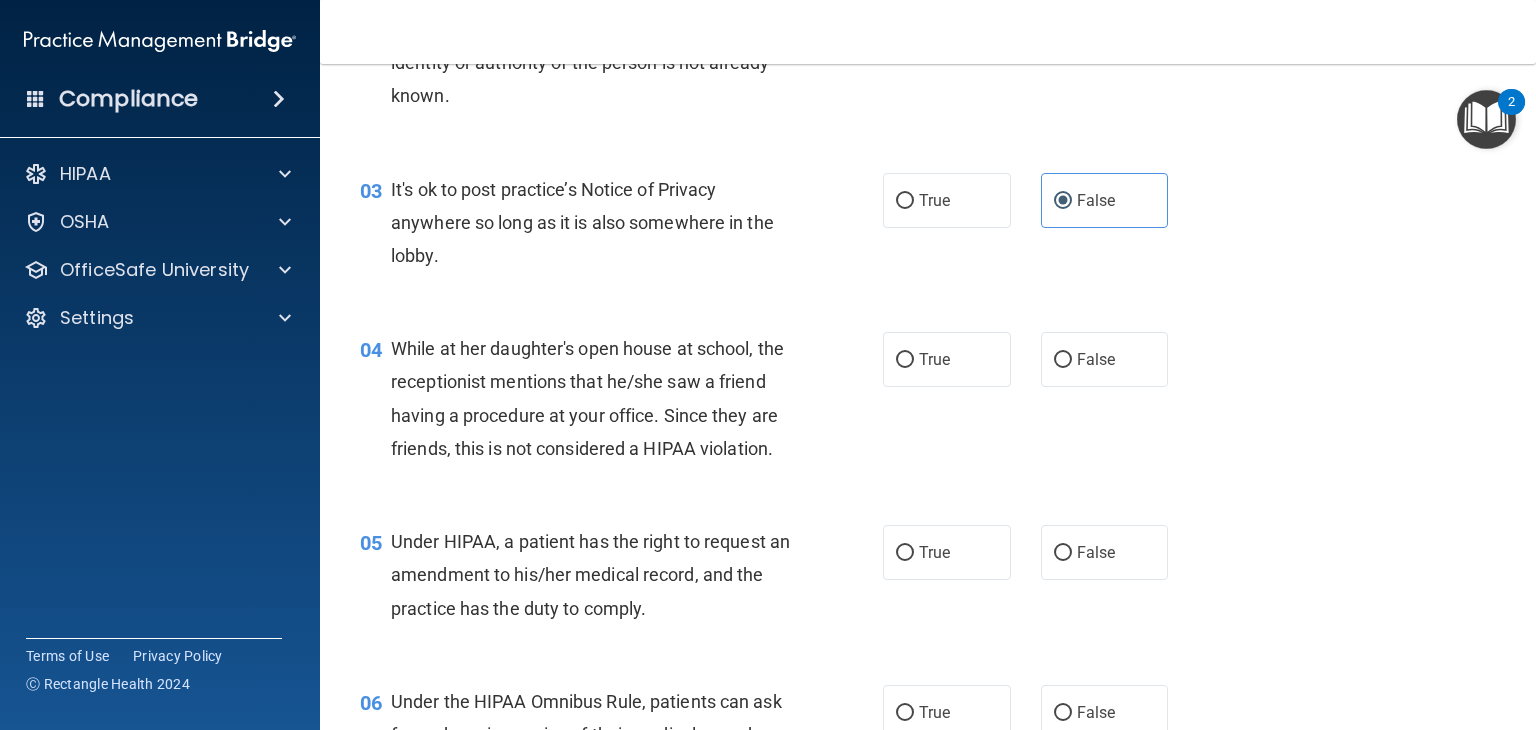 scroll, scrollTop: 439, scrollLeft: 0, axis: vertical 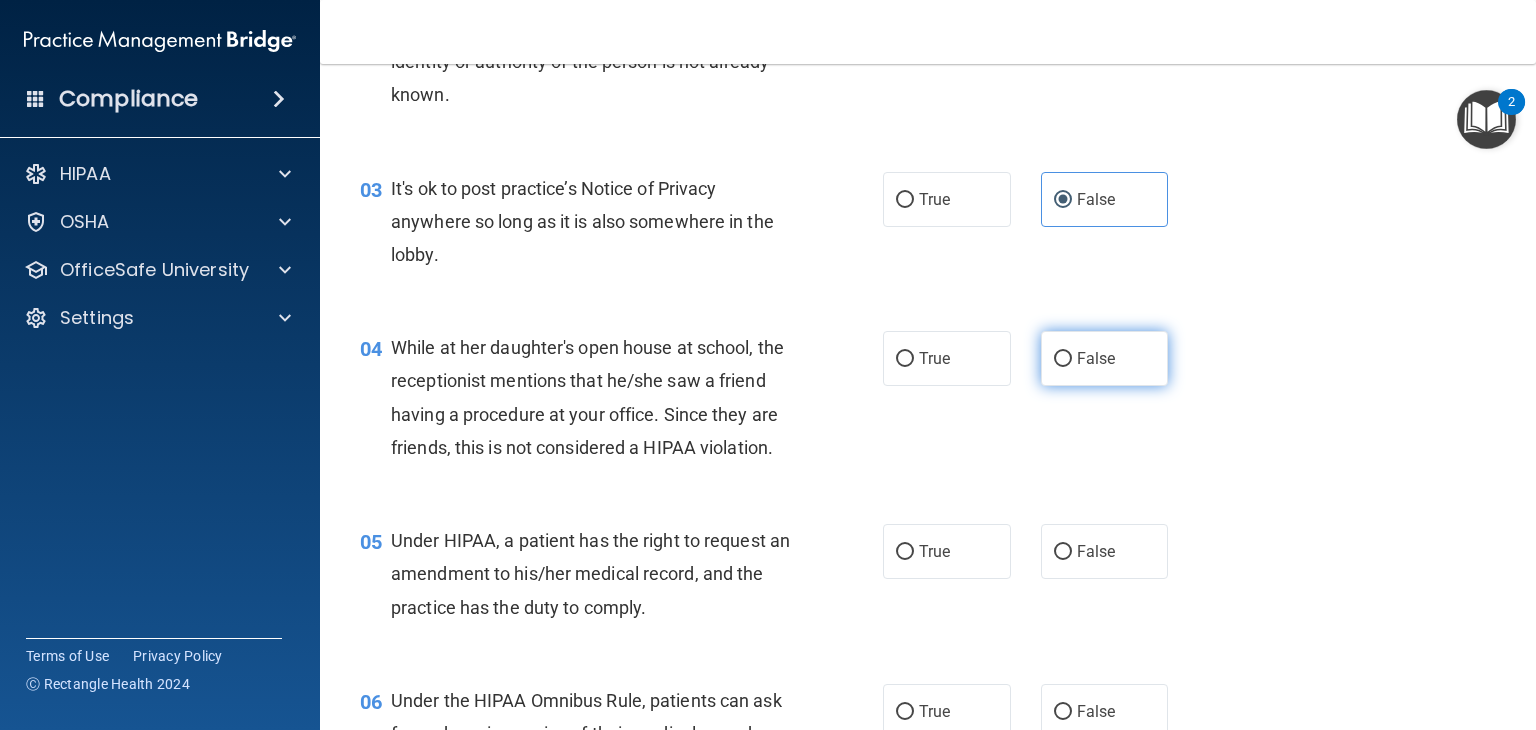 click on "False" at bounding box center [1105, 358] 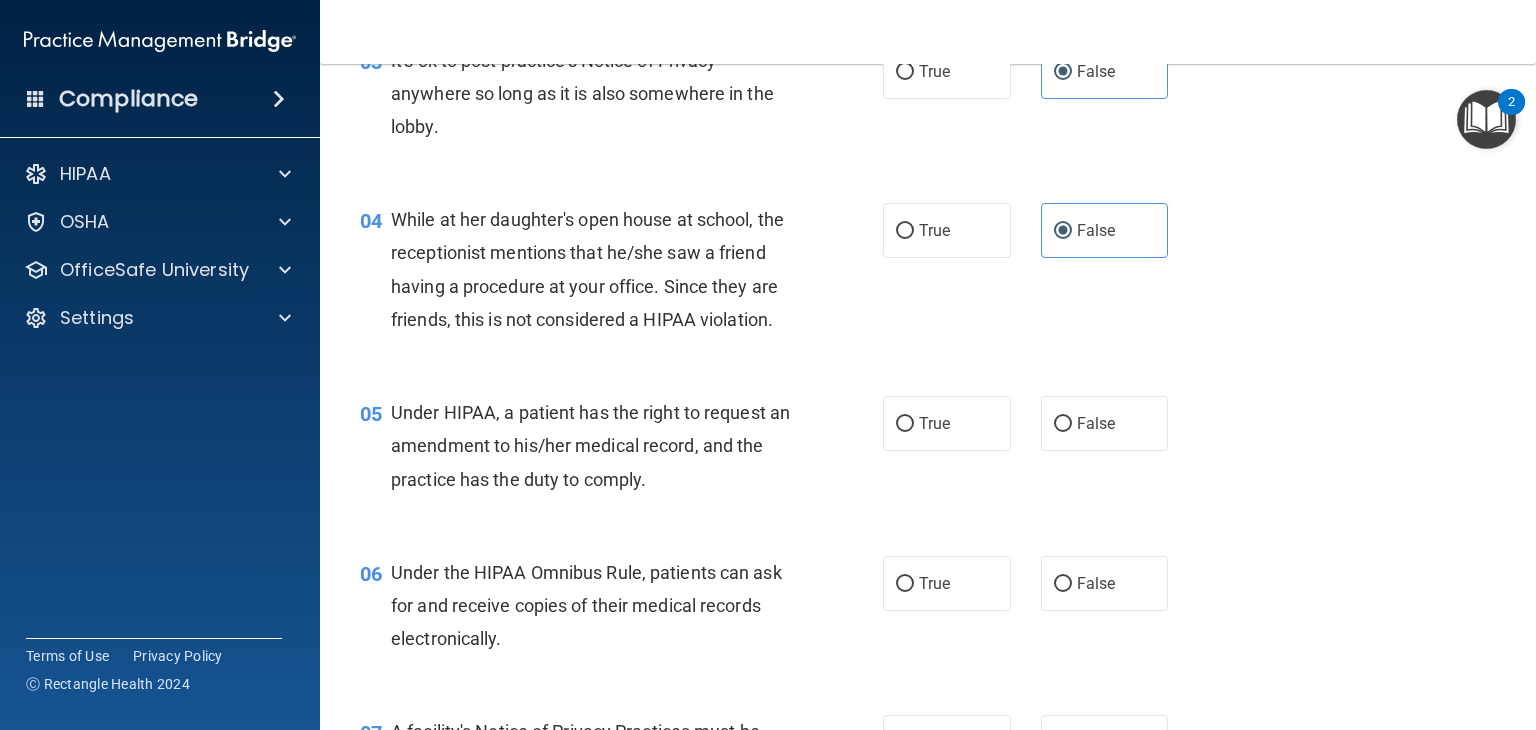 scroll, scrollTop: 572, scrollLeft: 0, axis: vertical 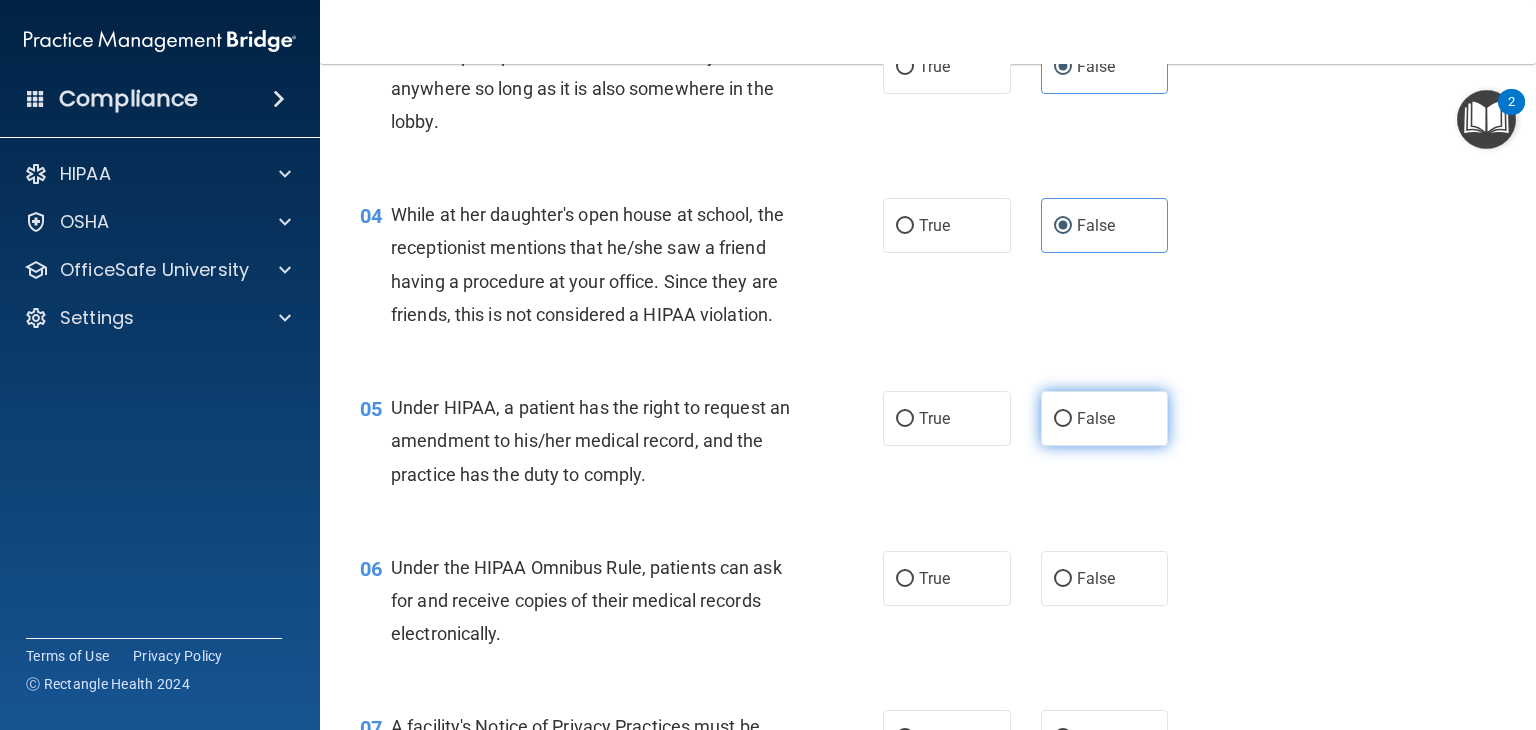 click on "False" at bounding box center [1105, 418] 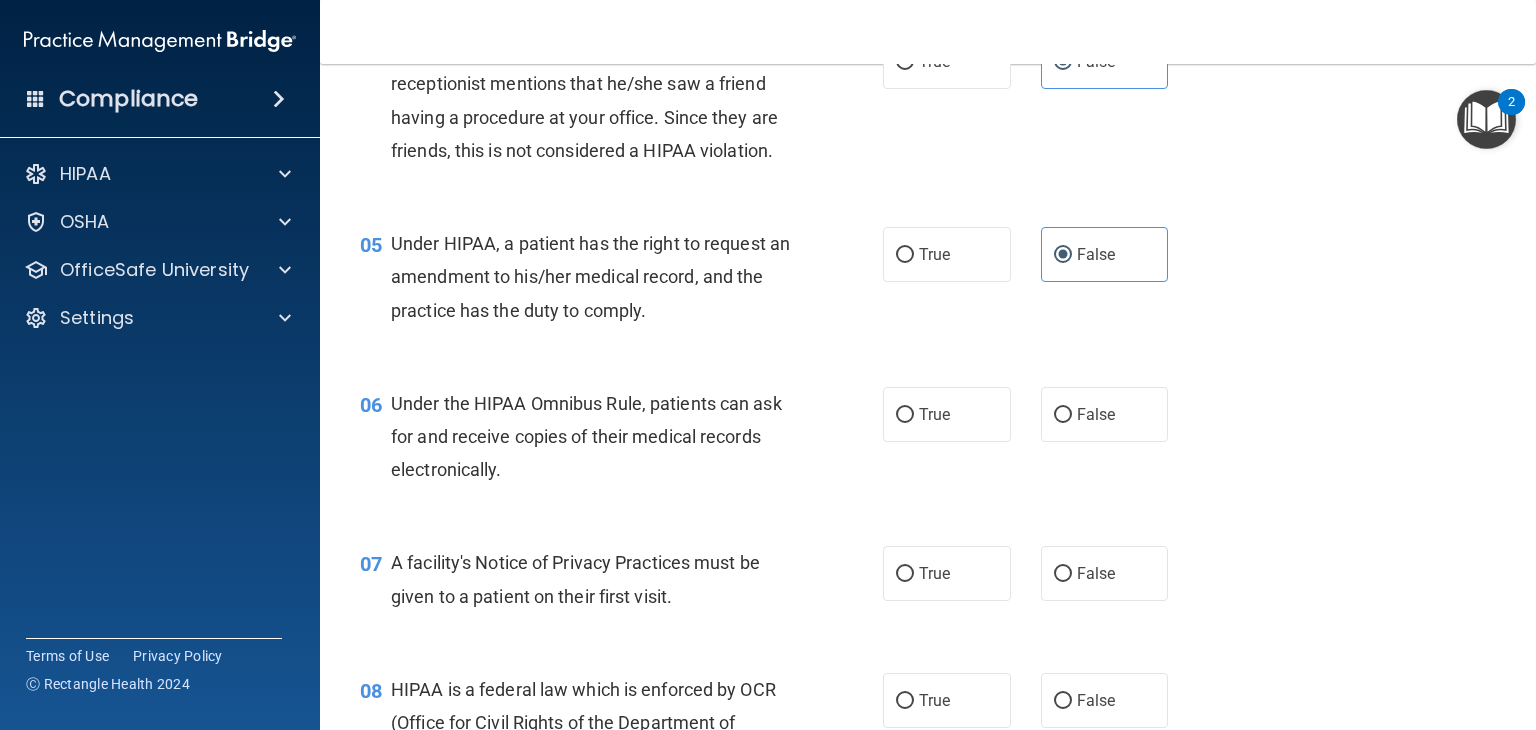 scroll, scrollTop: 740, scrollLeft: 0, axis: vertical 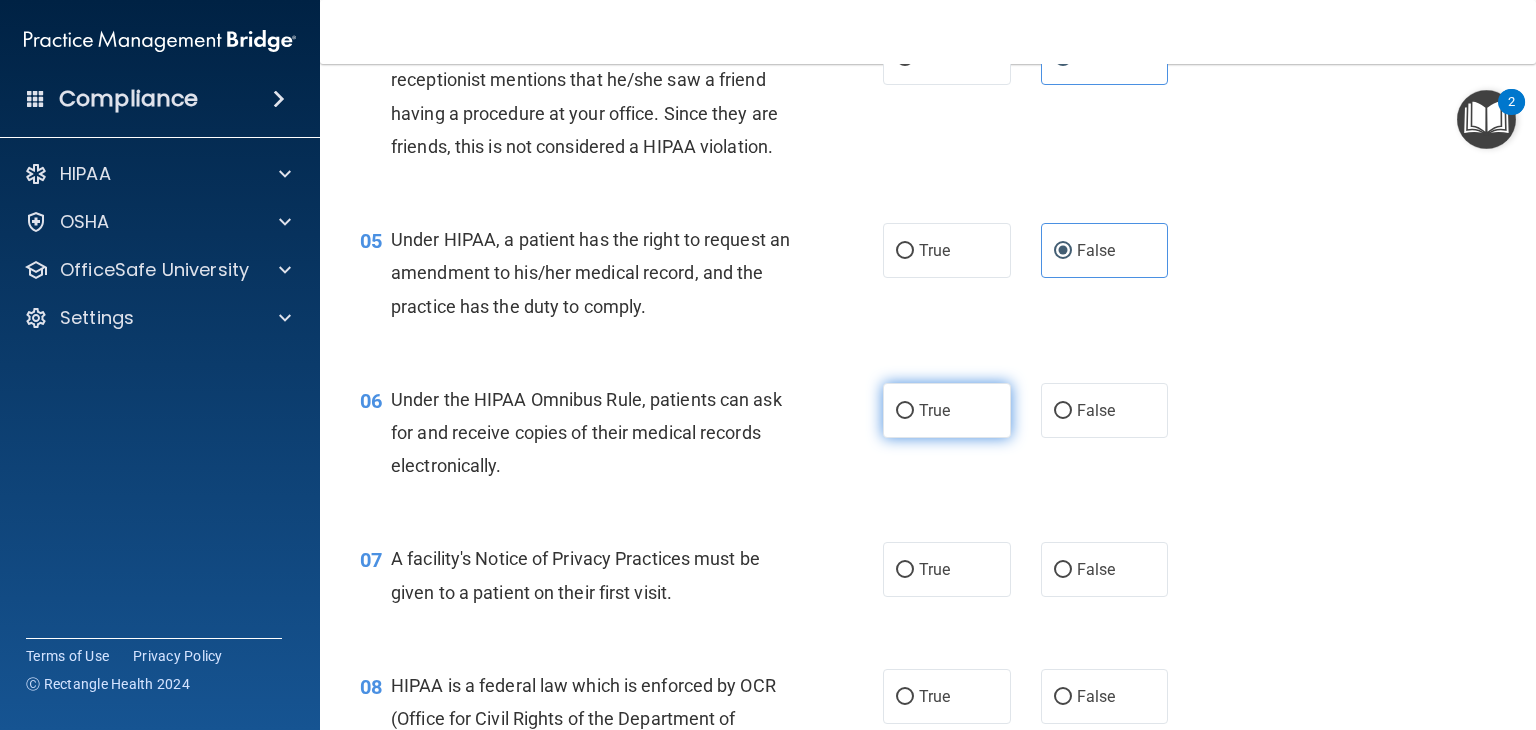 click on "True" at bounding box center (934, 410) 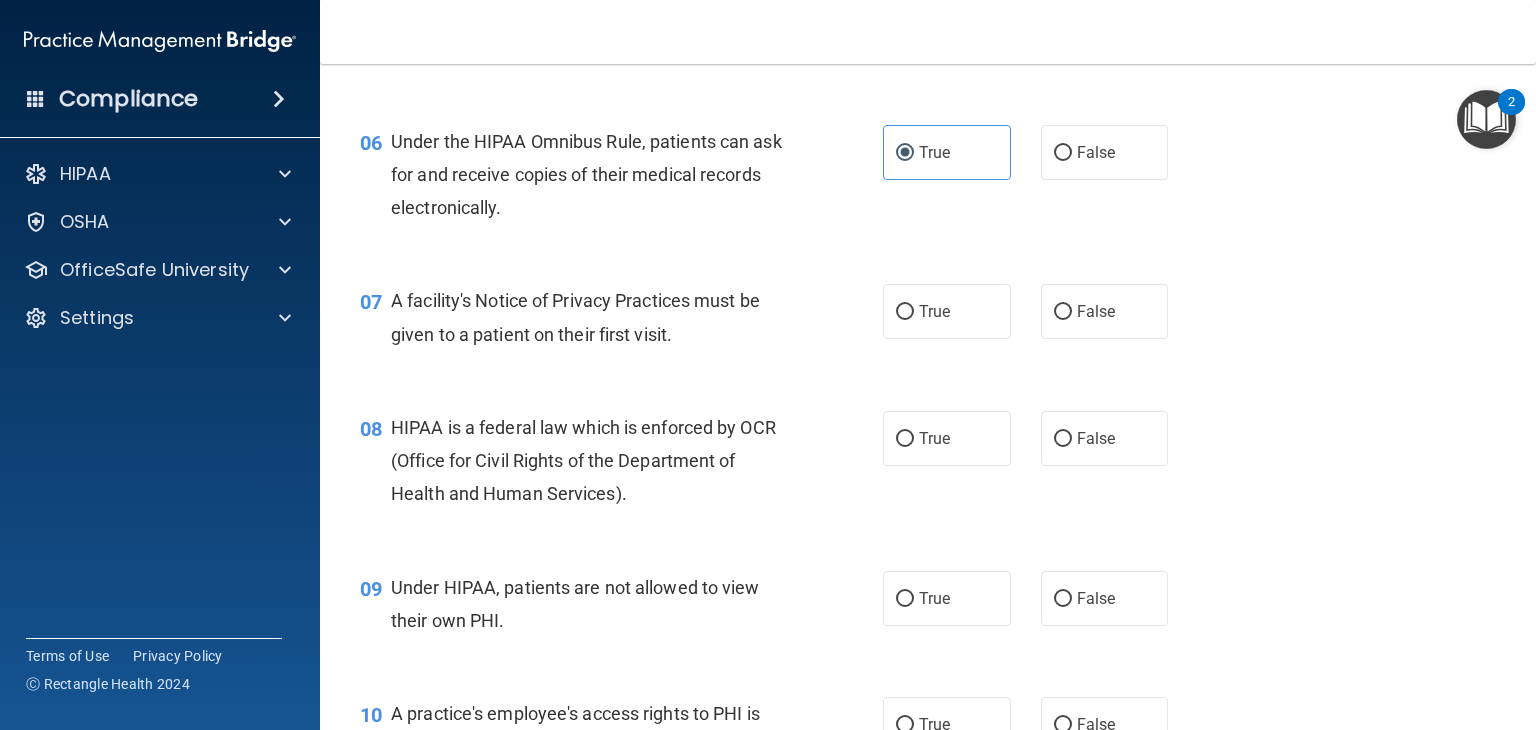 scroll, scrollTop: 999, scrollLeft: 0, axis: vertical 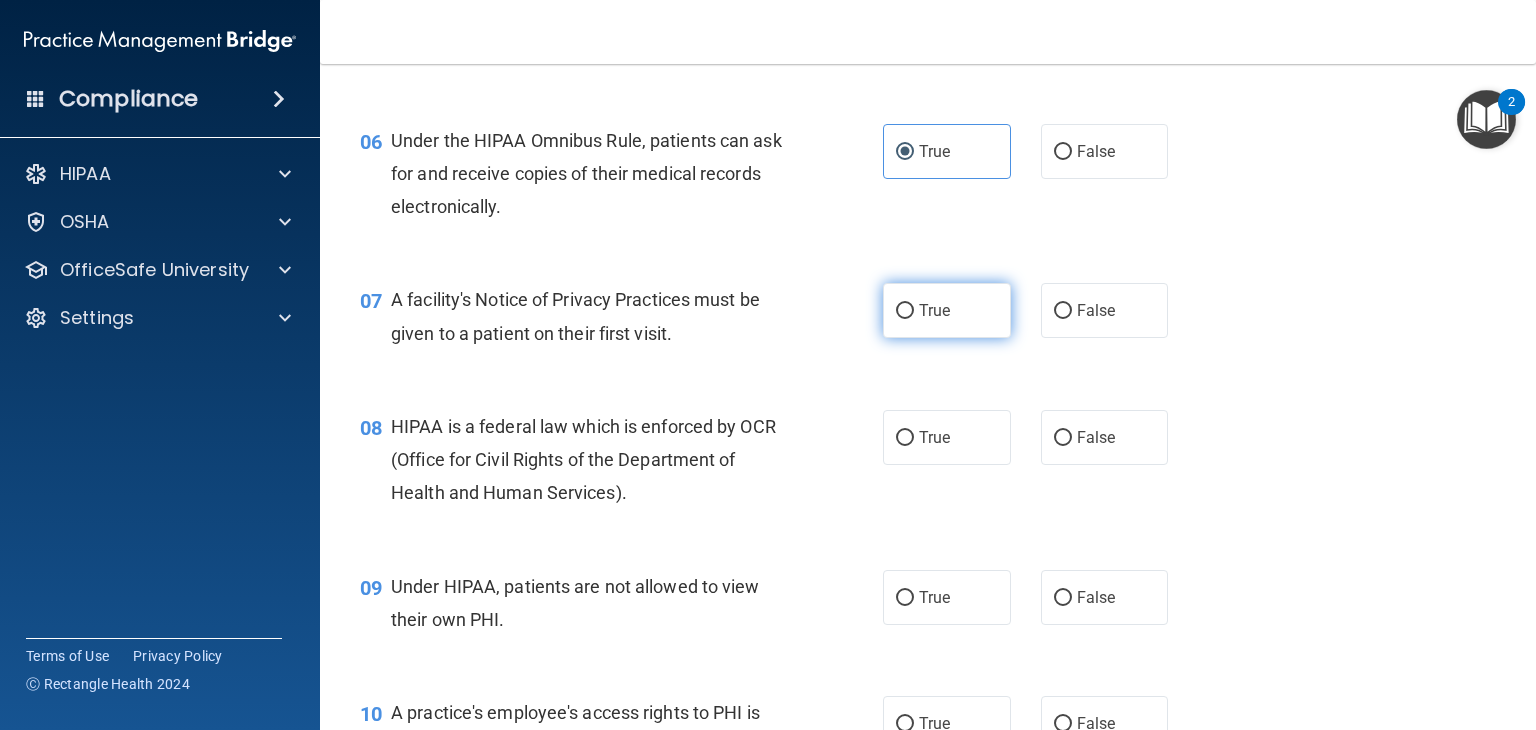 click on "True" at bounding box center (947, 310) 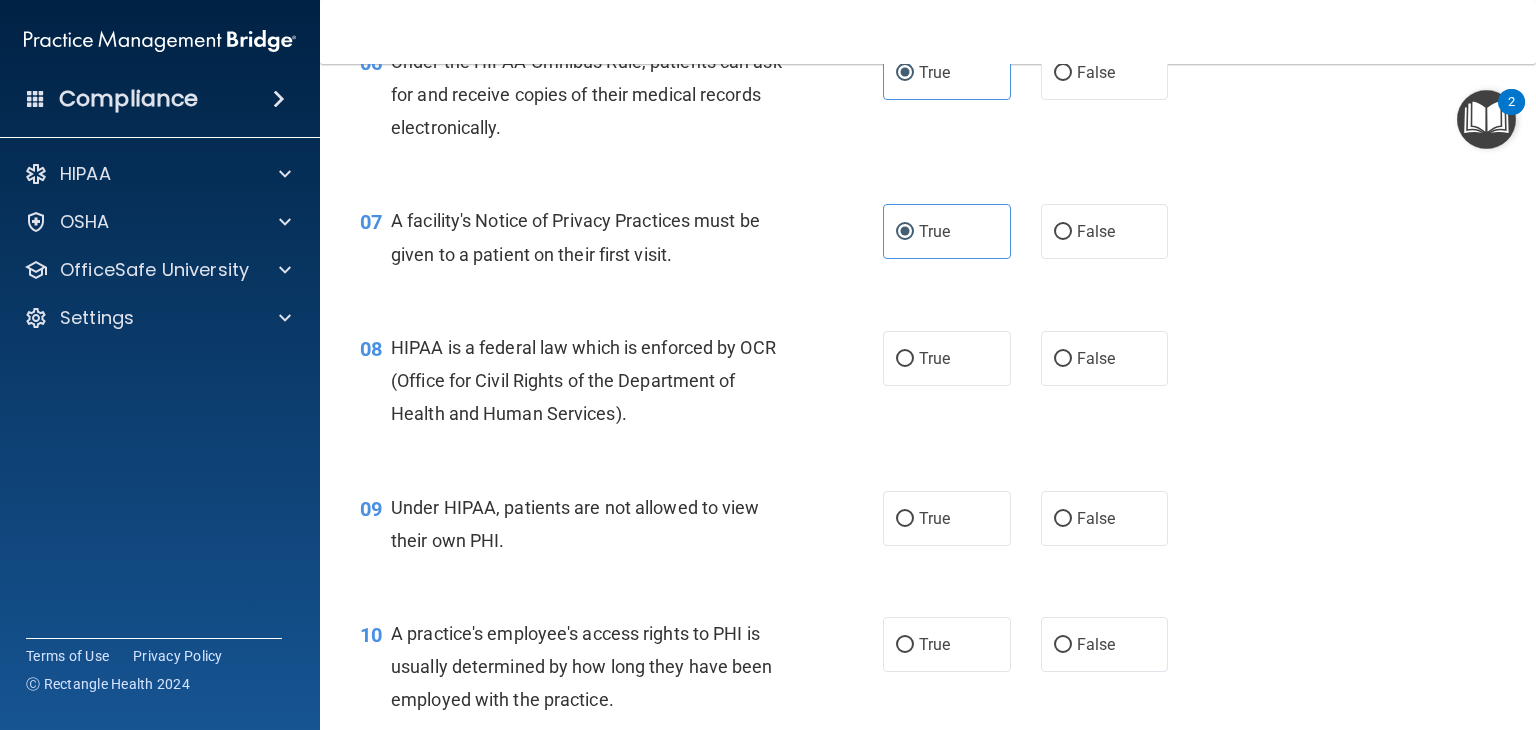 scroll, scrollTop: 1079, scrollLeft: 0, axis: vertical 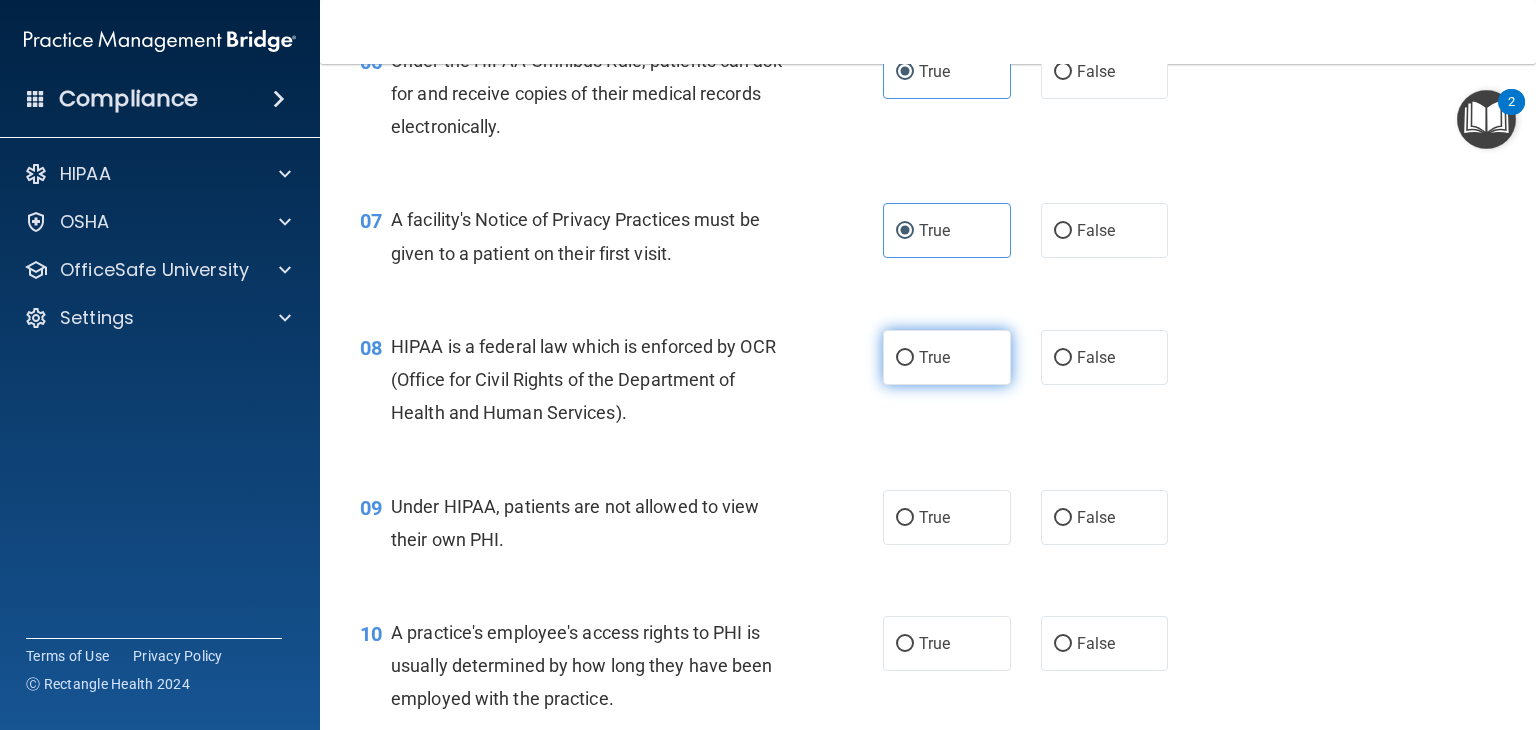 click on "True" at bounding box center (905, 358) 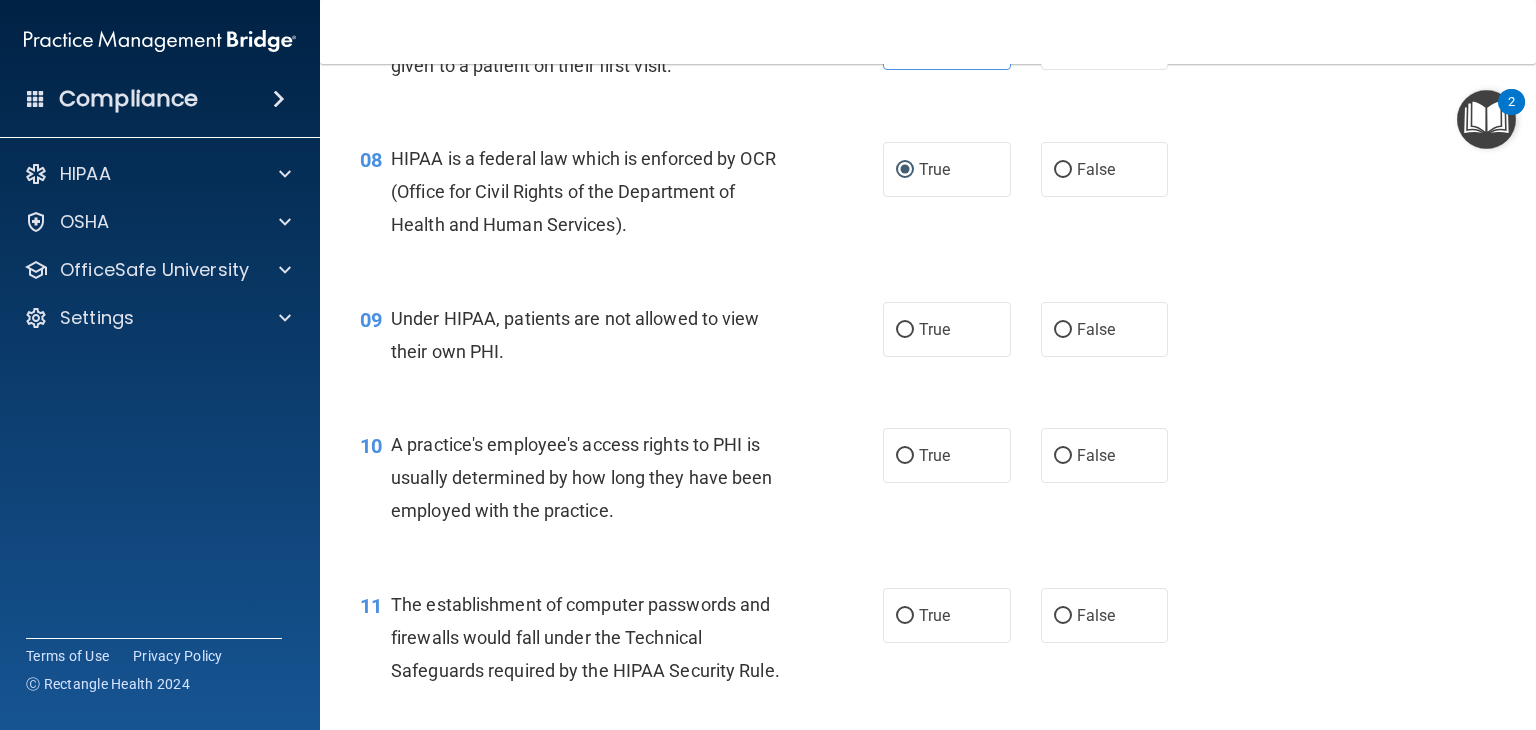 scroll, scrollTop: 1268, scrollLeft: 0, axis: vertical 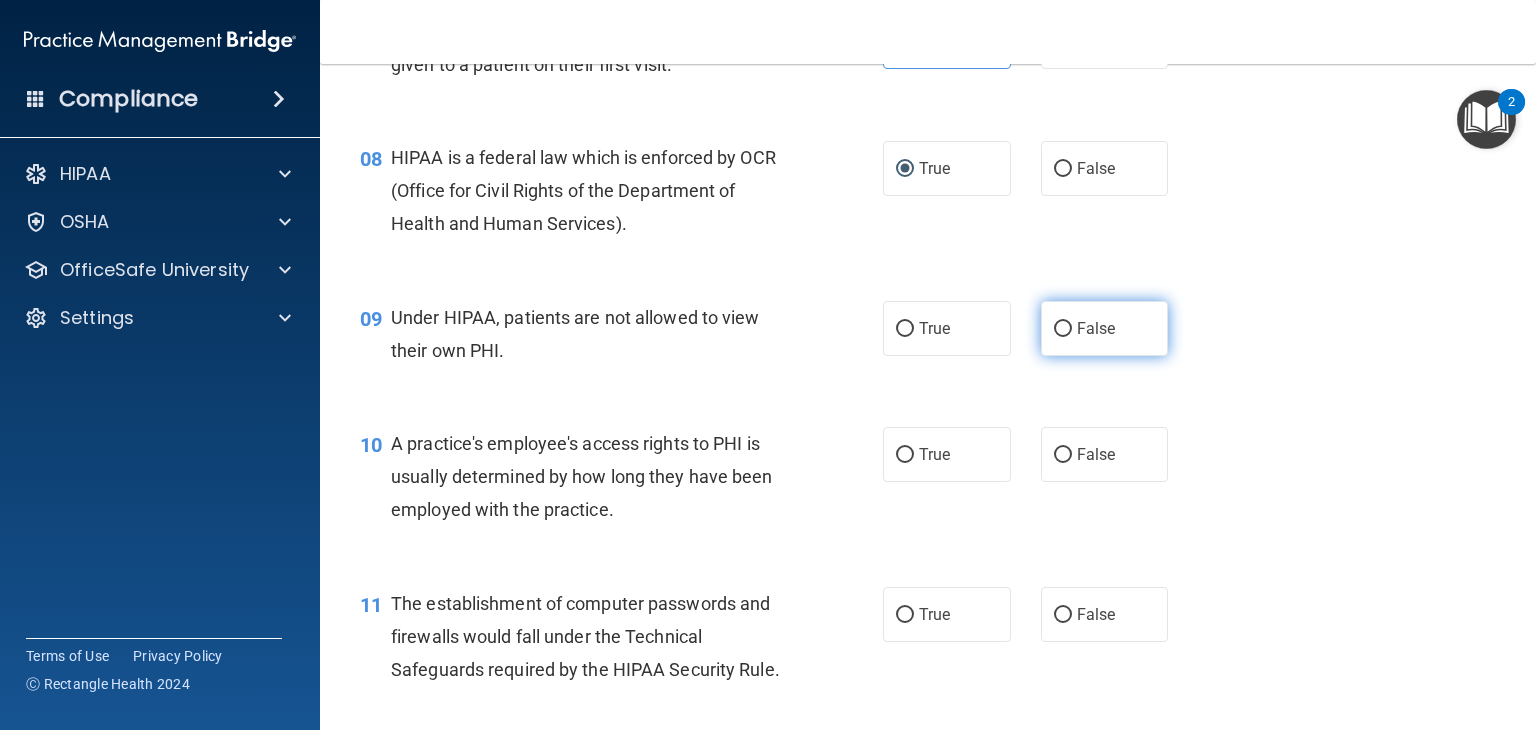 click on "False" at bounding box center [1105, 328] 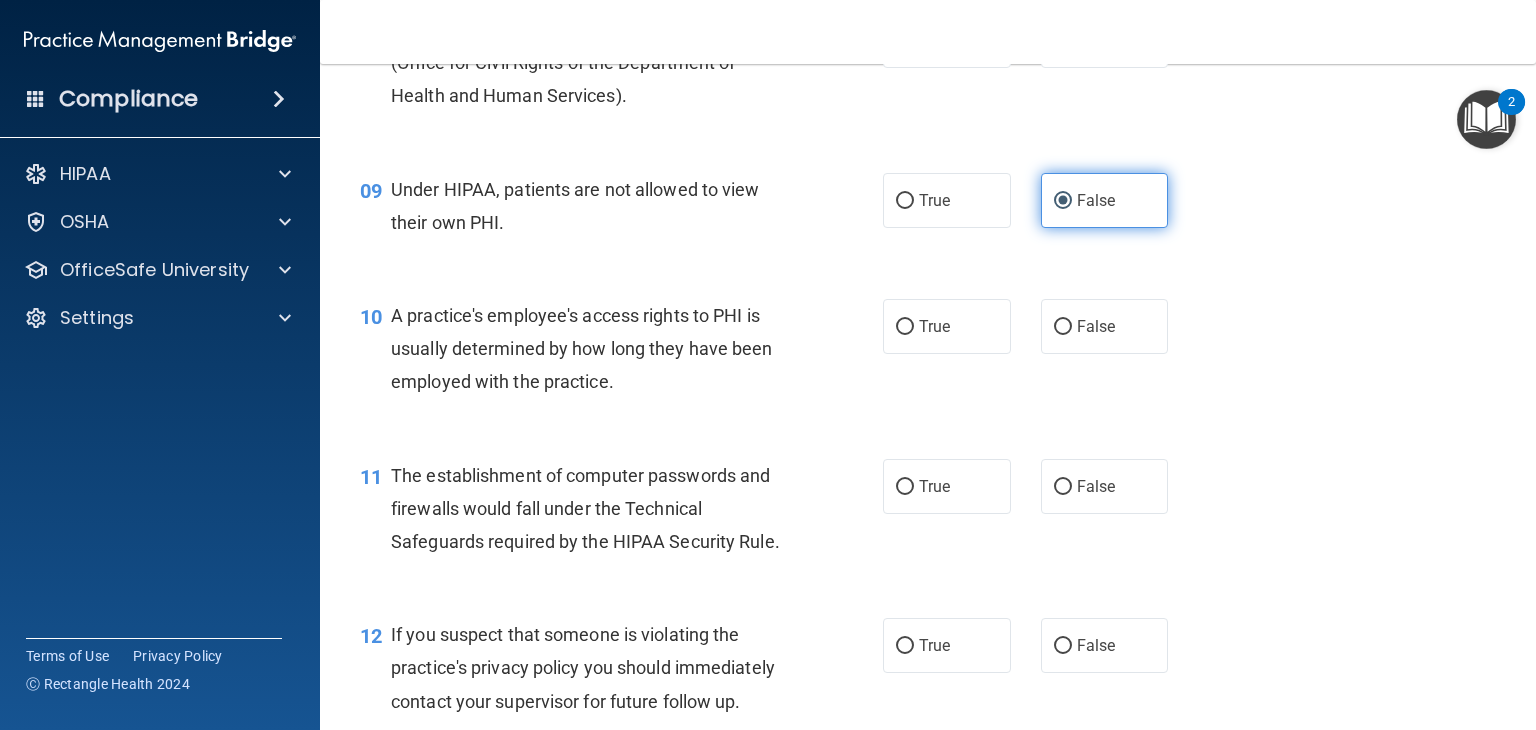 scroll, scrollTop: 1400, scrollLeft: 0, axis: vertical 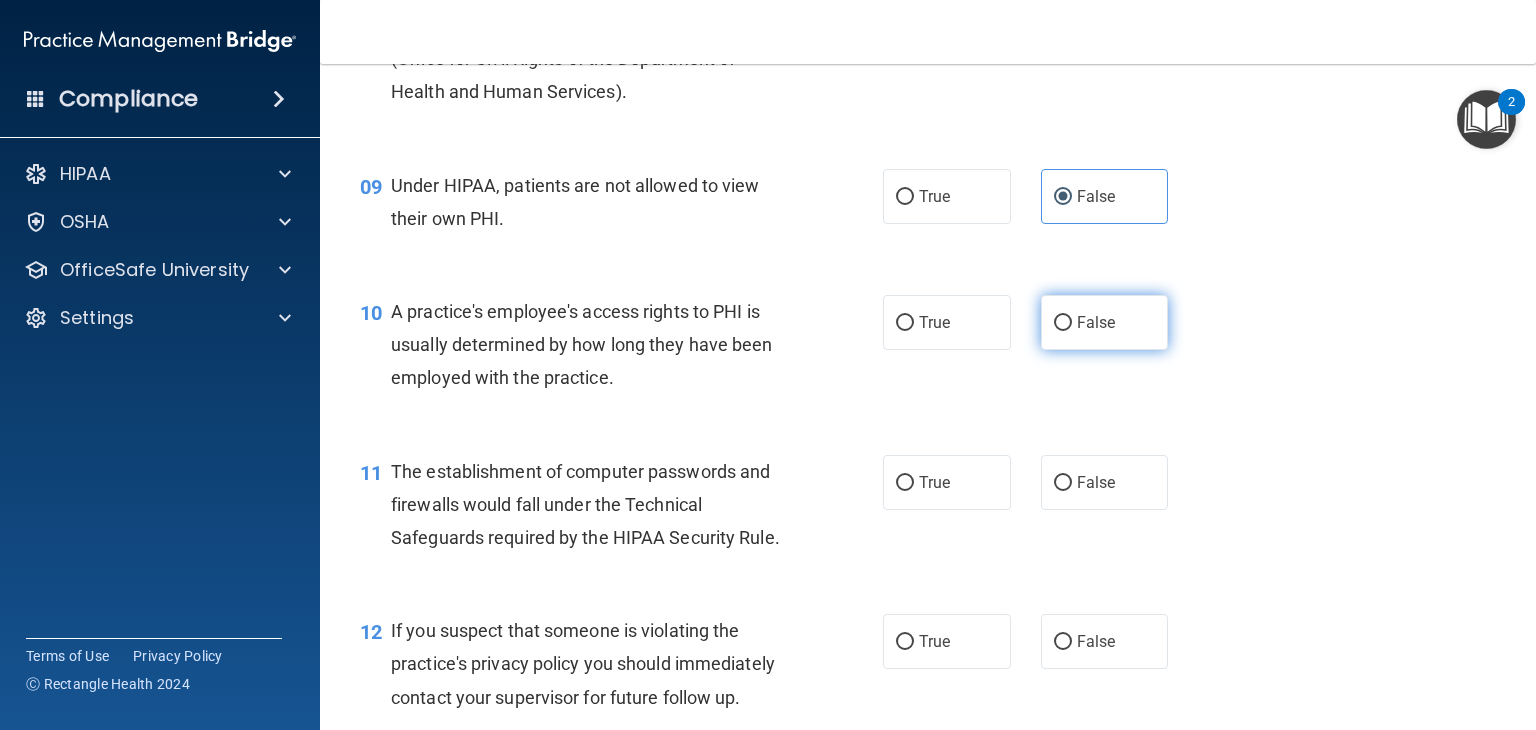 click on "False" at bounding box center (1105, 322) 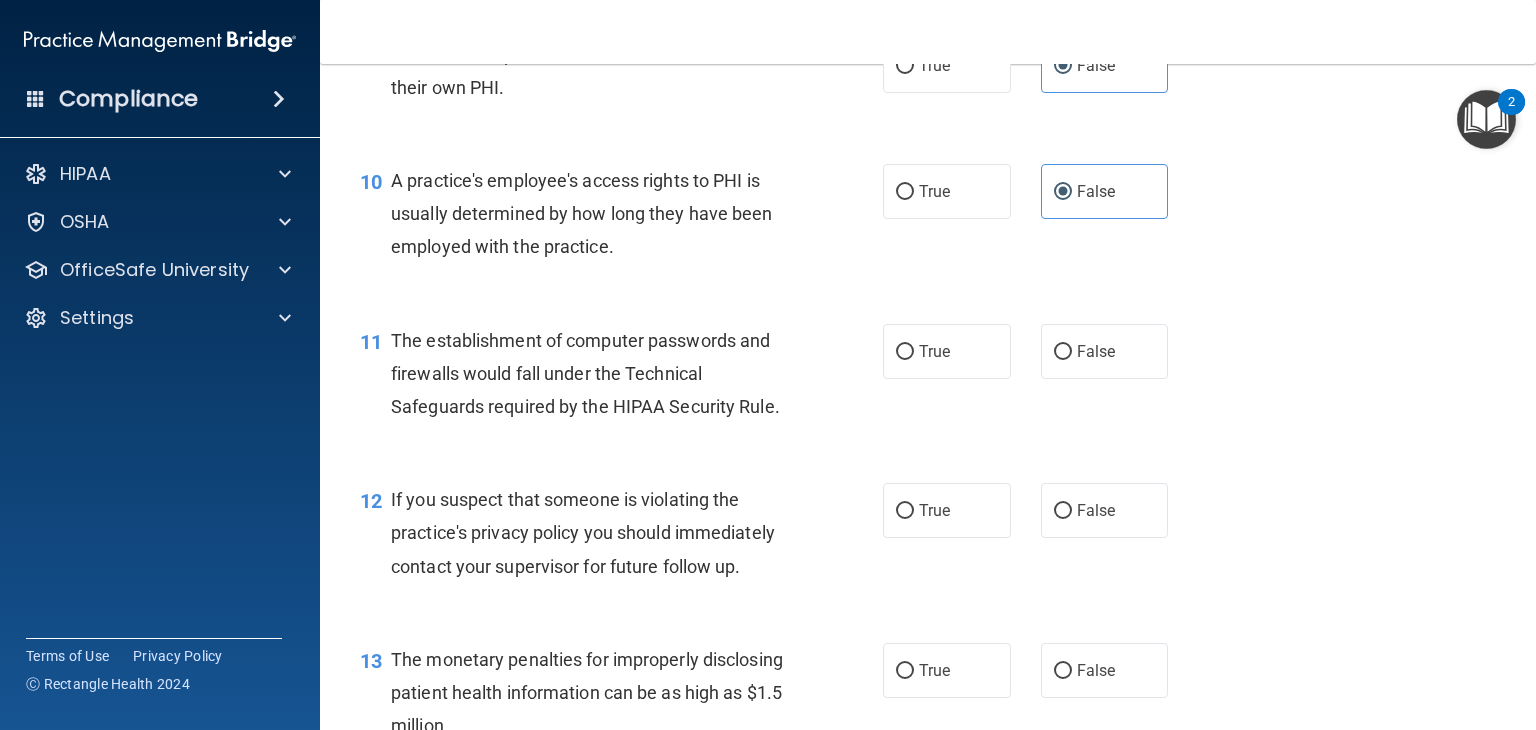scroll, scrollTop: 1535, scrollLeft: 0, axis: vertical 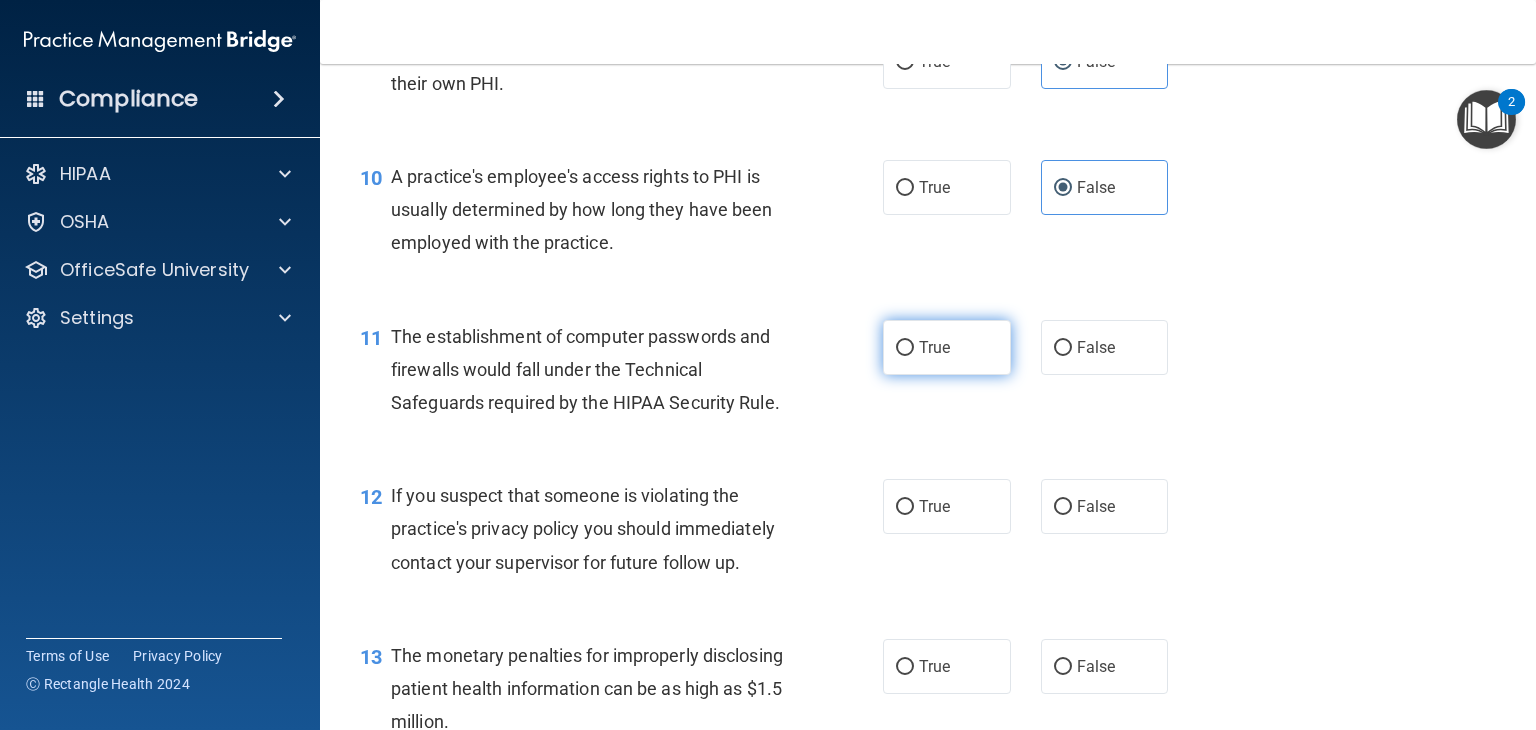 click on "True" at bounding box center [947, 347] 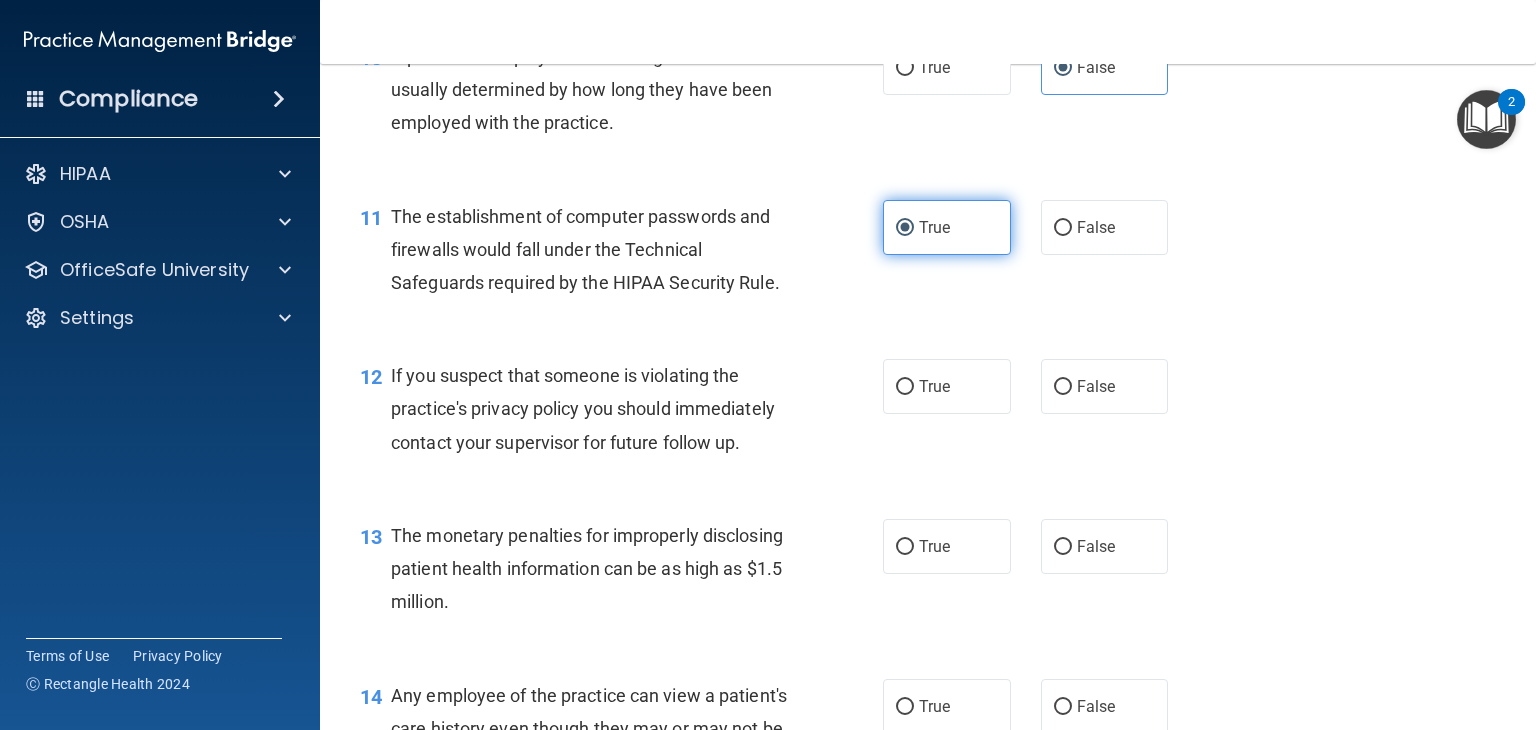 scroll, scrollTop: 1656, scrollLeft: 0, axis: vertical 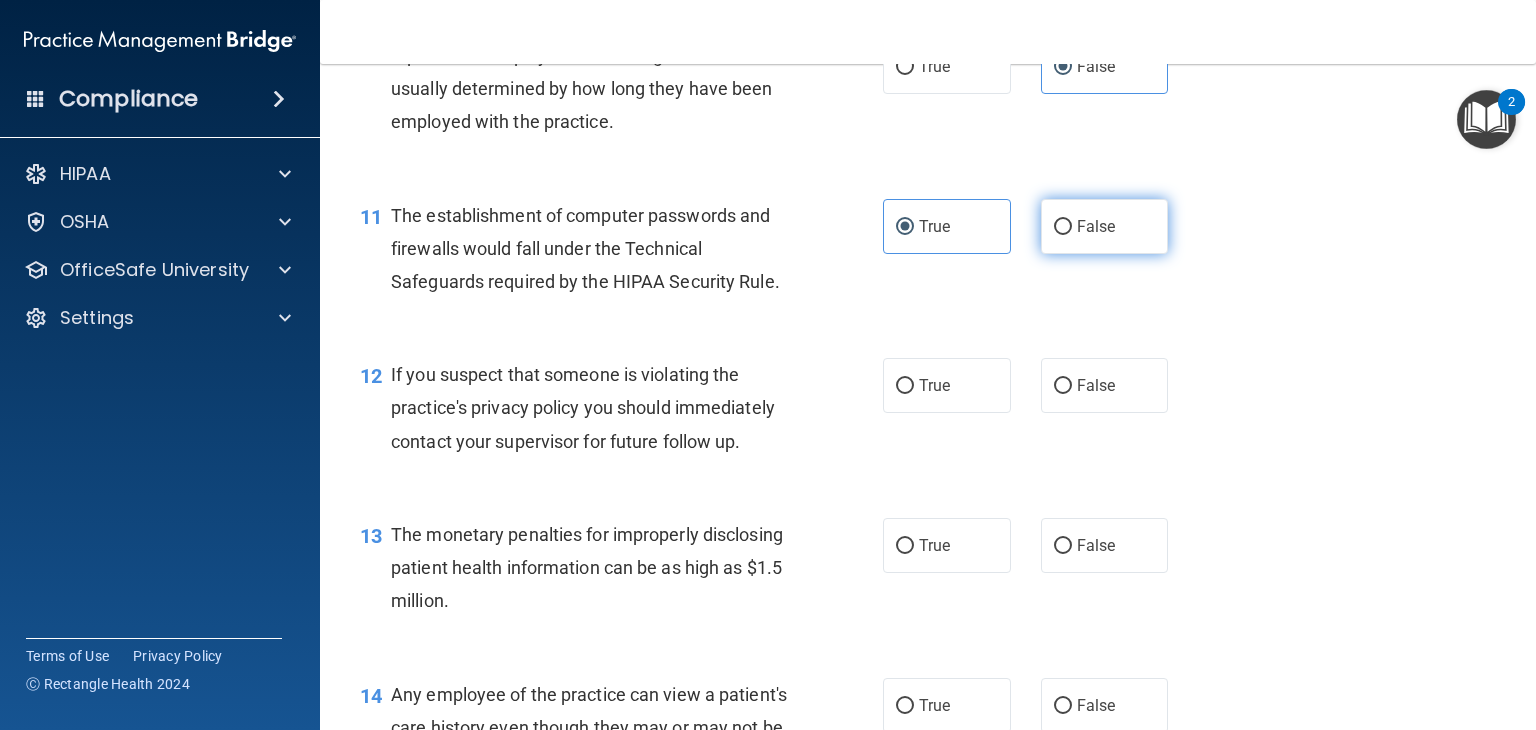 click on "False" at bounding box center (1105, 226) 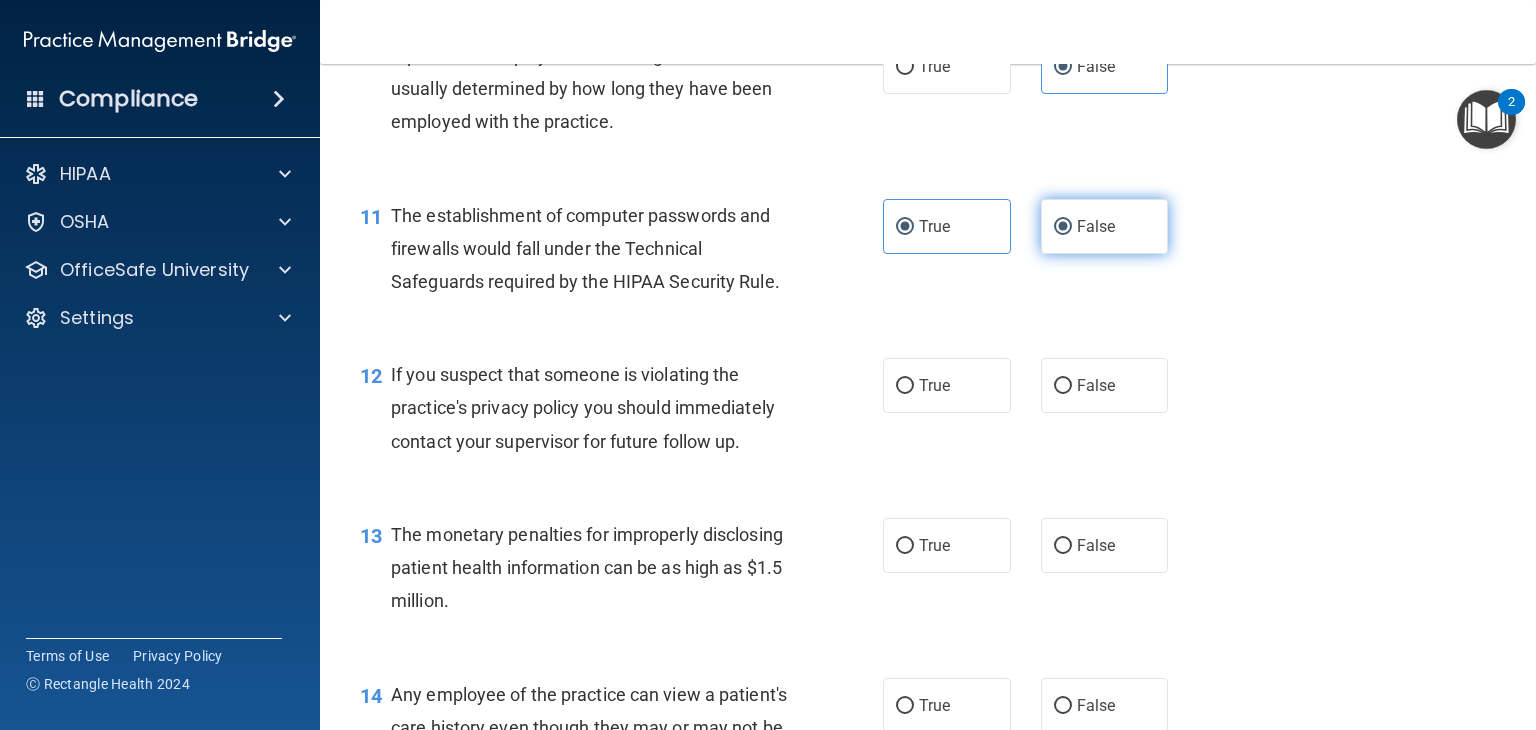 radio on "false" 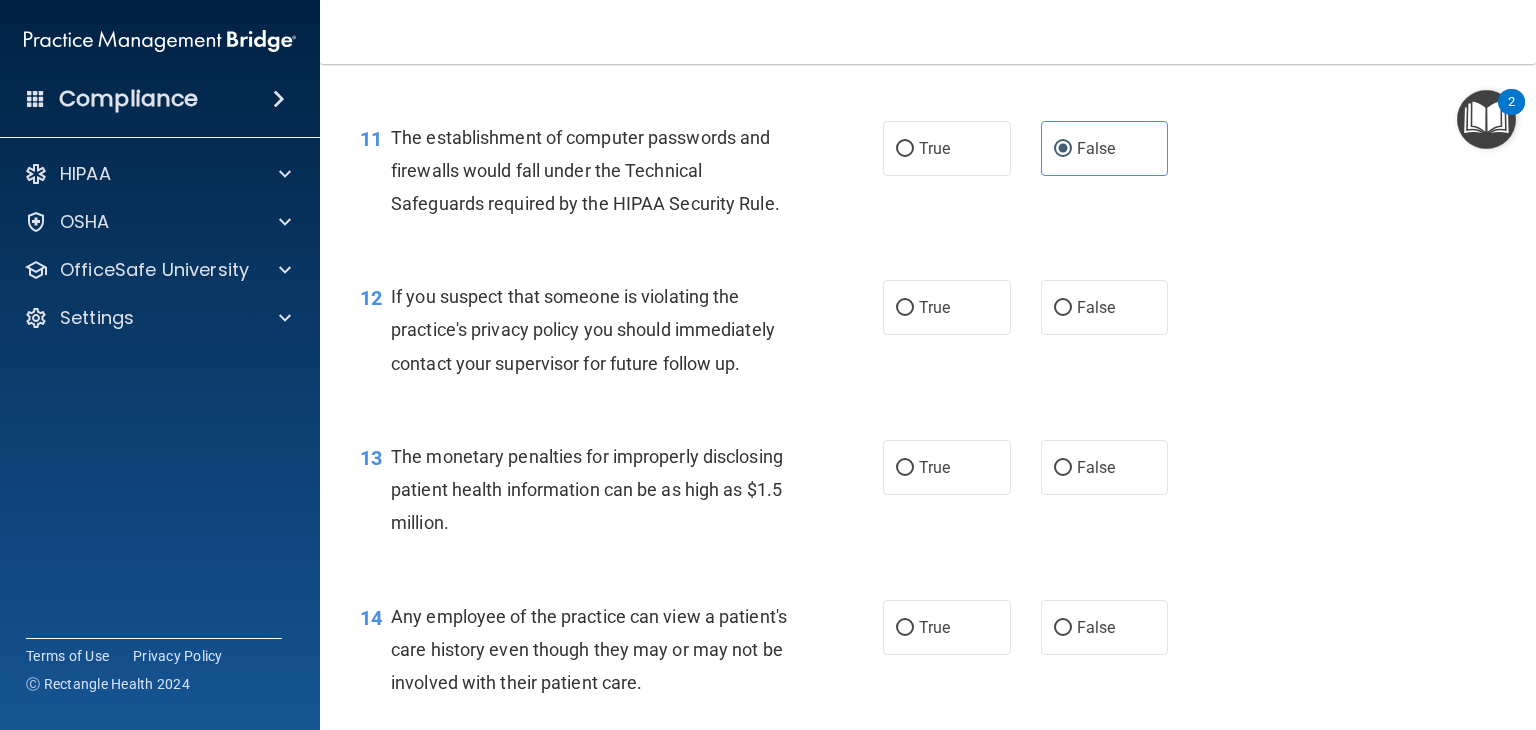 scroll, scrollTop: 1736, scrollLeft: 0, axis: vertical 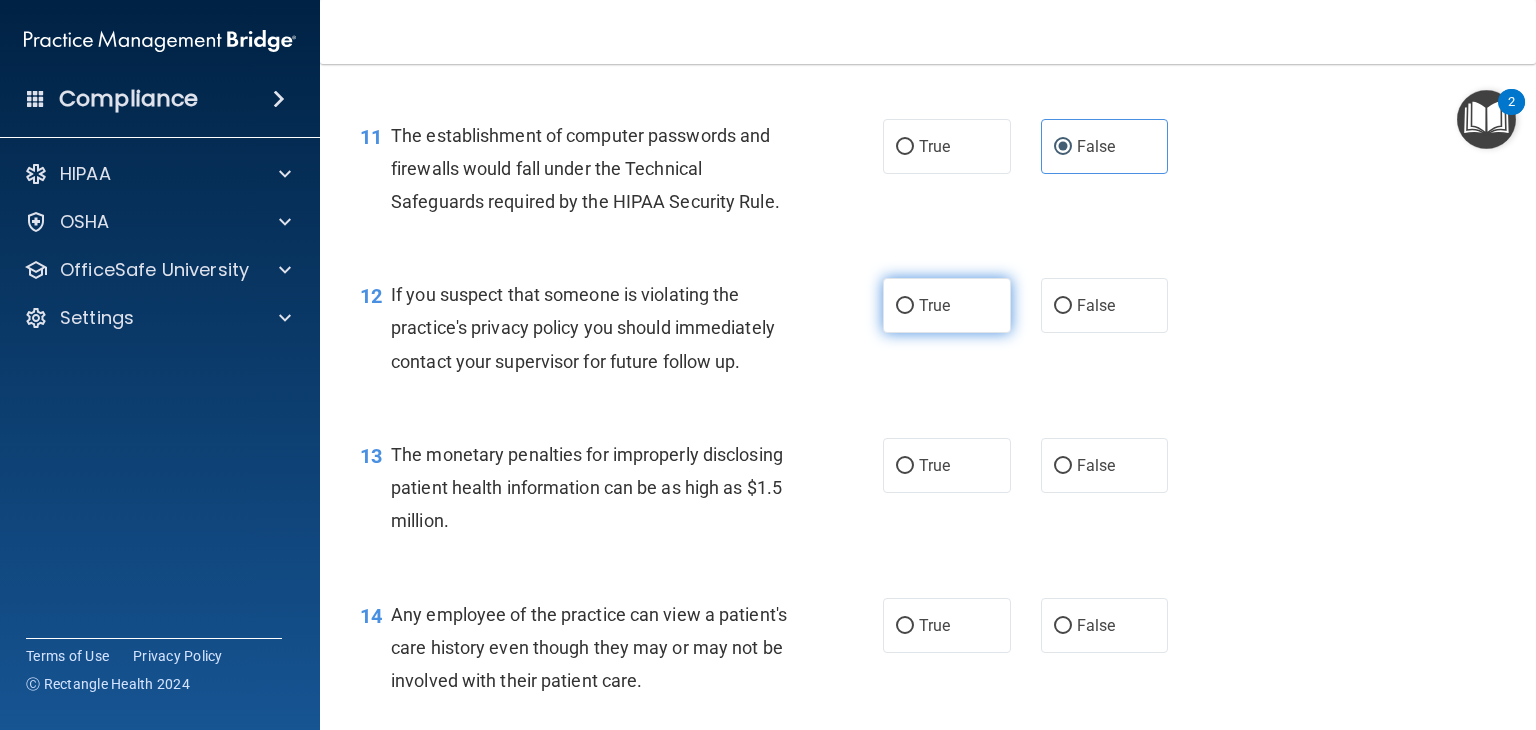 click on "True" at bounding box center [947, 305] 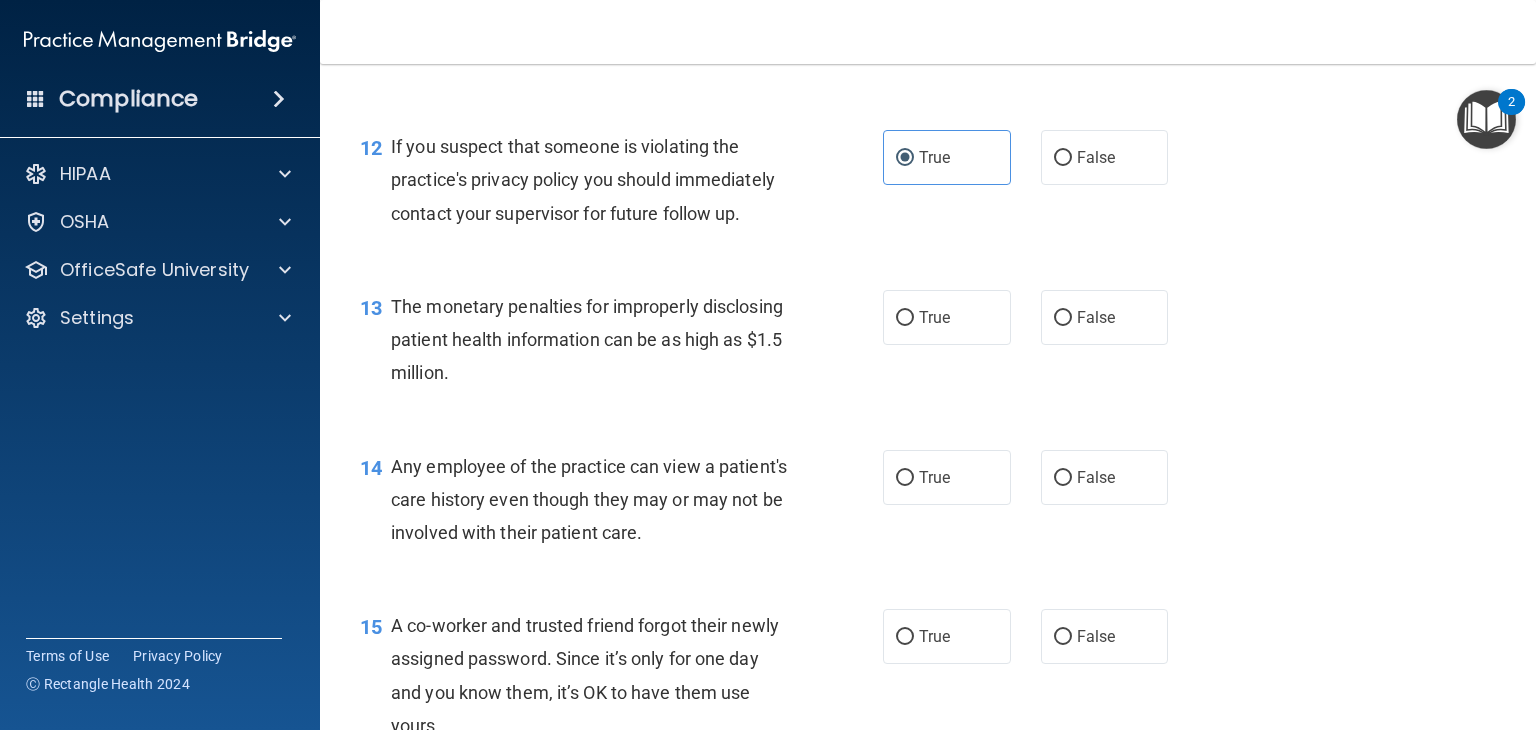 scroll, scrollTop: 1884, scrollLeft: 0, axis: vertical 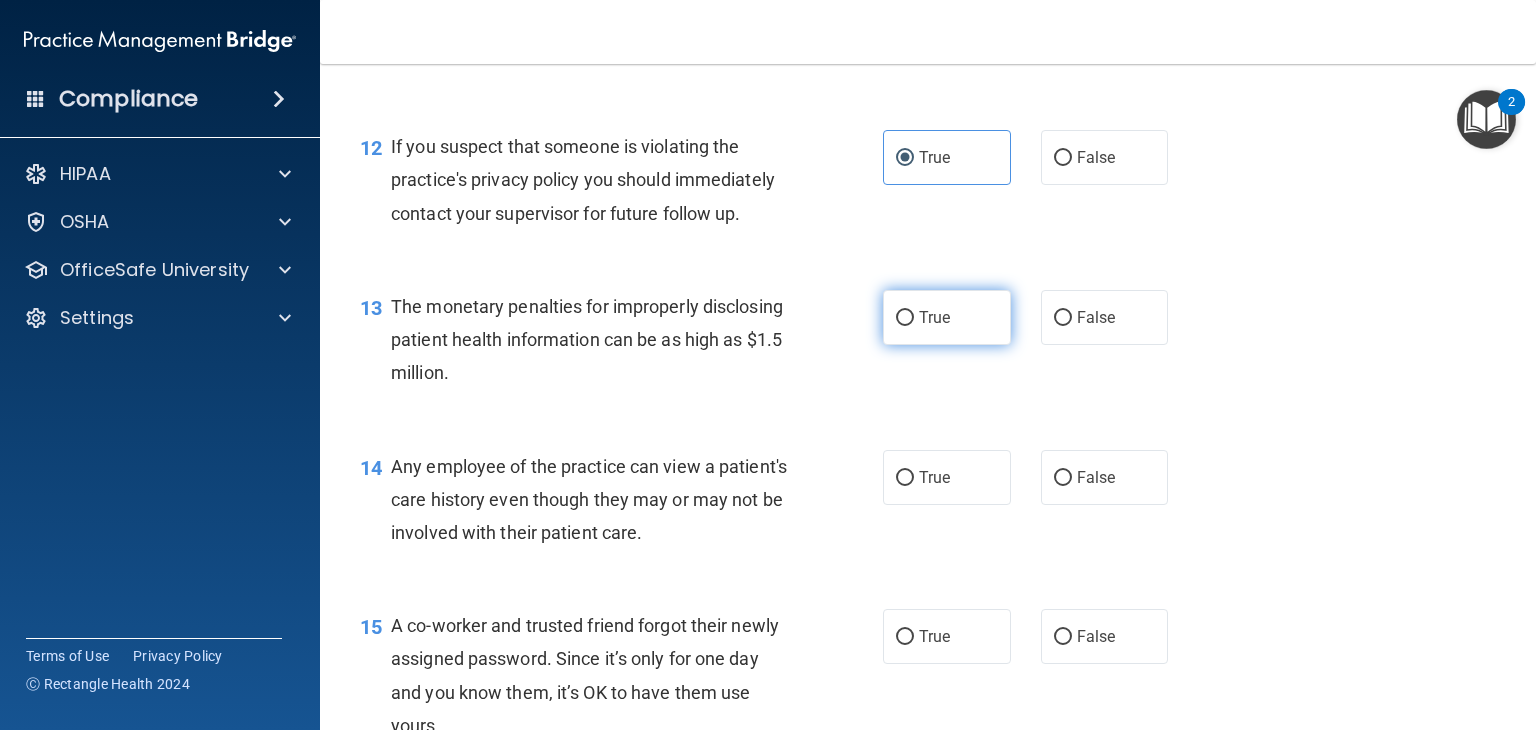 click on "True" at bounding box center (934, 317) 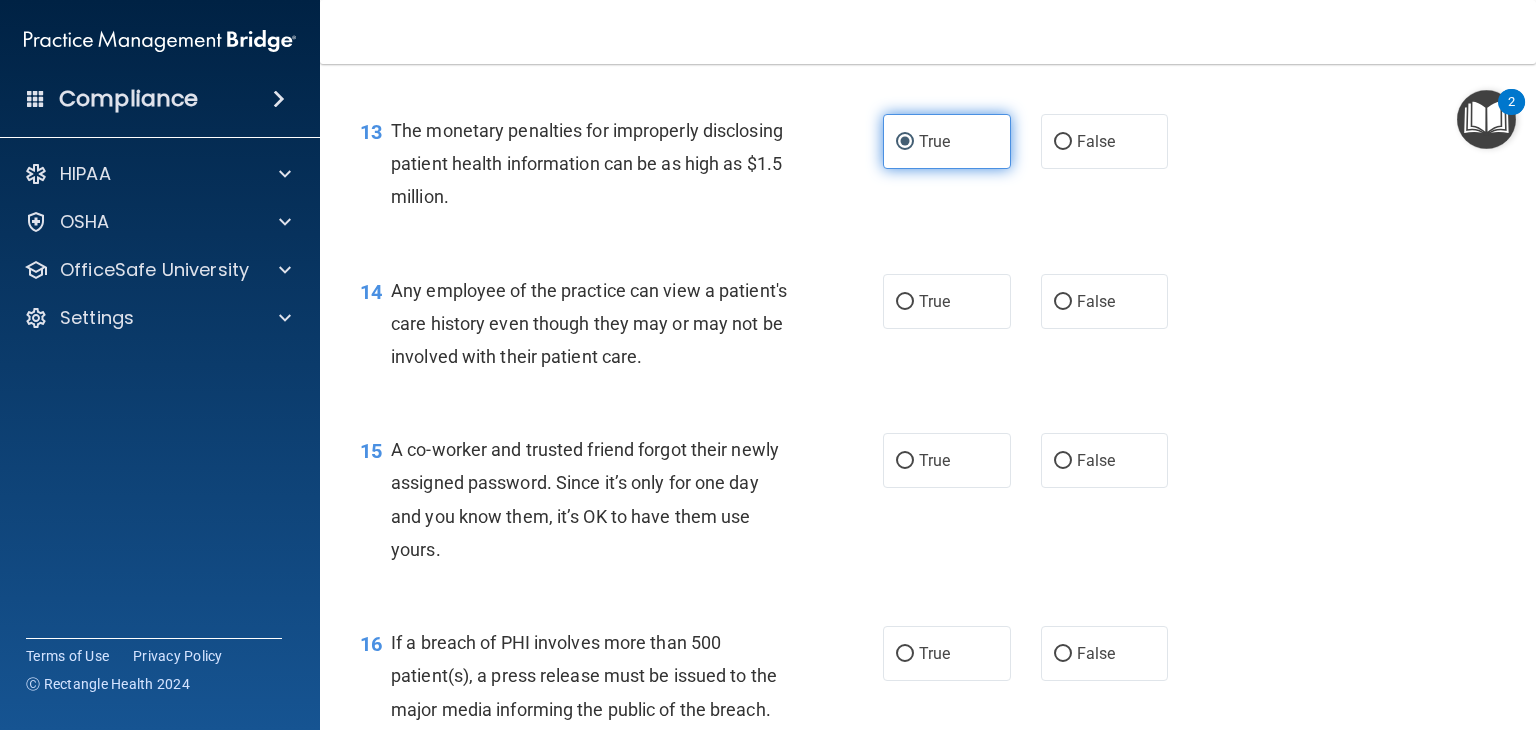 scroll, scrollTop: 2060, scrollLeft: 0, axis: vertical 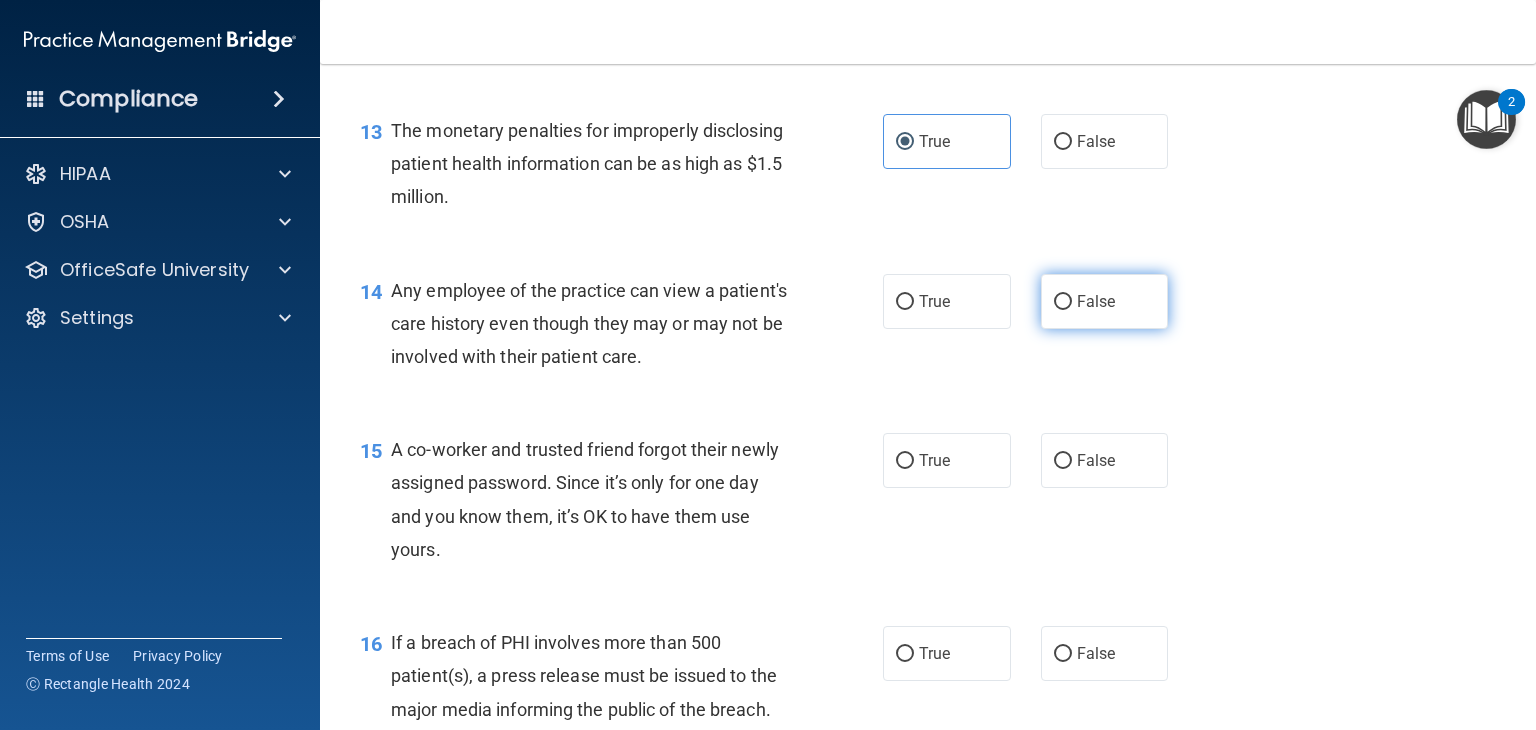 click on "False" at bounding box center [1105, 301] 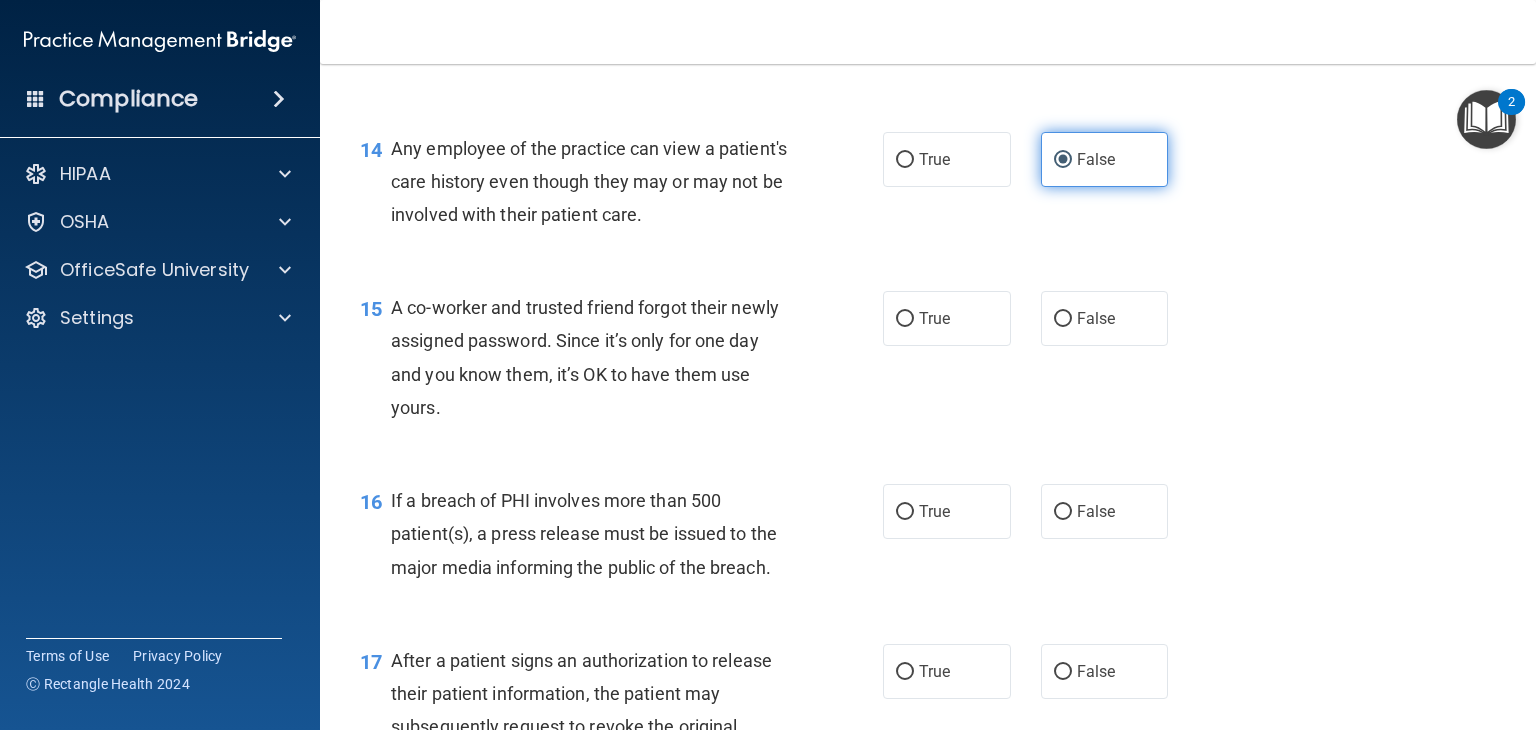 scroll, scrollTop: 2208, scrollLeft: 0, axis: vertical 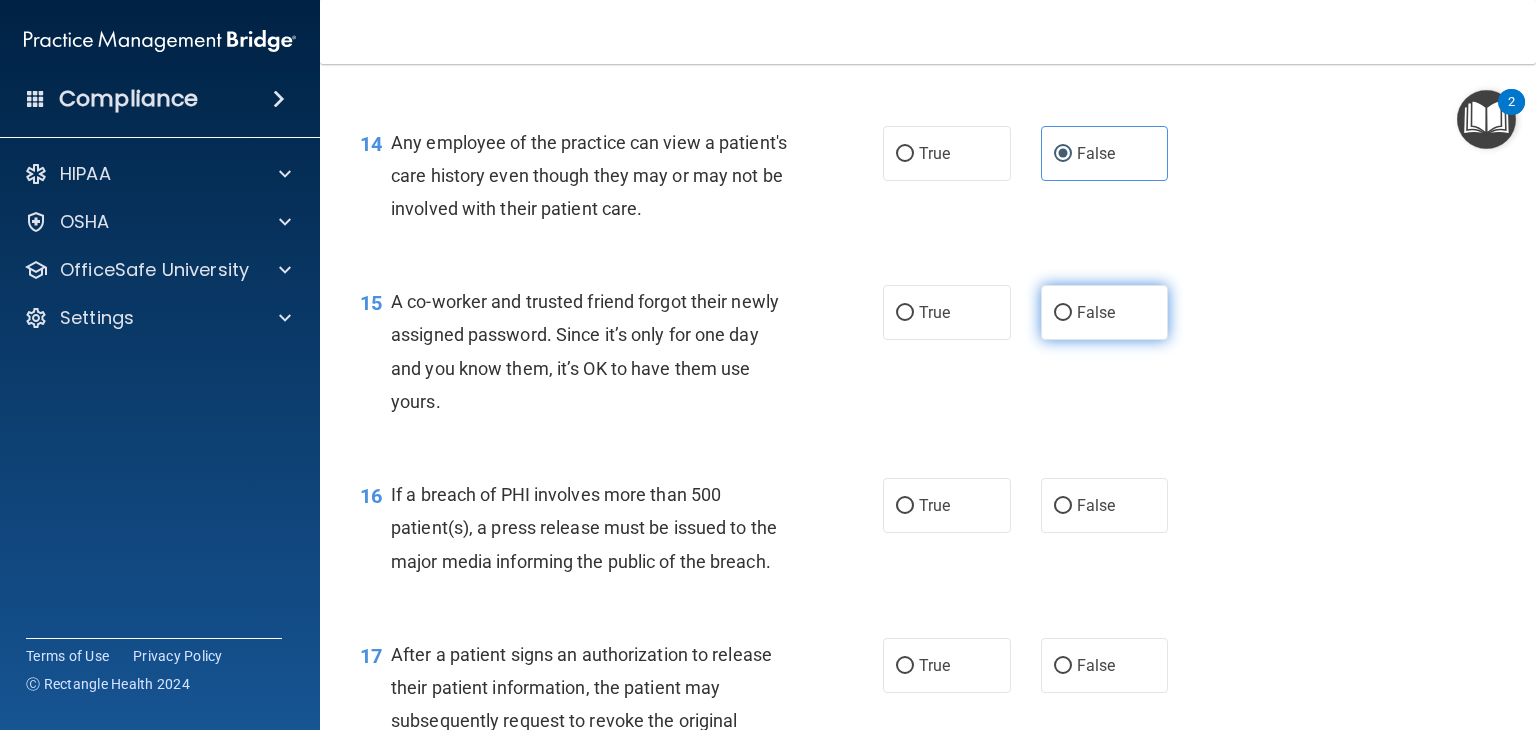 click on "False" at bounding box center (1105, 312) 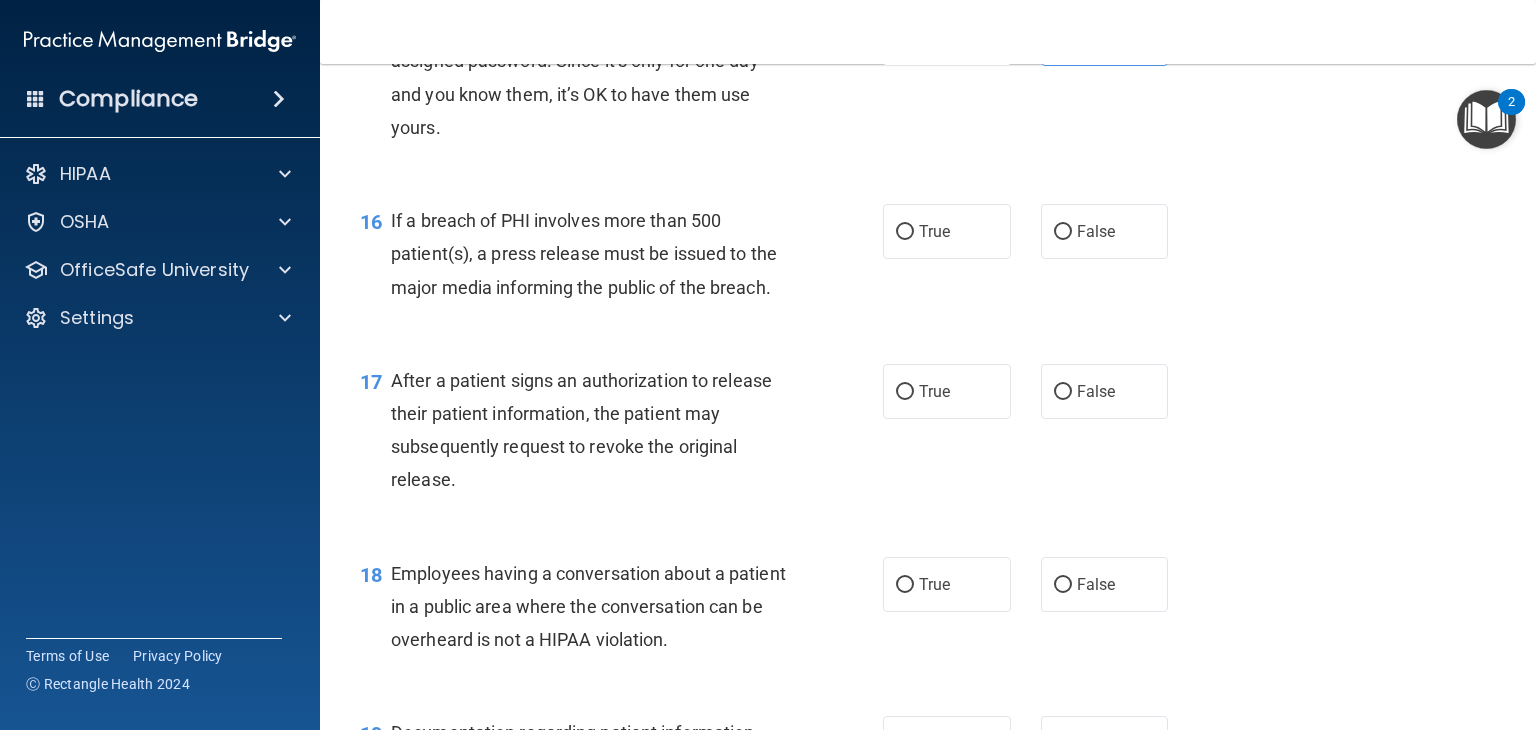 scroll, scrollTop: 2483, scrollLeft: 0, axis: vertical 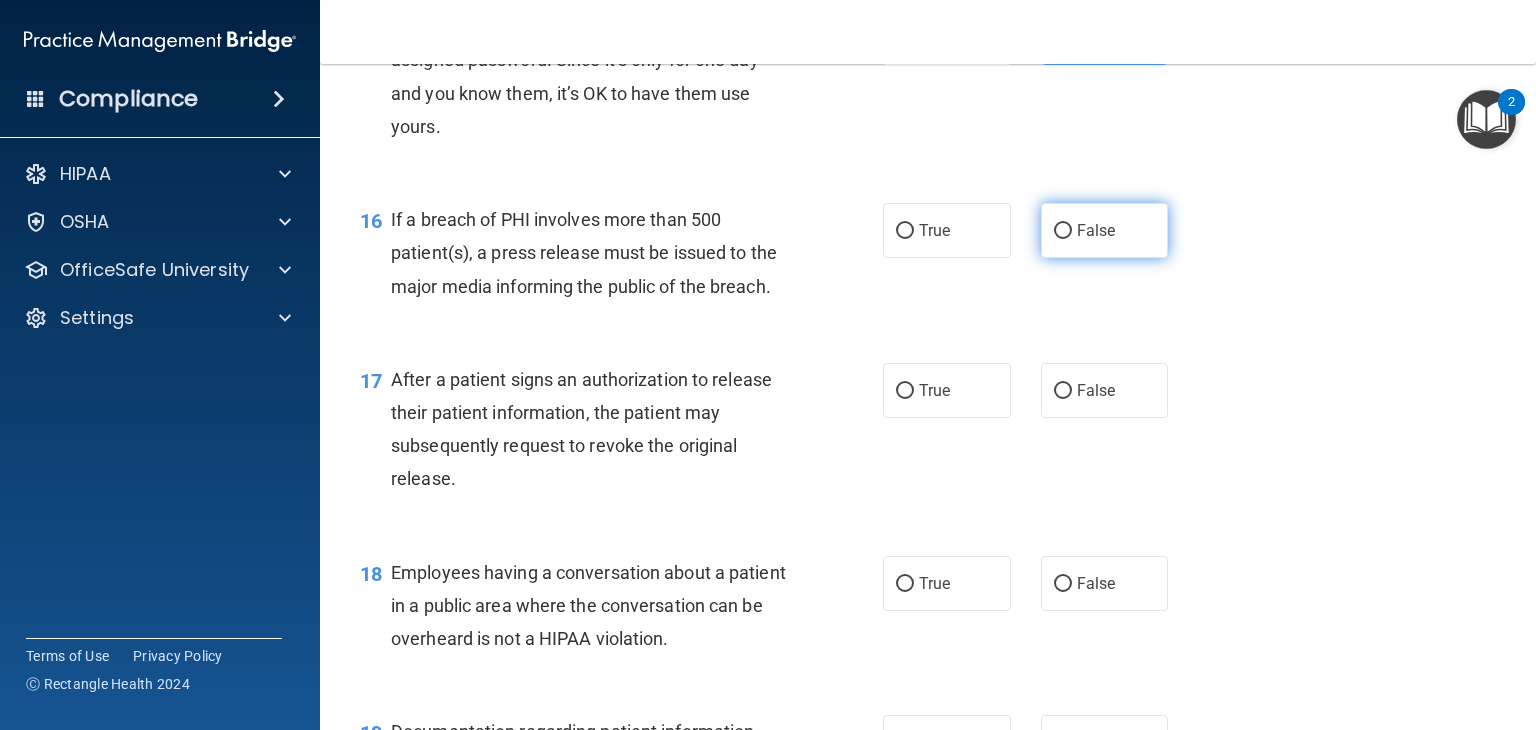 click on "False" at bounding box center [1105, 230] 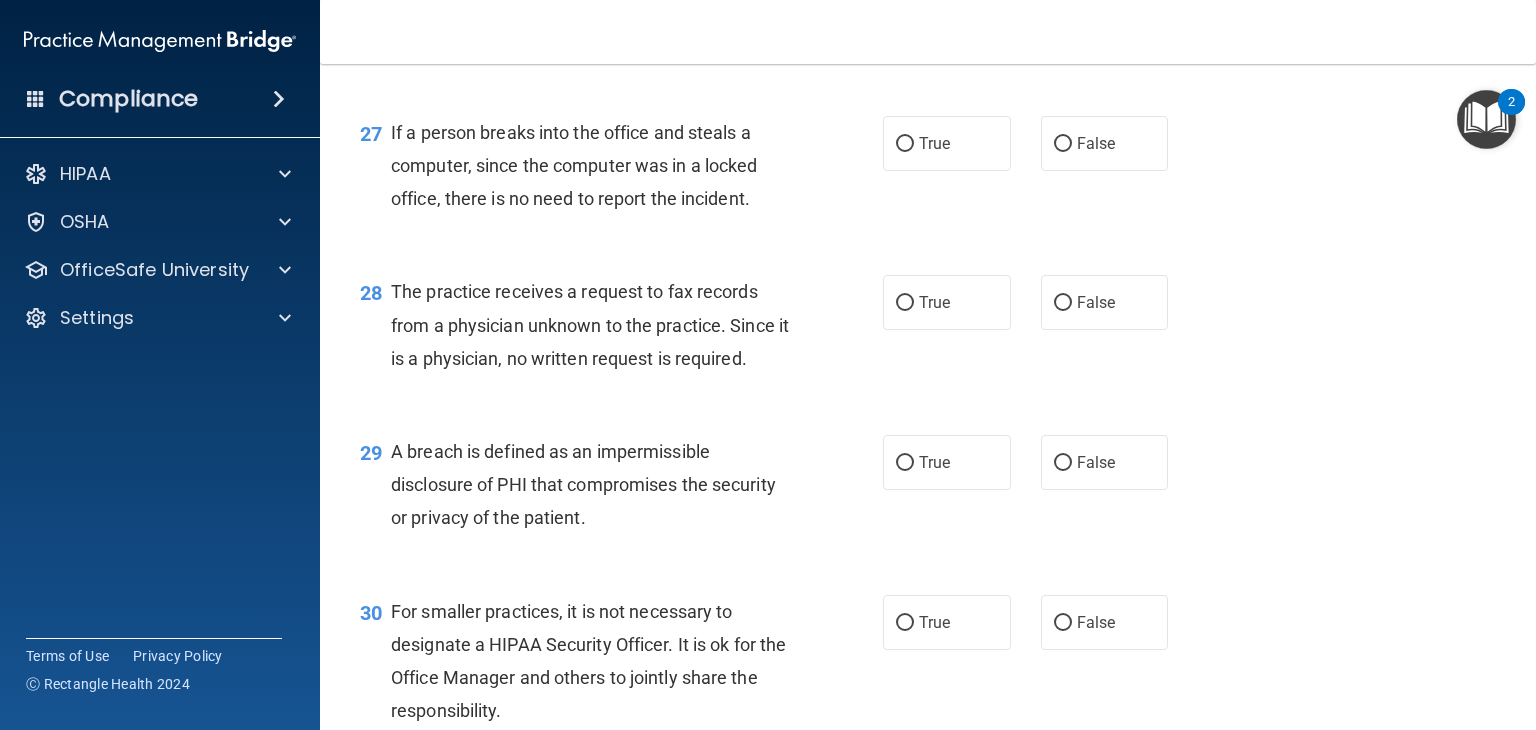 scroll, scrollTop: 4789, scrollLeft: 0, axis: vertical 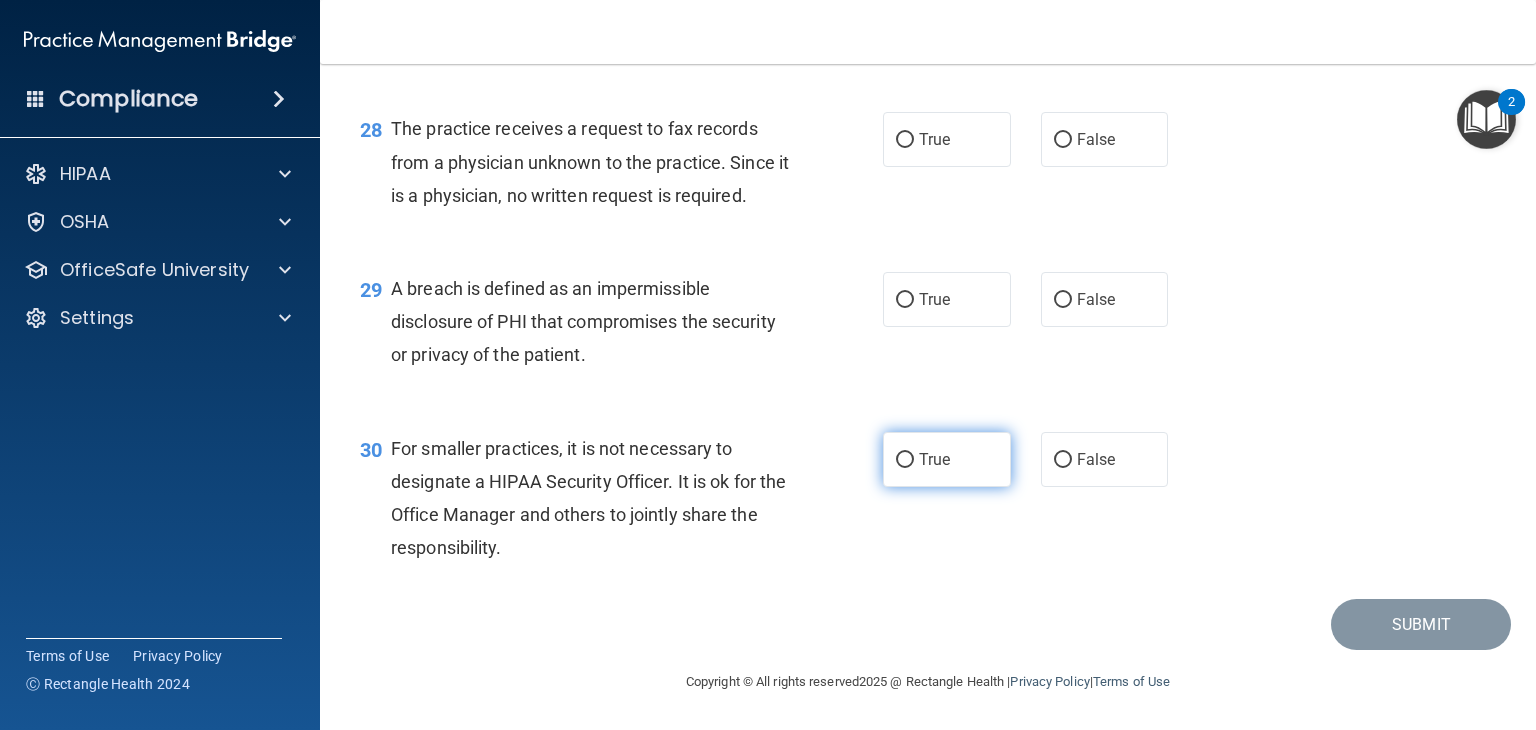 click on "True" at bounding box center [947, 459] 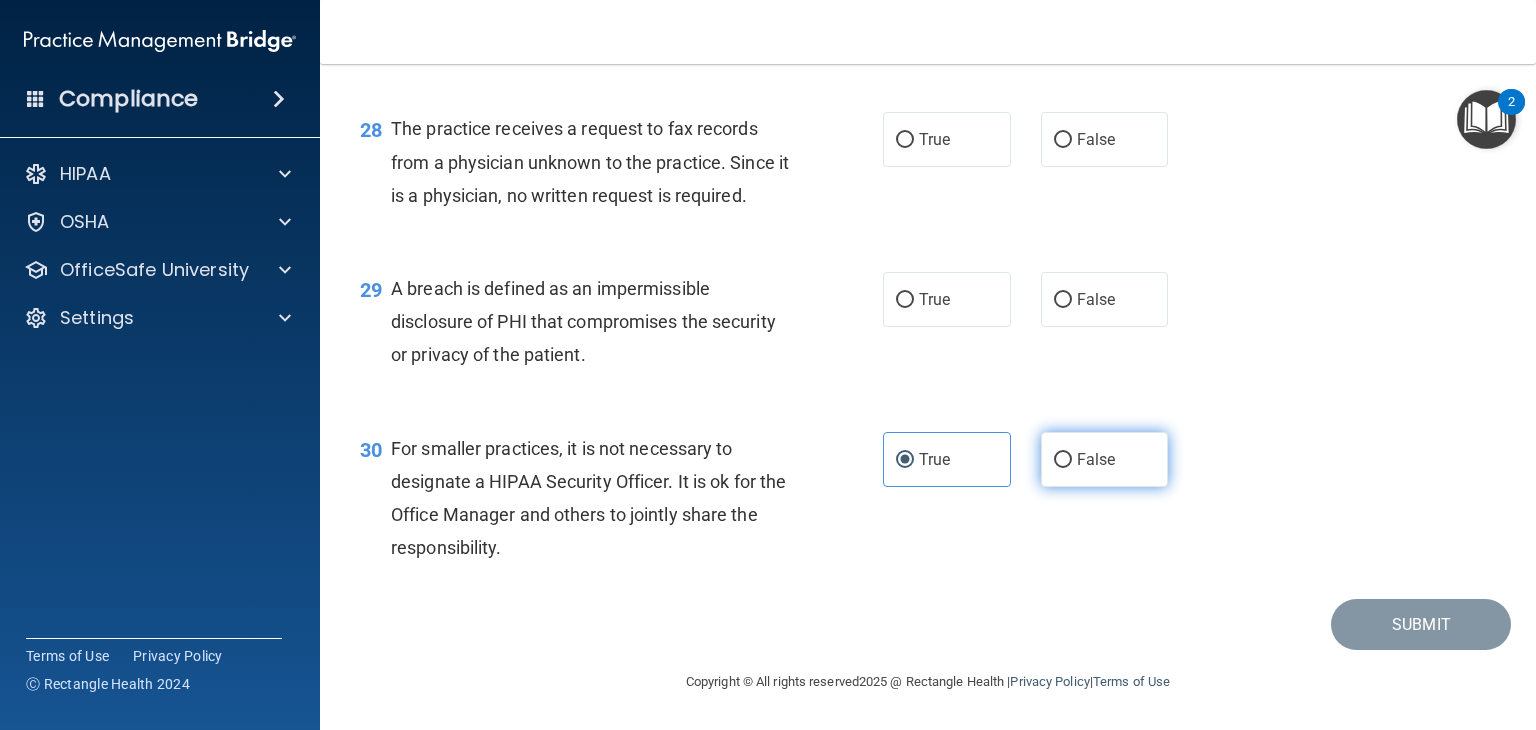 scroll, scrollTop: 4700, scrollLeft: 0, axis: vertical 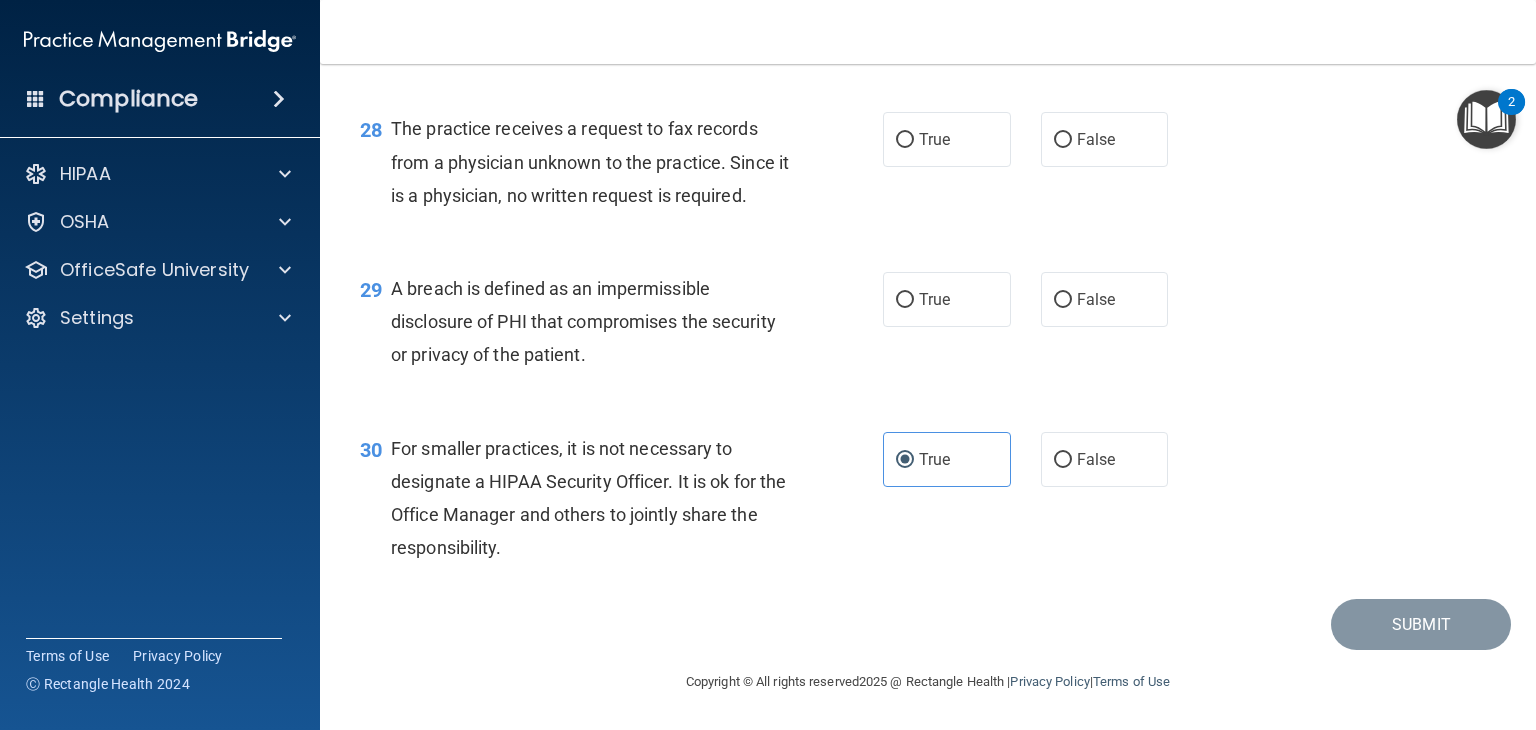 click on "29       A breach is defined as an impermissible disclosure of PHI that compromises the security or privacy of the patient." at bounding box center (621, 327) 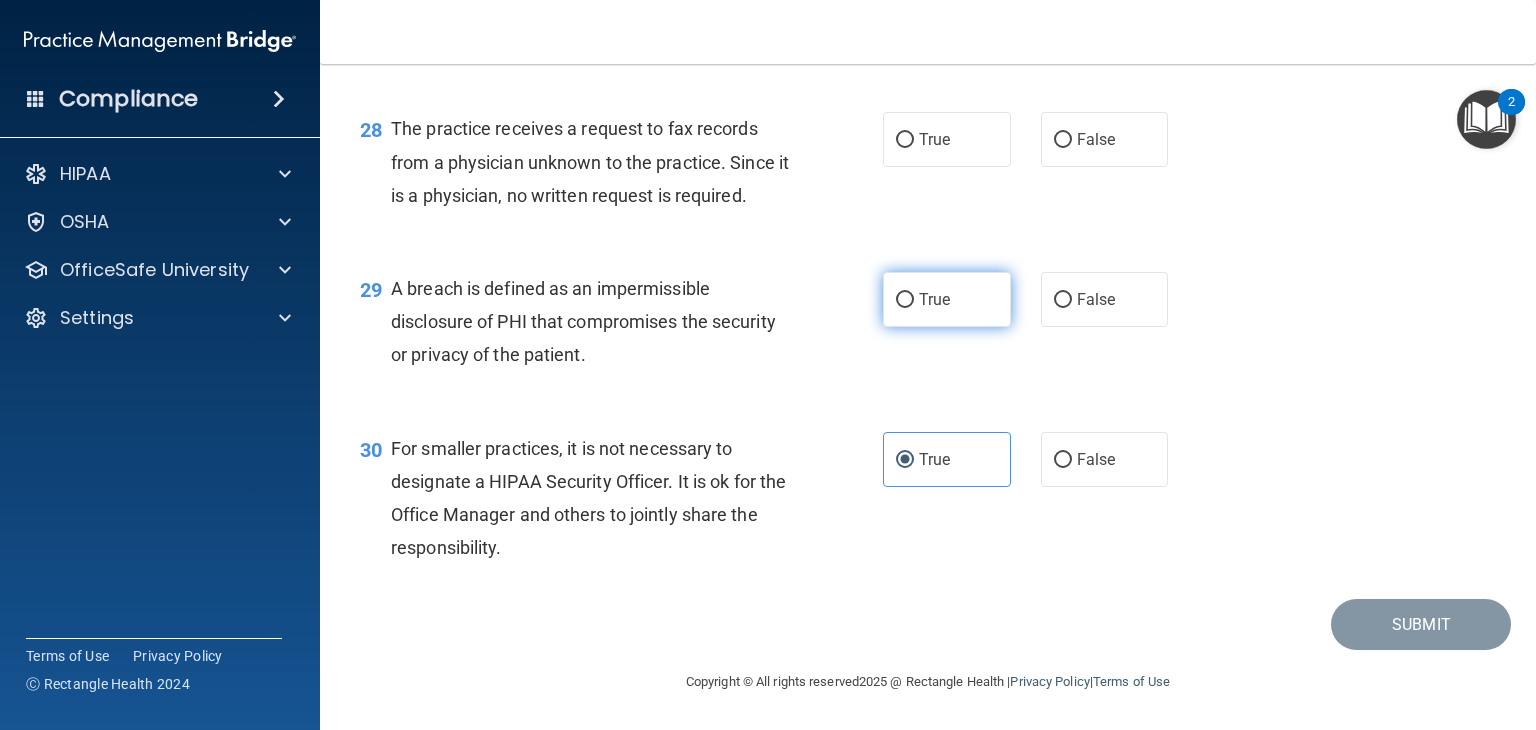 click on "True" at bounding box center [947, 299] 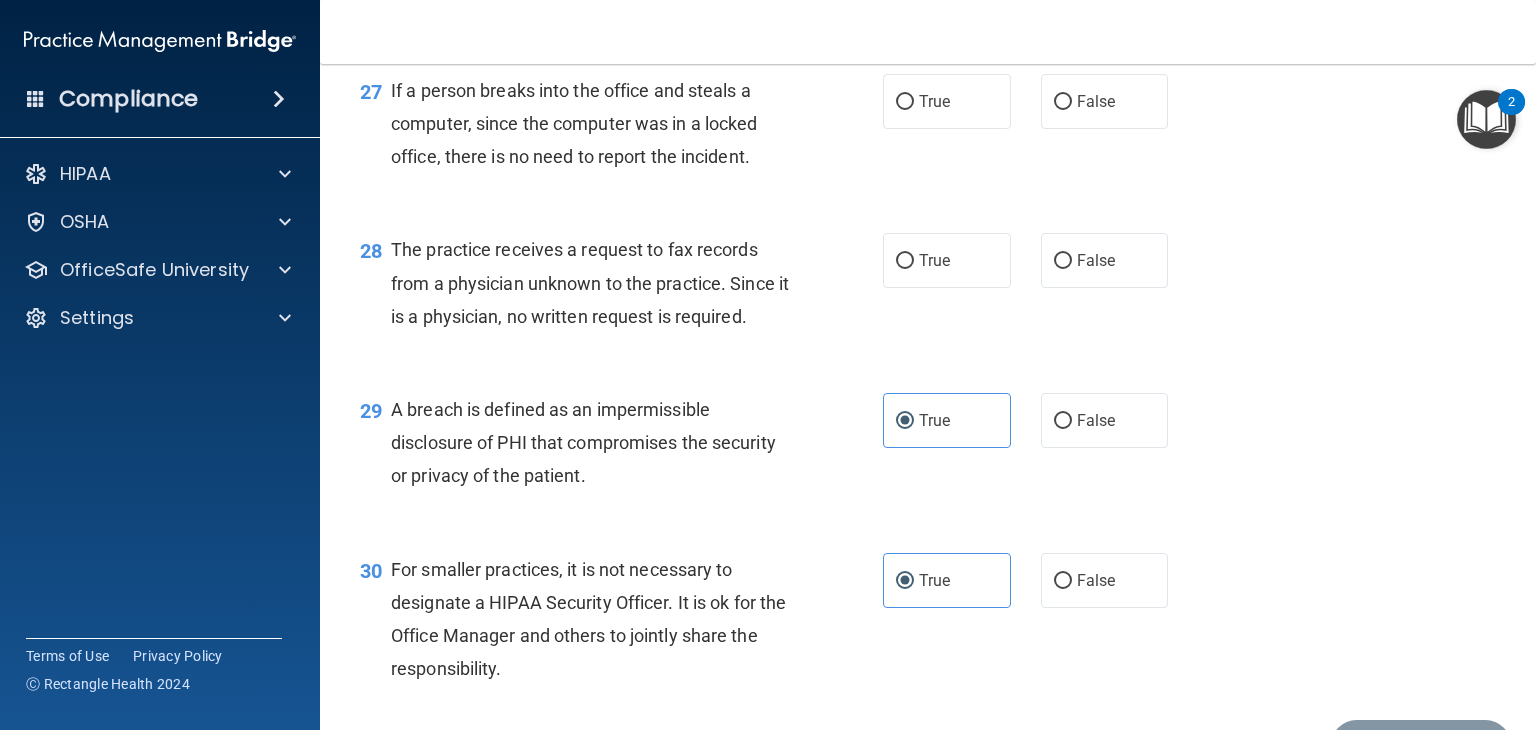 scroll, scrollTop: 4558, scrollLeft: 0, axis: vertical 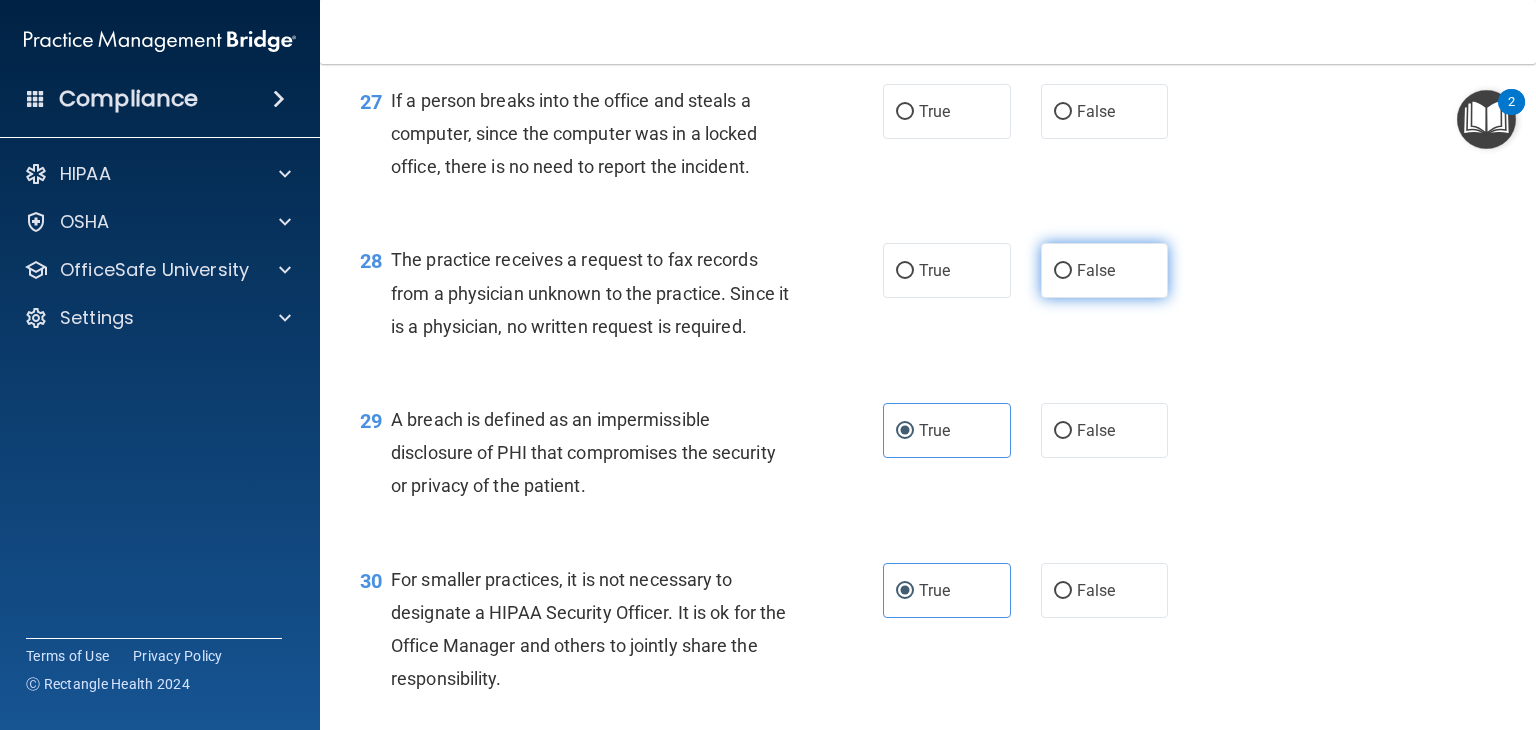 click on "False" at bounding box center [1105, 270] 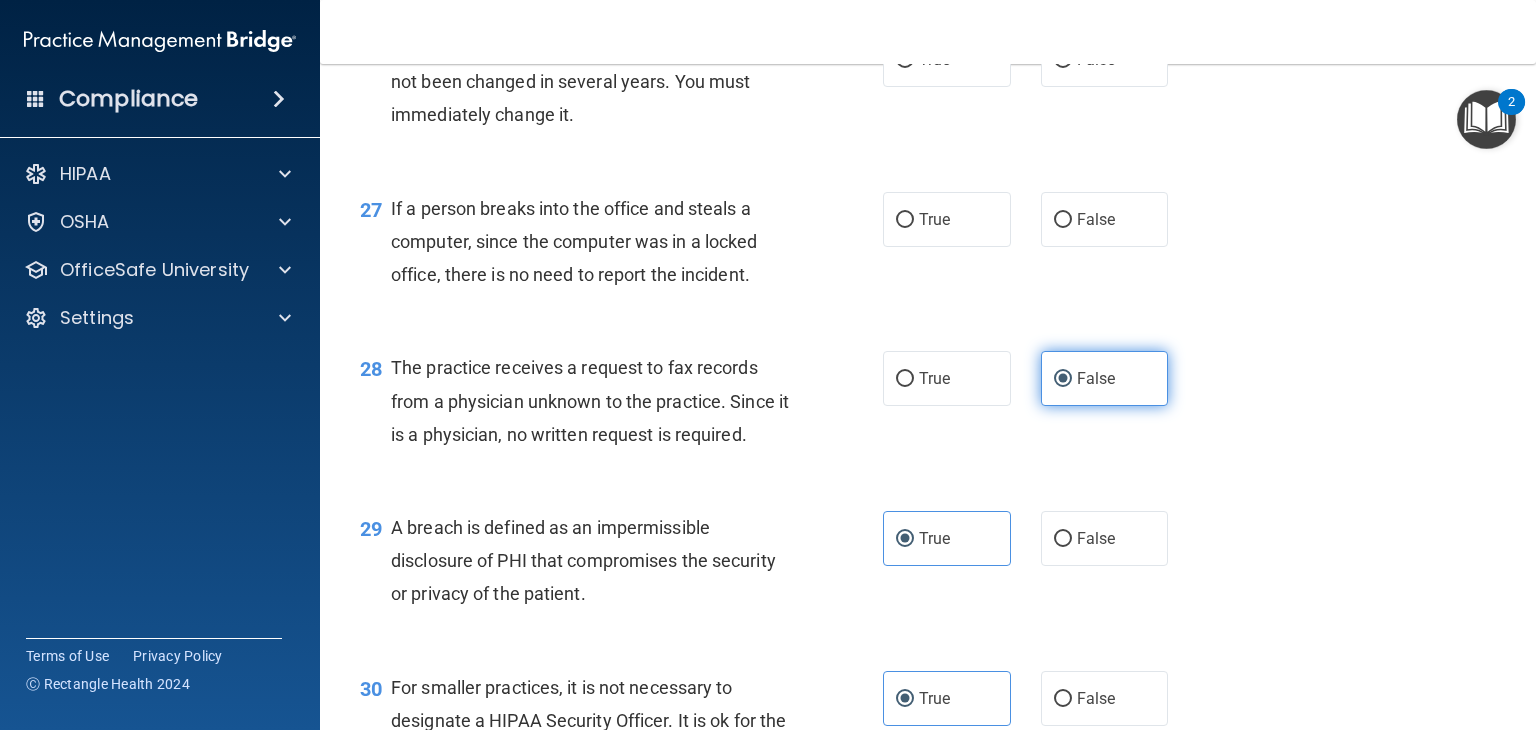 scroll, scrollTop: 4448, scrollLeft: 0, axis: vertical 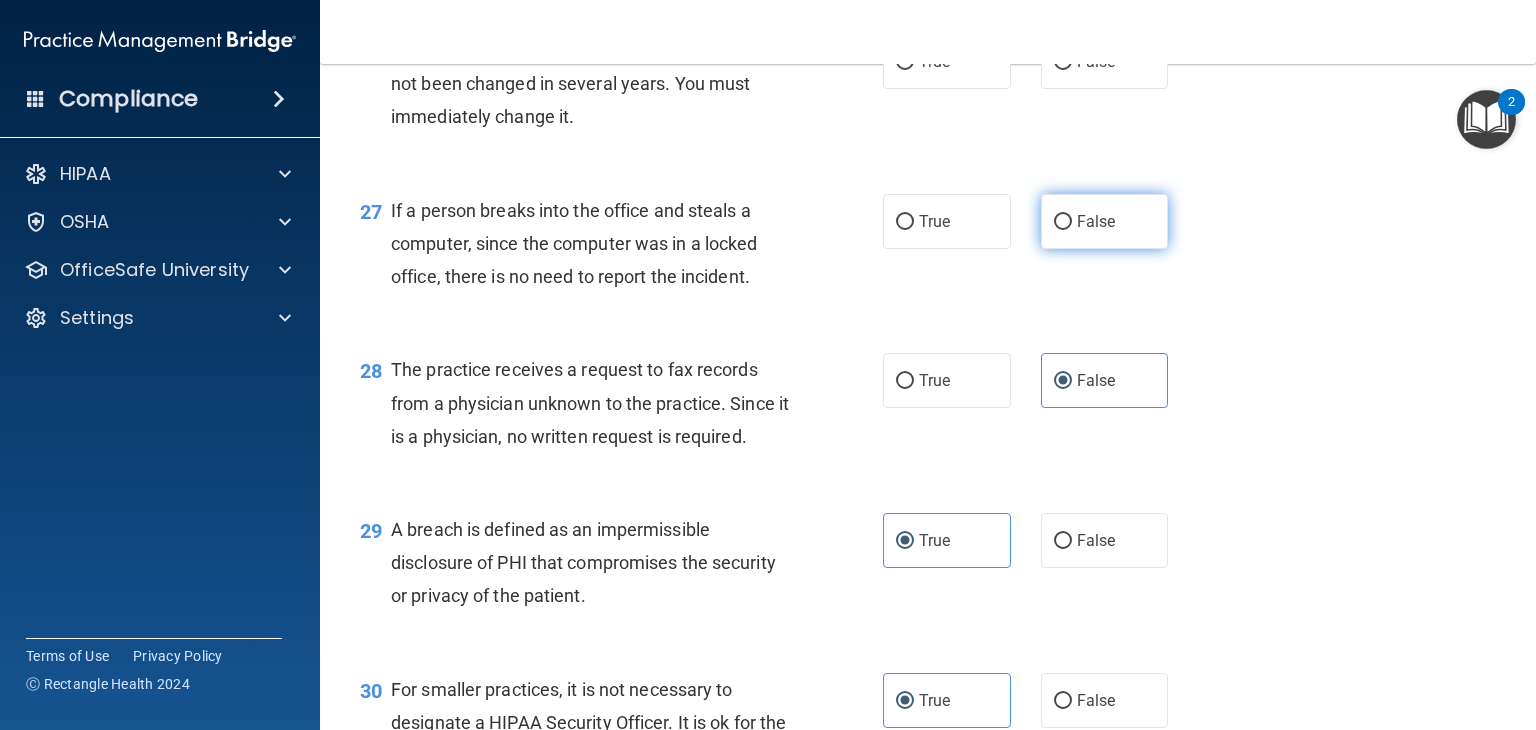 click on "False" at bounding box center [1096, 221] 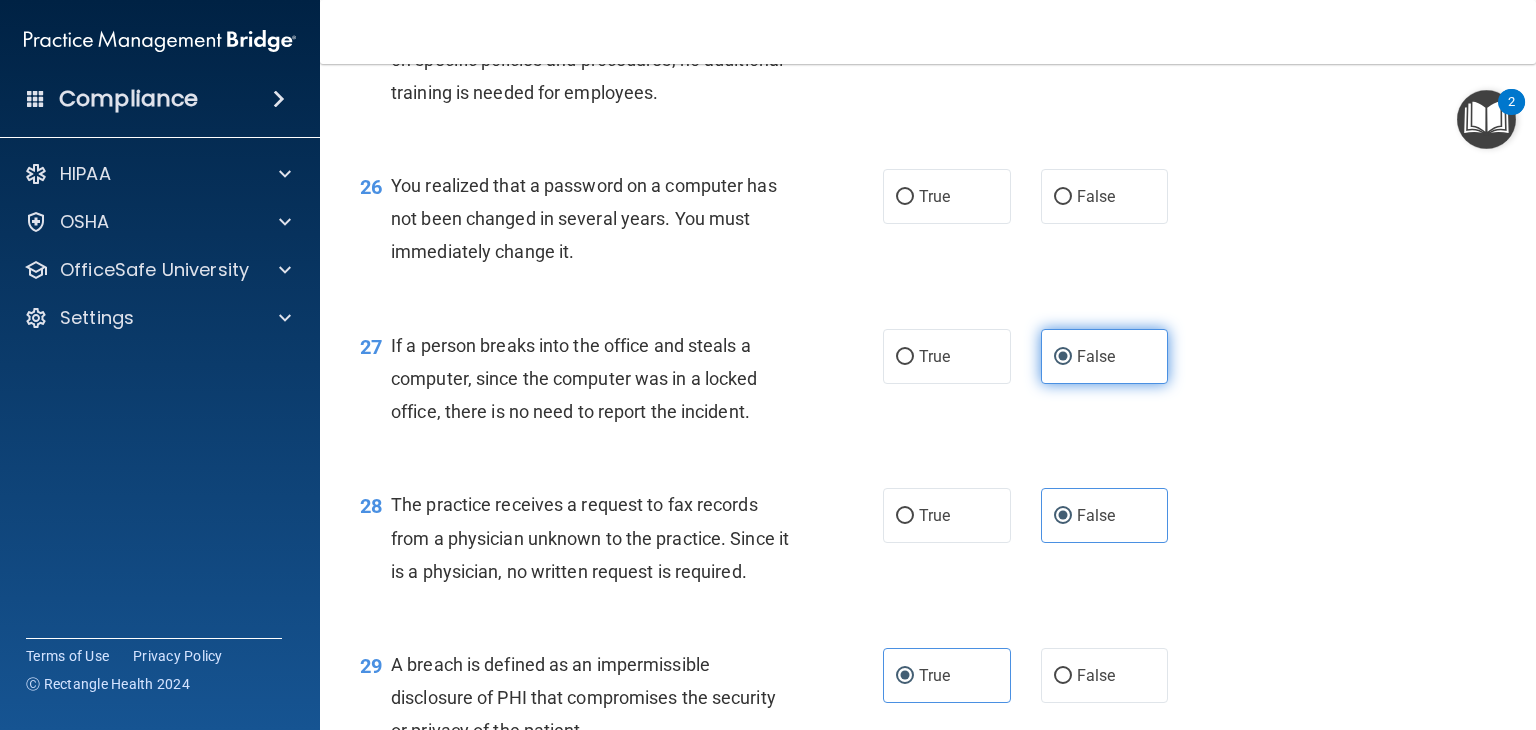 scroll, scrollTop: 4308, scrollLeft: 0, axis: vertical 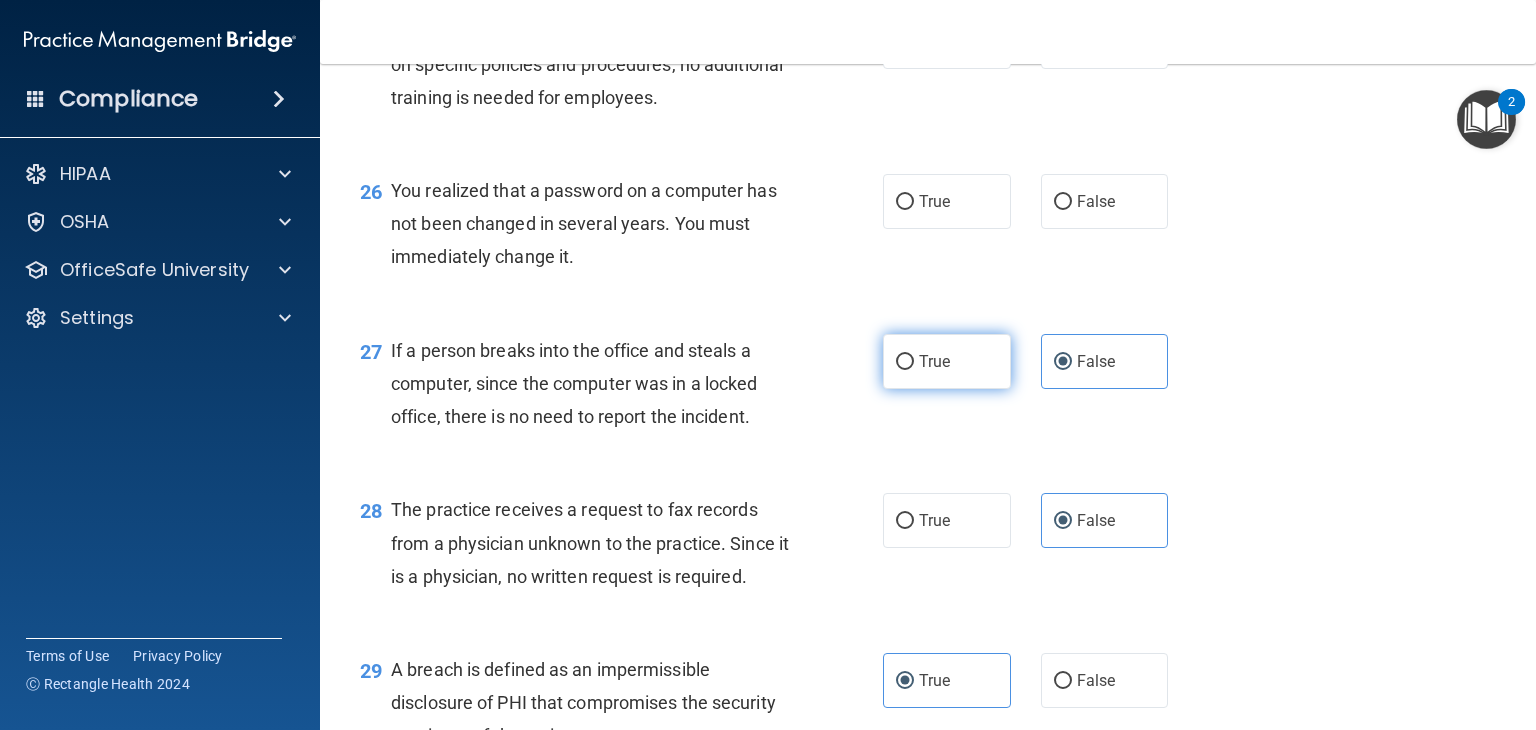 click on "True" at bounding box center [934, 361] 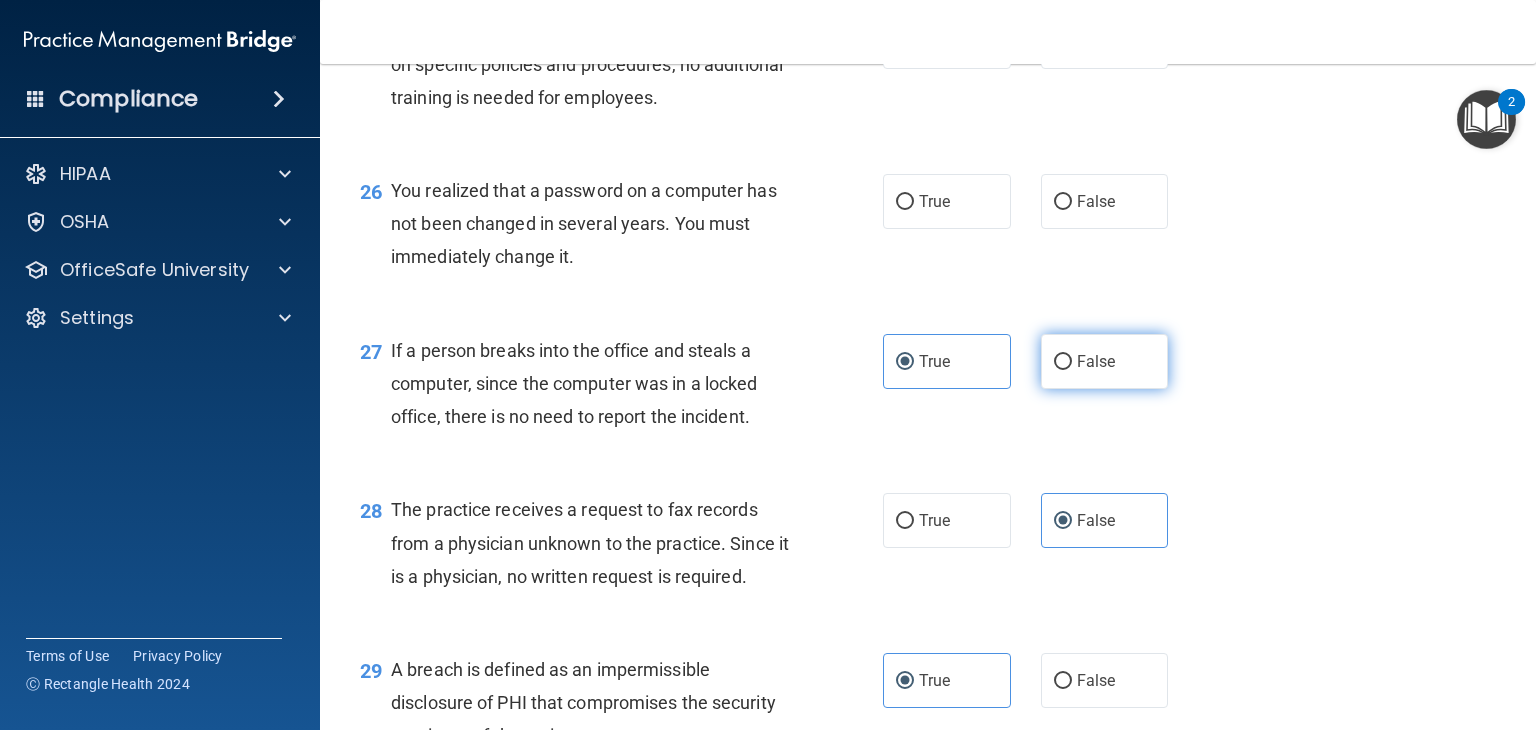 click on "False" at bounding box center (1105, 361) 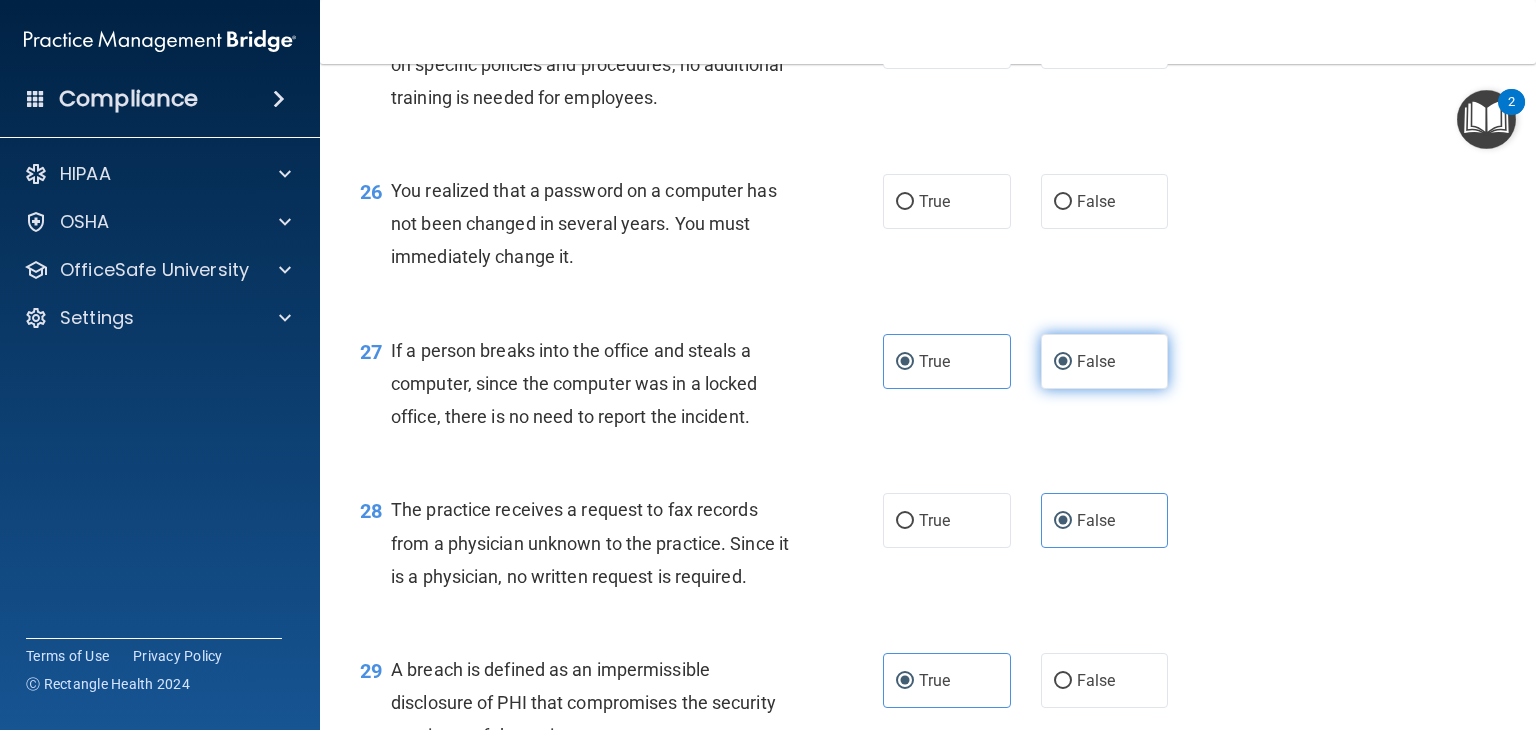 radio on "false" 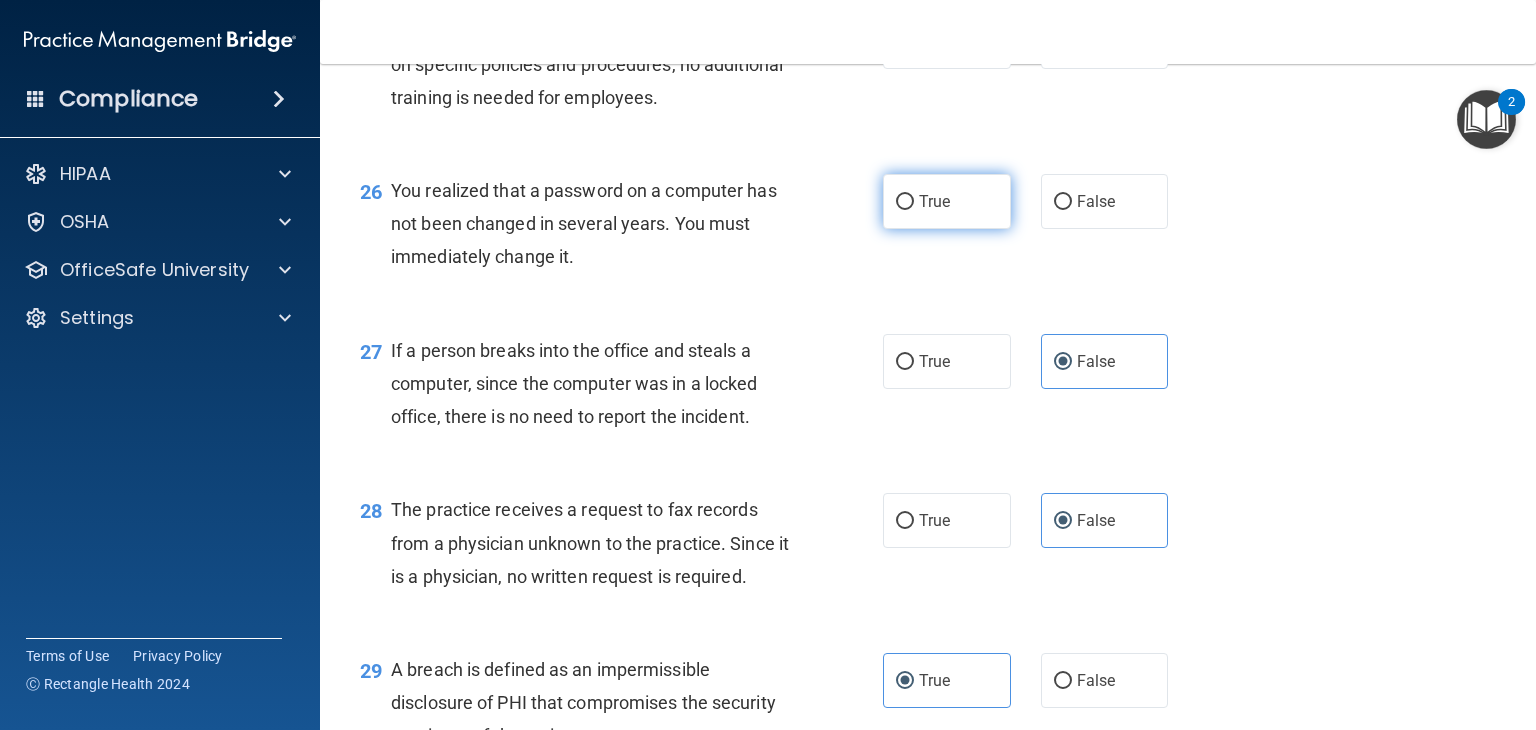 click on "True" at bounding box center [947, 201] 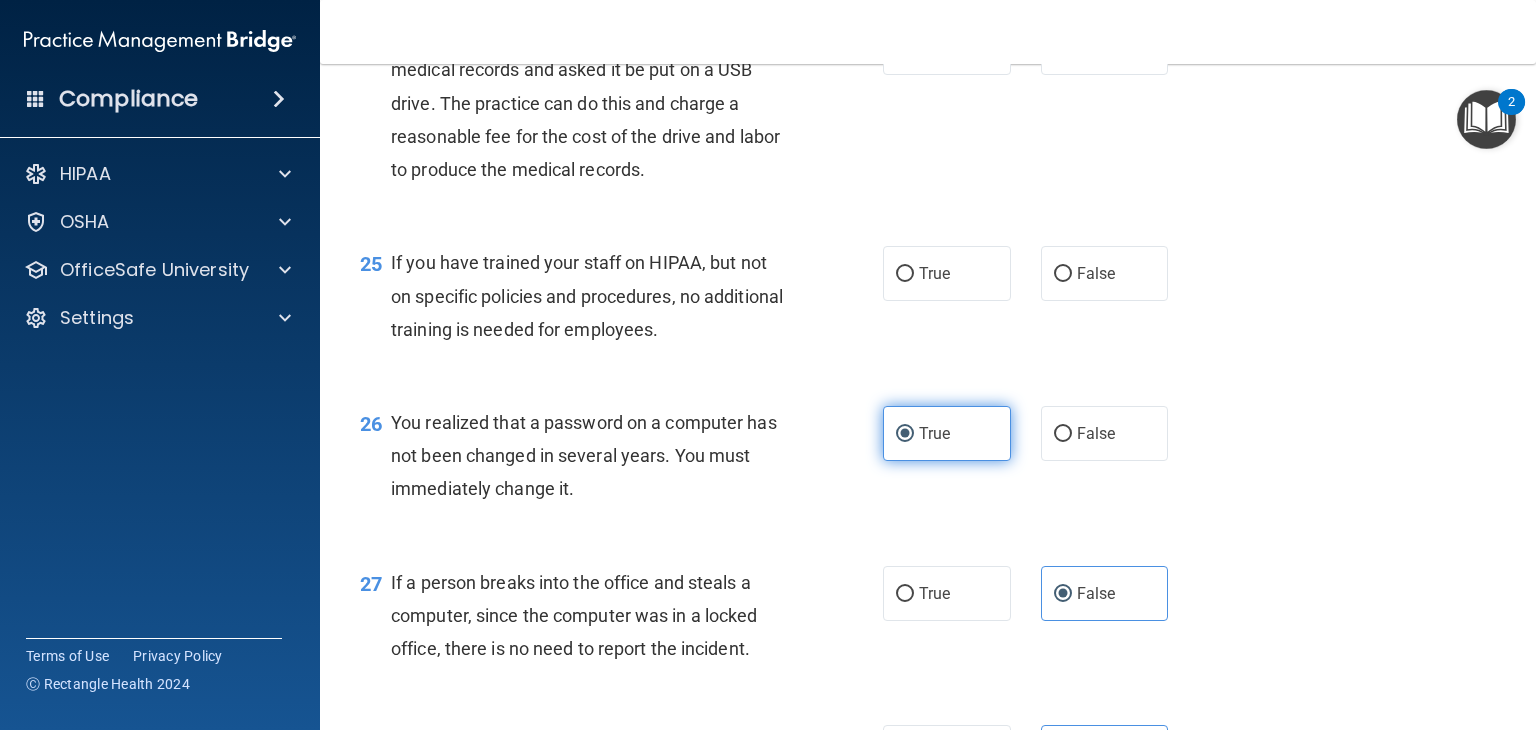 scroll, scrollTop: 4076, scrollLeft: 0, axis: vertical 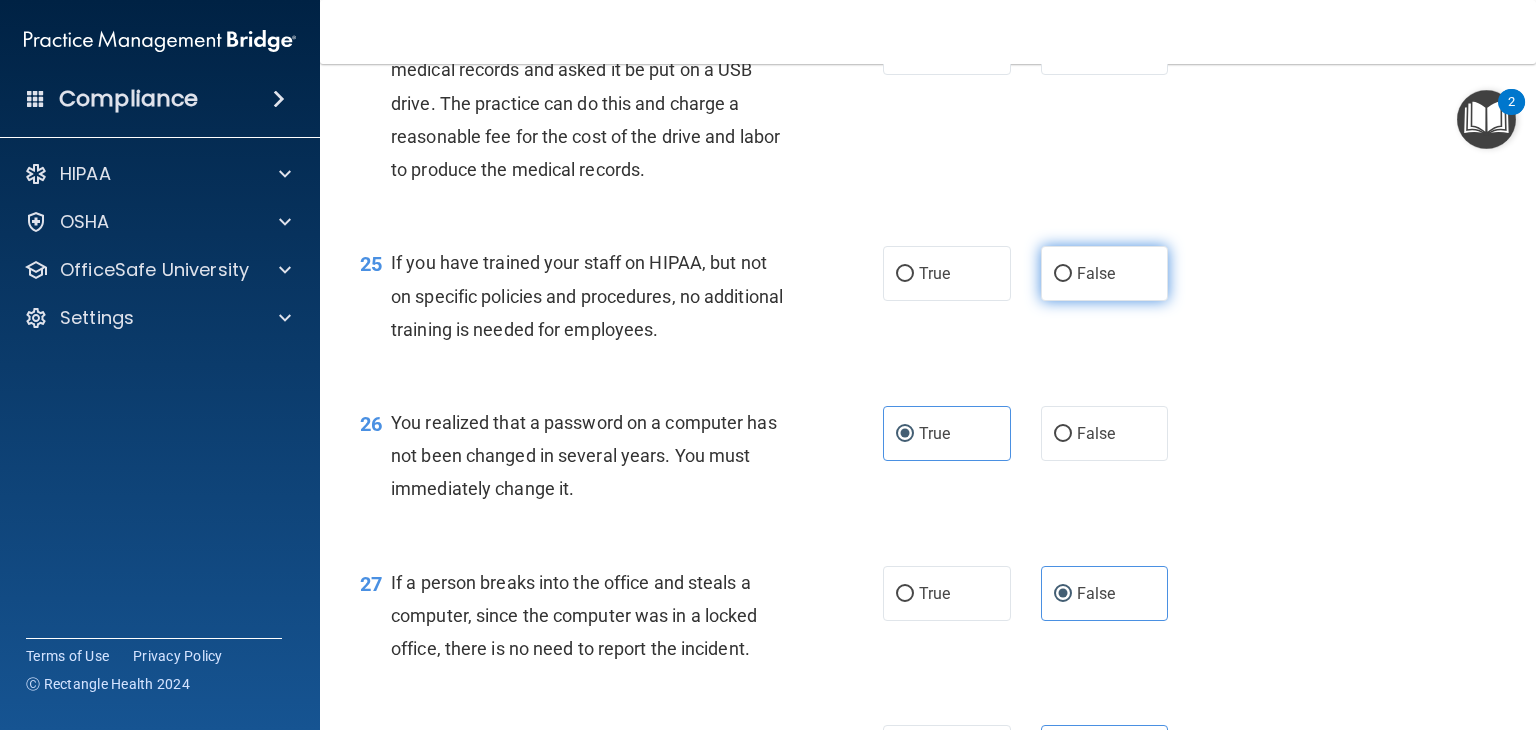click on "False" at bounding box center (1105, 273) 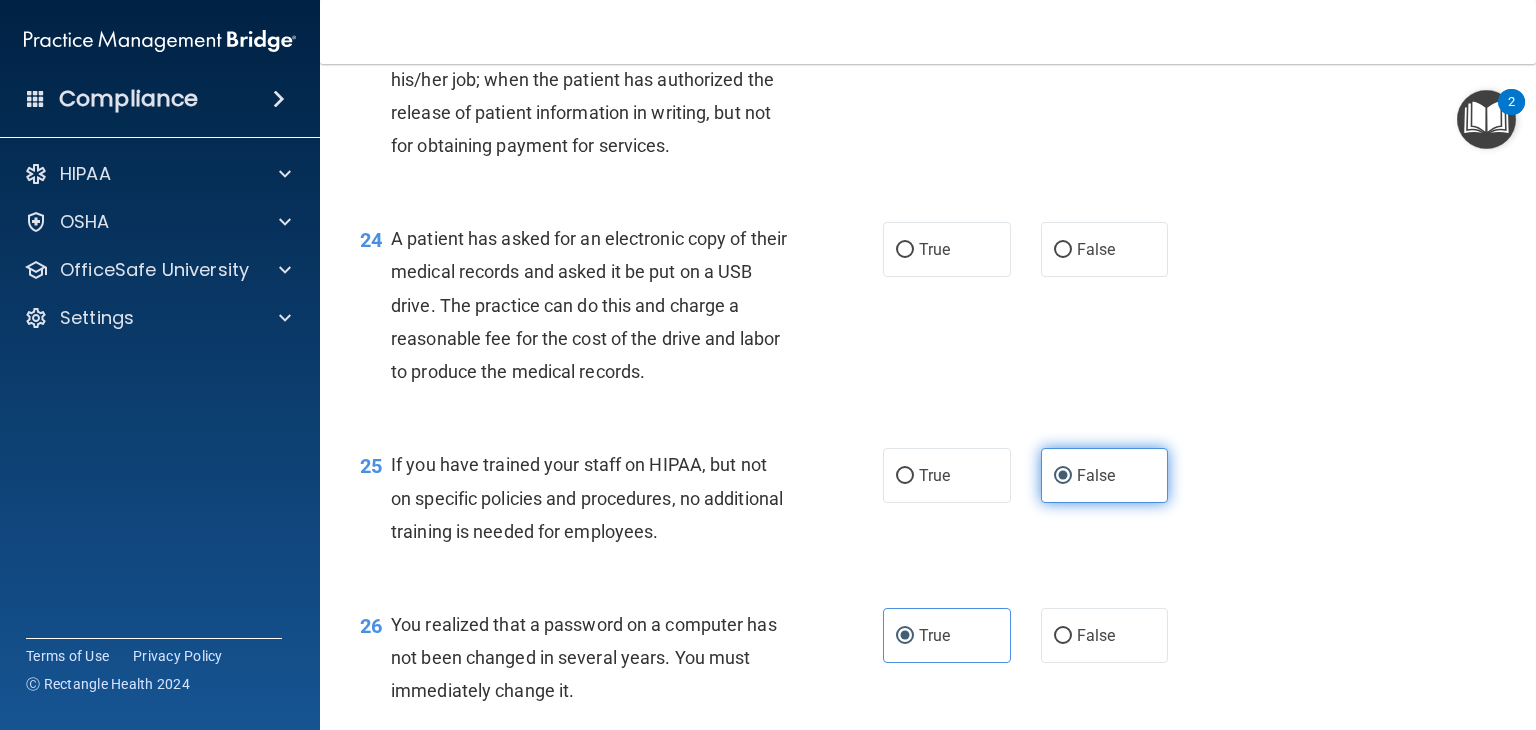 scroll, scrollTop: 3869, scrollLeft: 0, axis: vertical 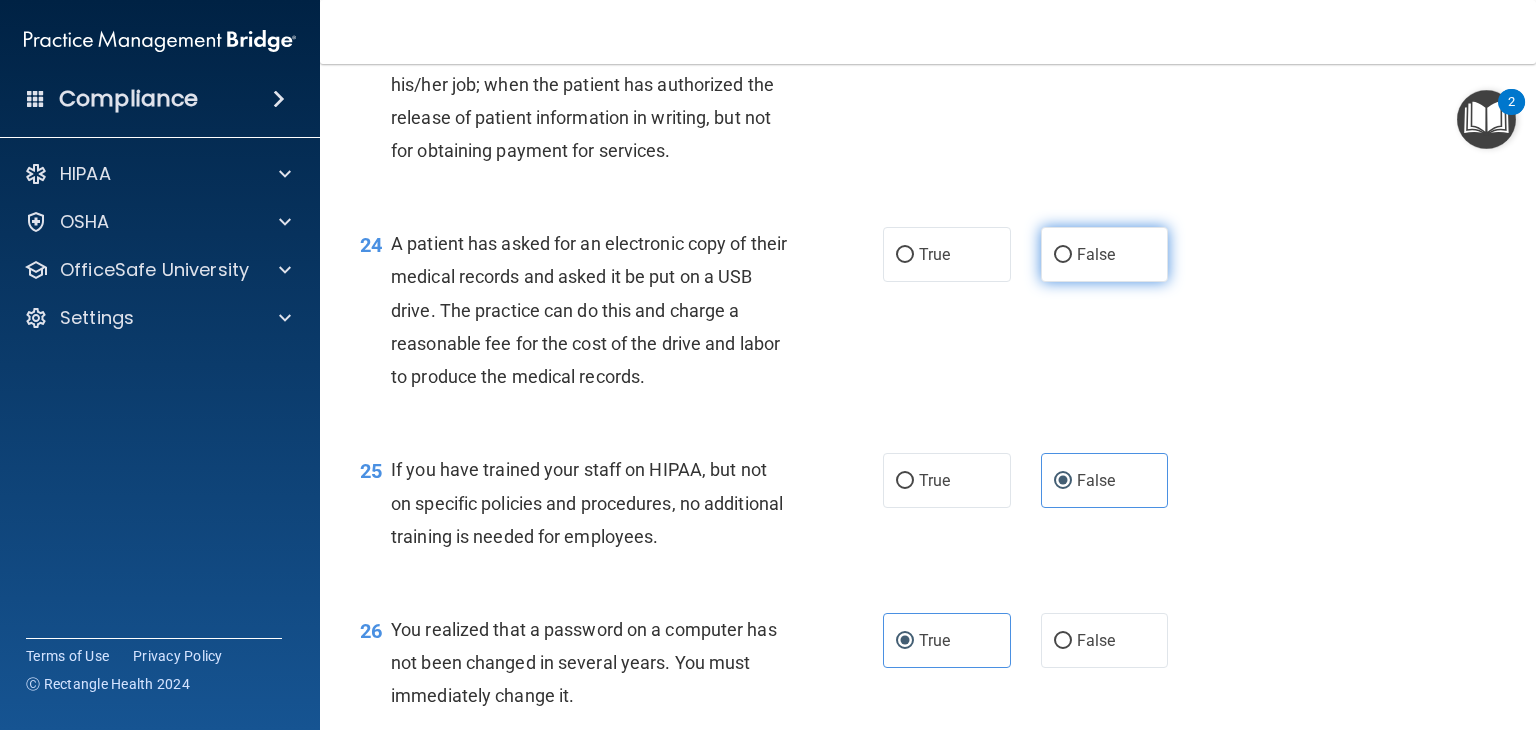 click on "False" at bounding box center [1105, 254] 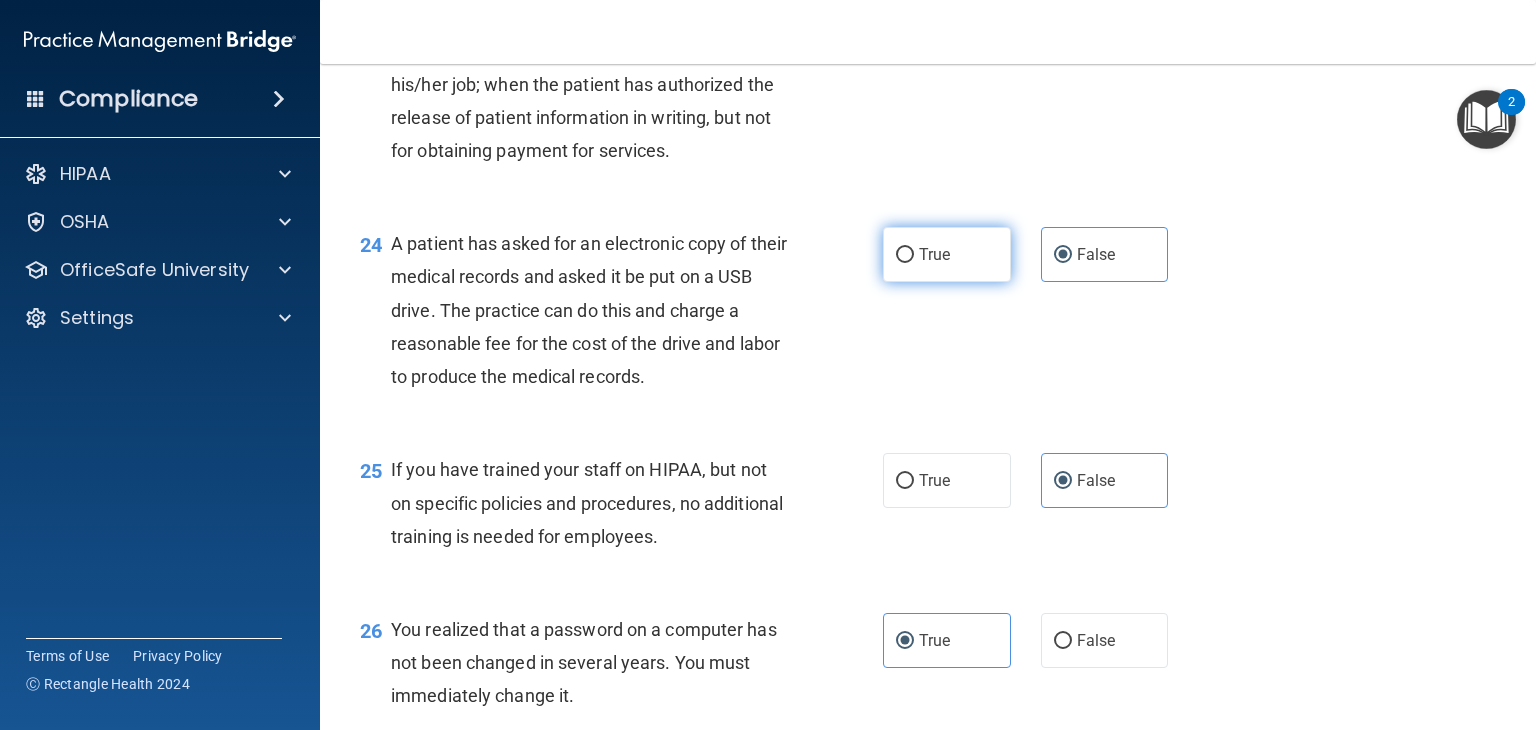 click on "True" at bounding box center (947, 254) 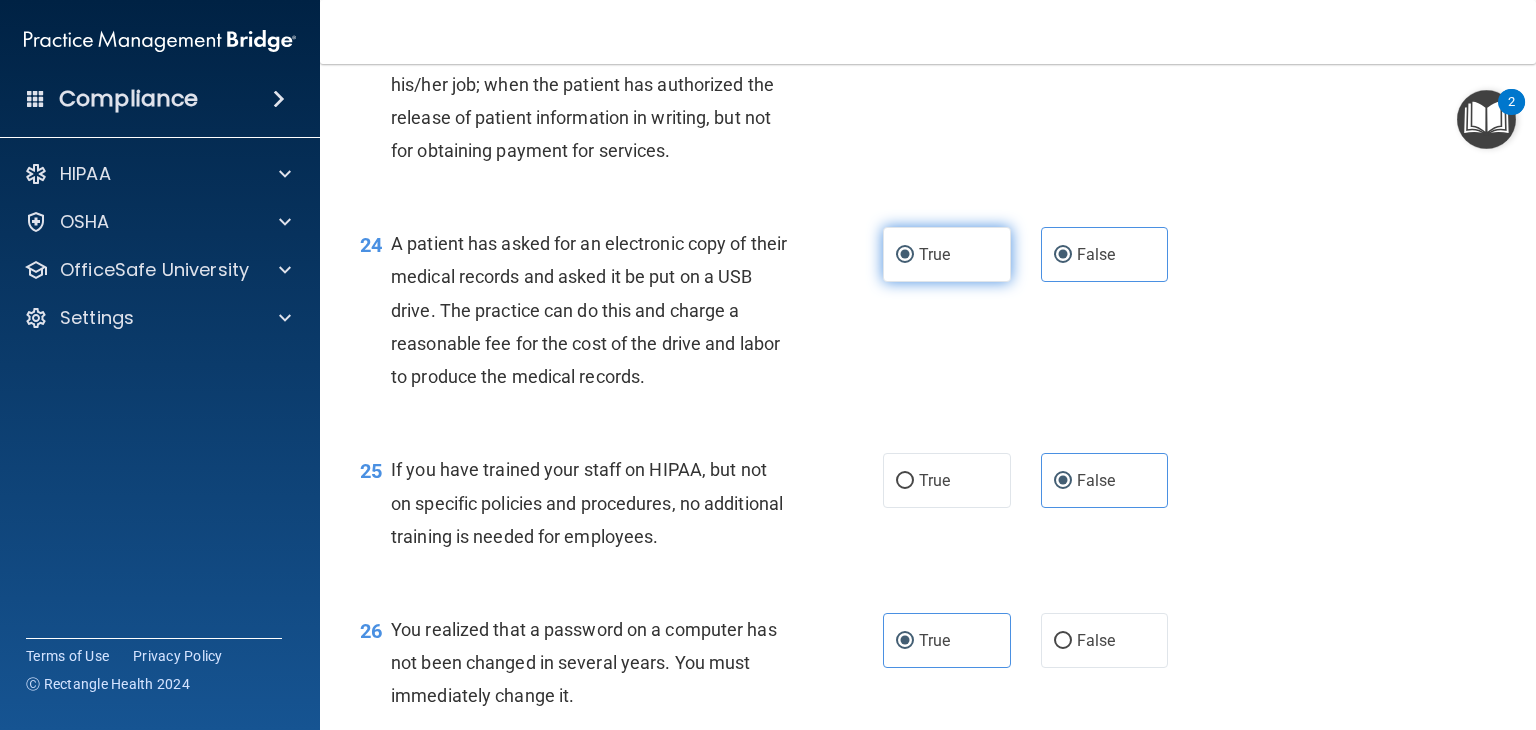radio on "false" 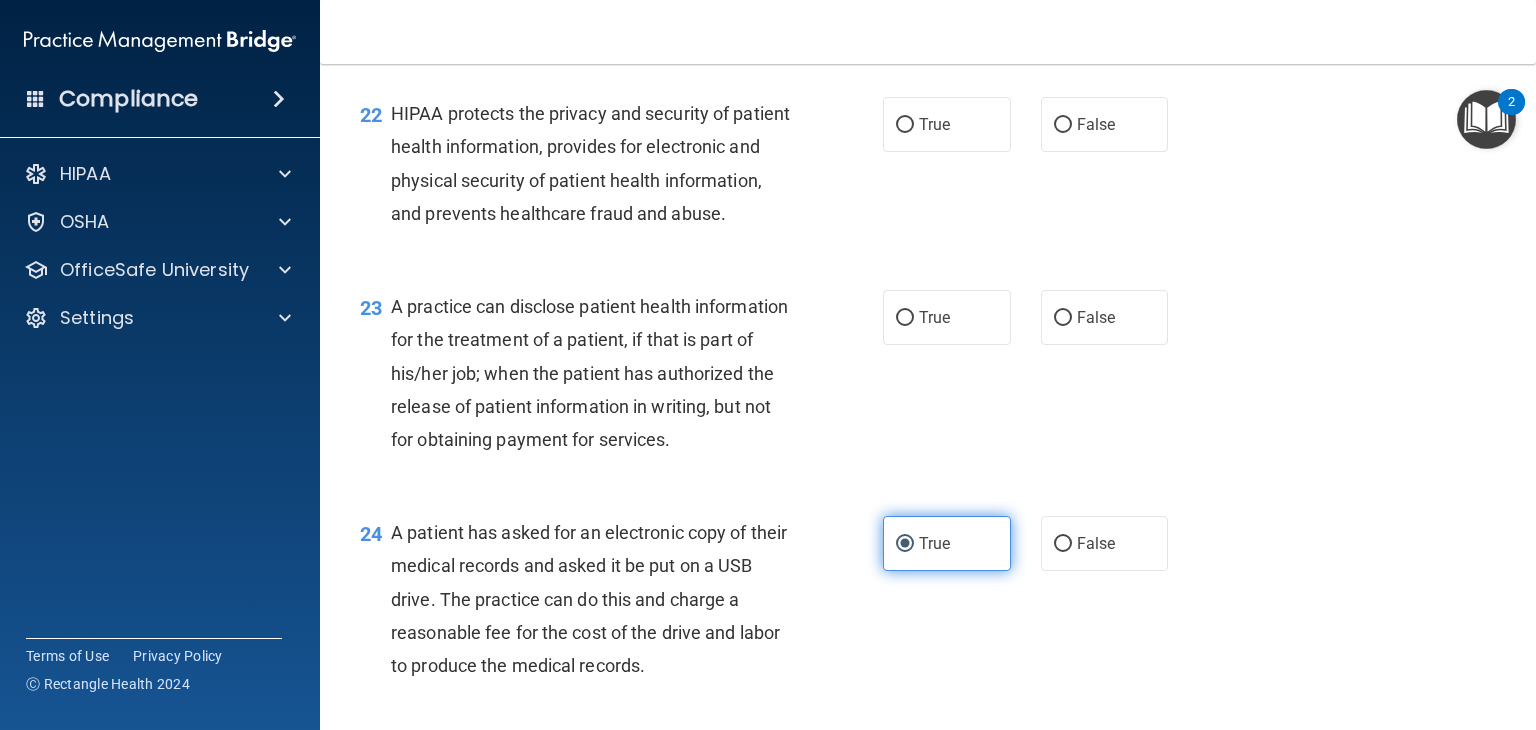 scroll, scrollTop: 3578, scrollLeft: 0, axis: vertical 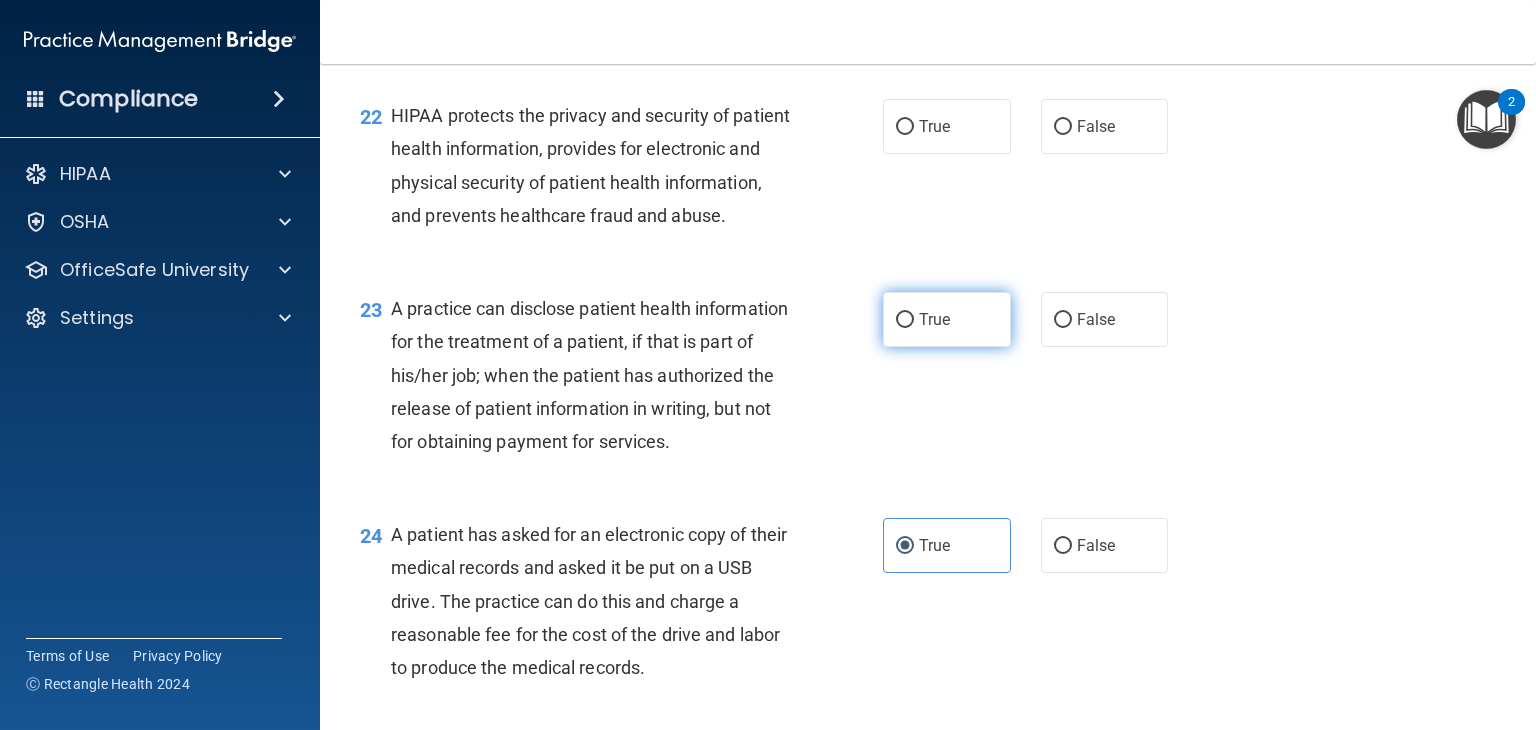 click on "True" at bounding box center [947, 319] 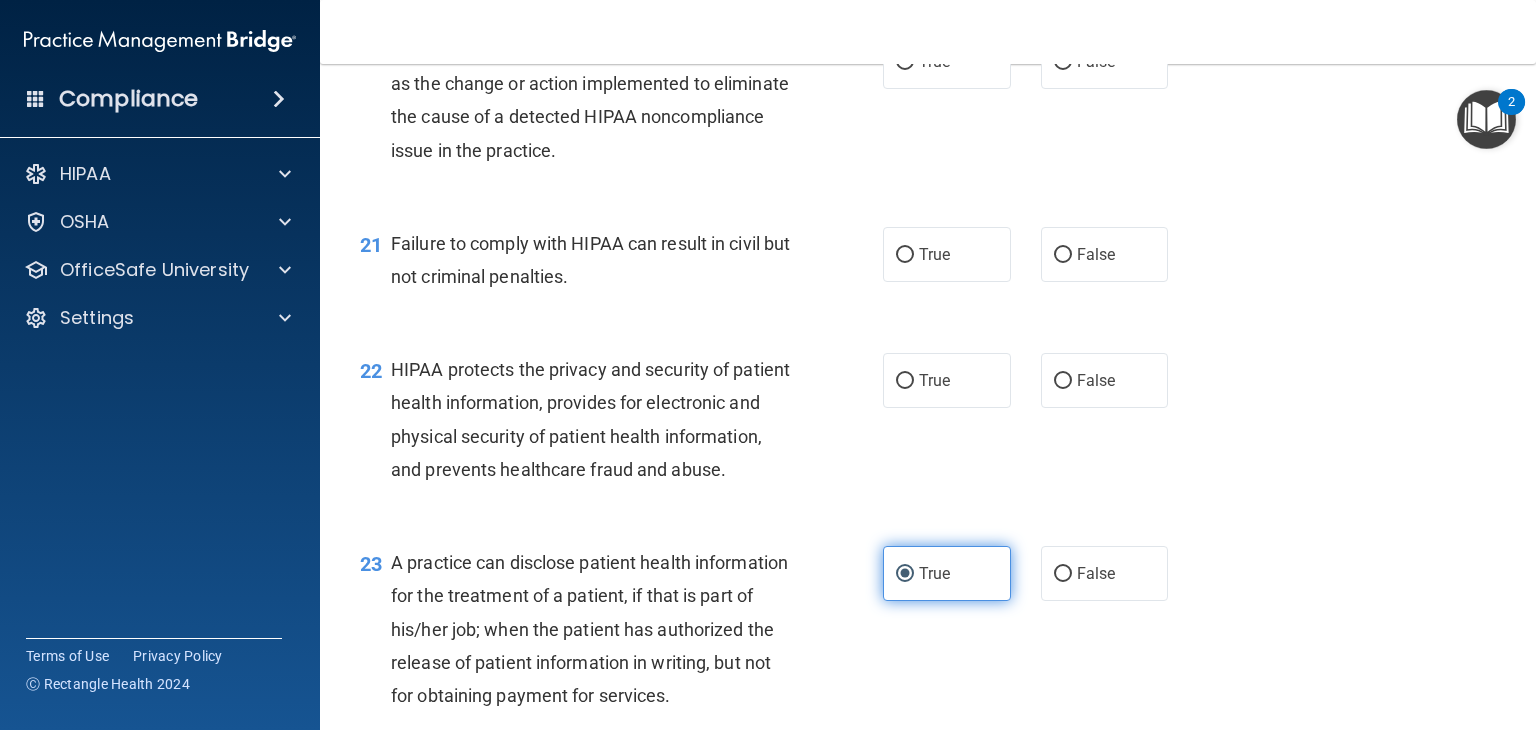 scroll, scrollTop: 3325, scrollLeft: 0, axis: vertical 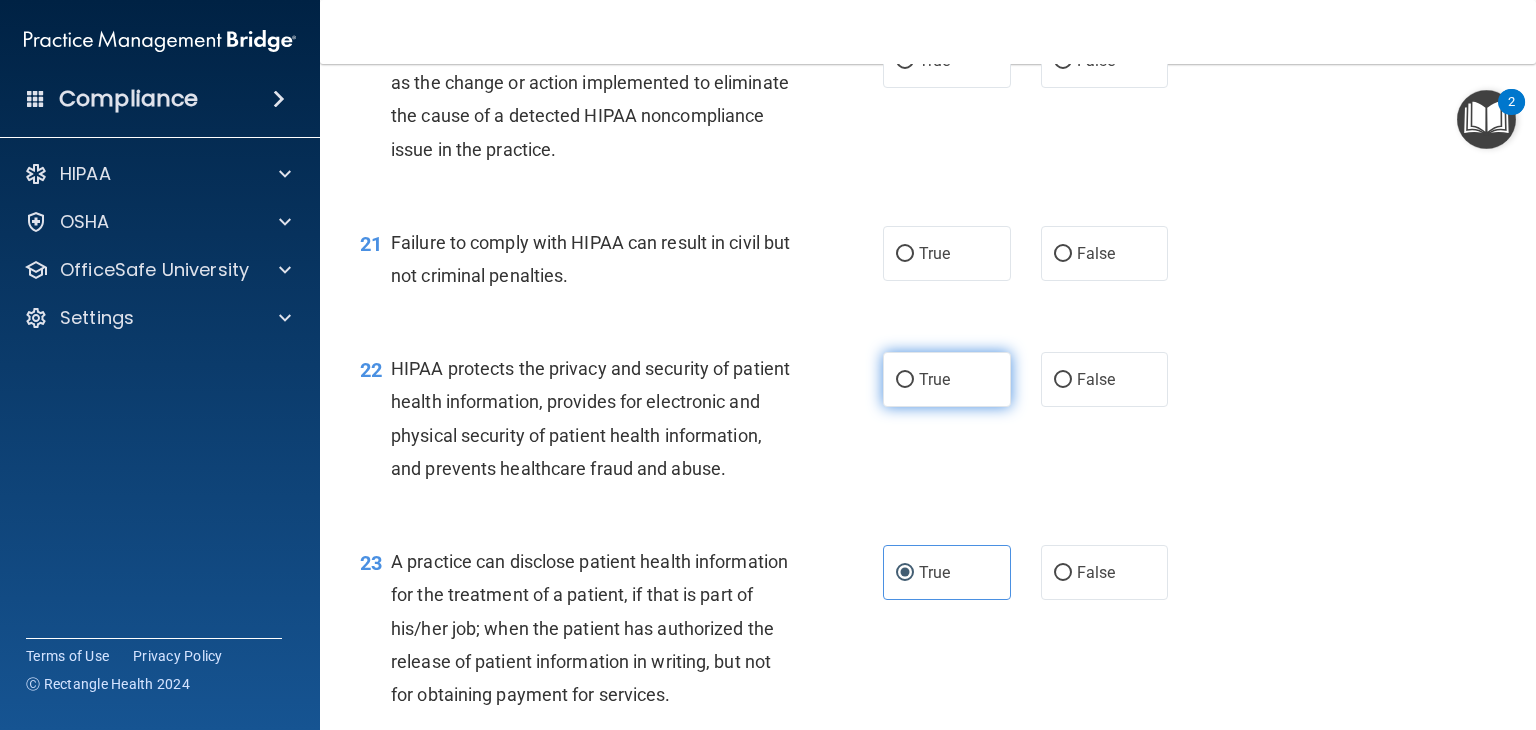 click on "True" at bounding box center (947, 379) 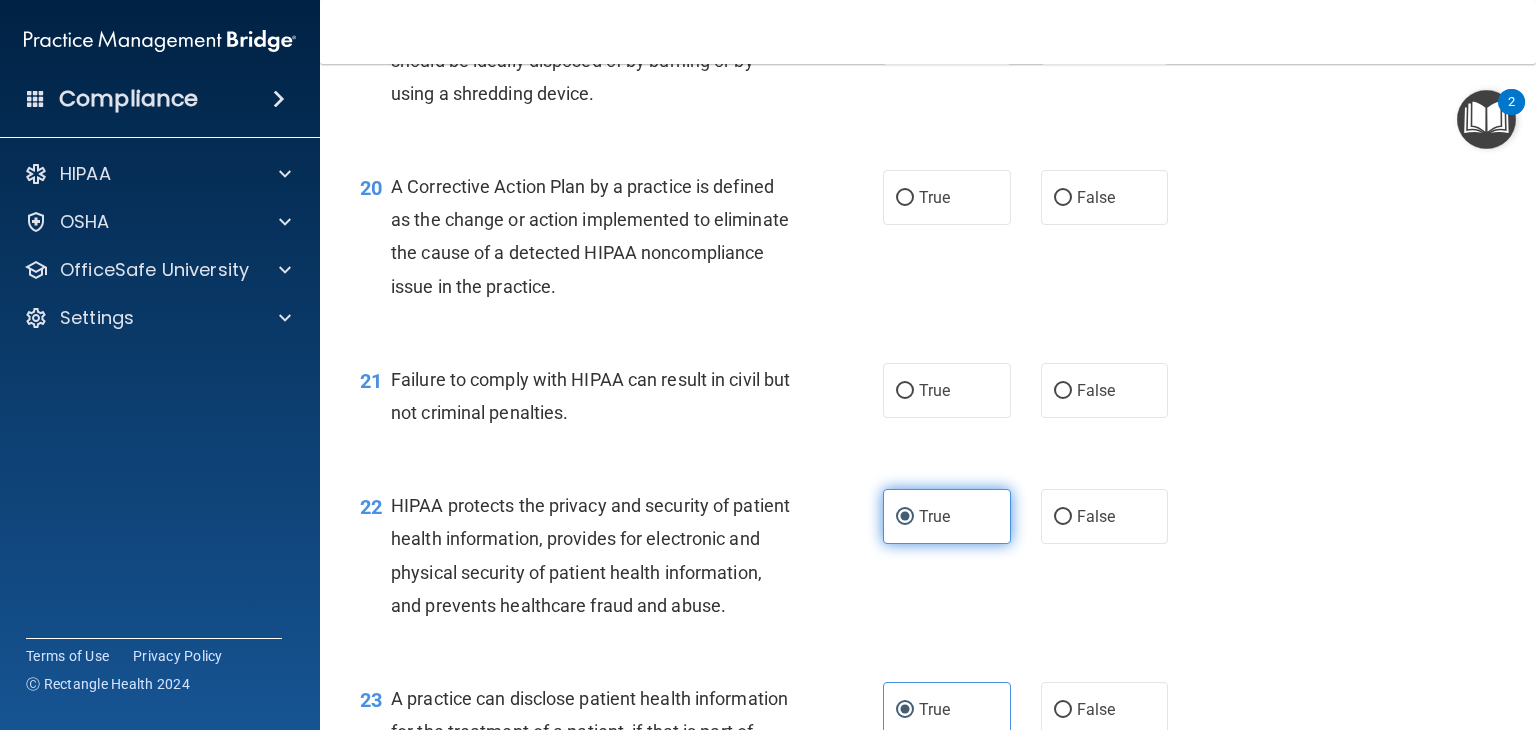 scroll, scrollTop: 3180, scrollLeft: 0, axis: vertical 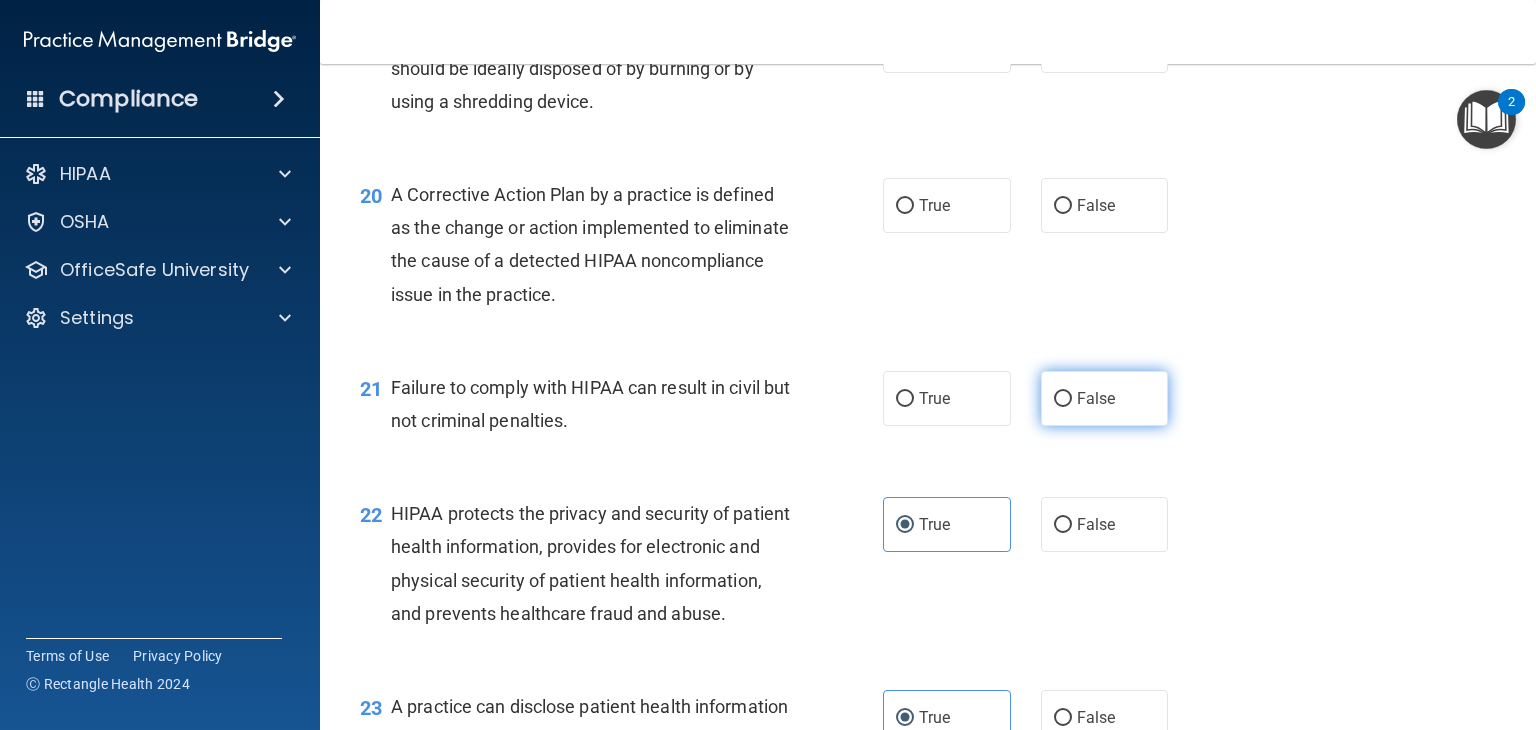 click on "False" at bounding box center [1105, 398] 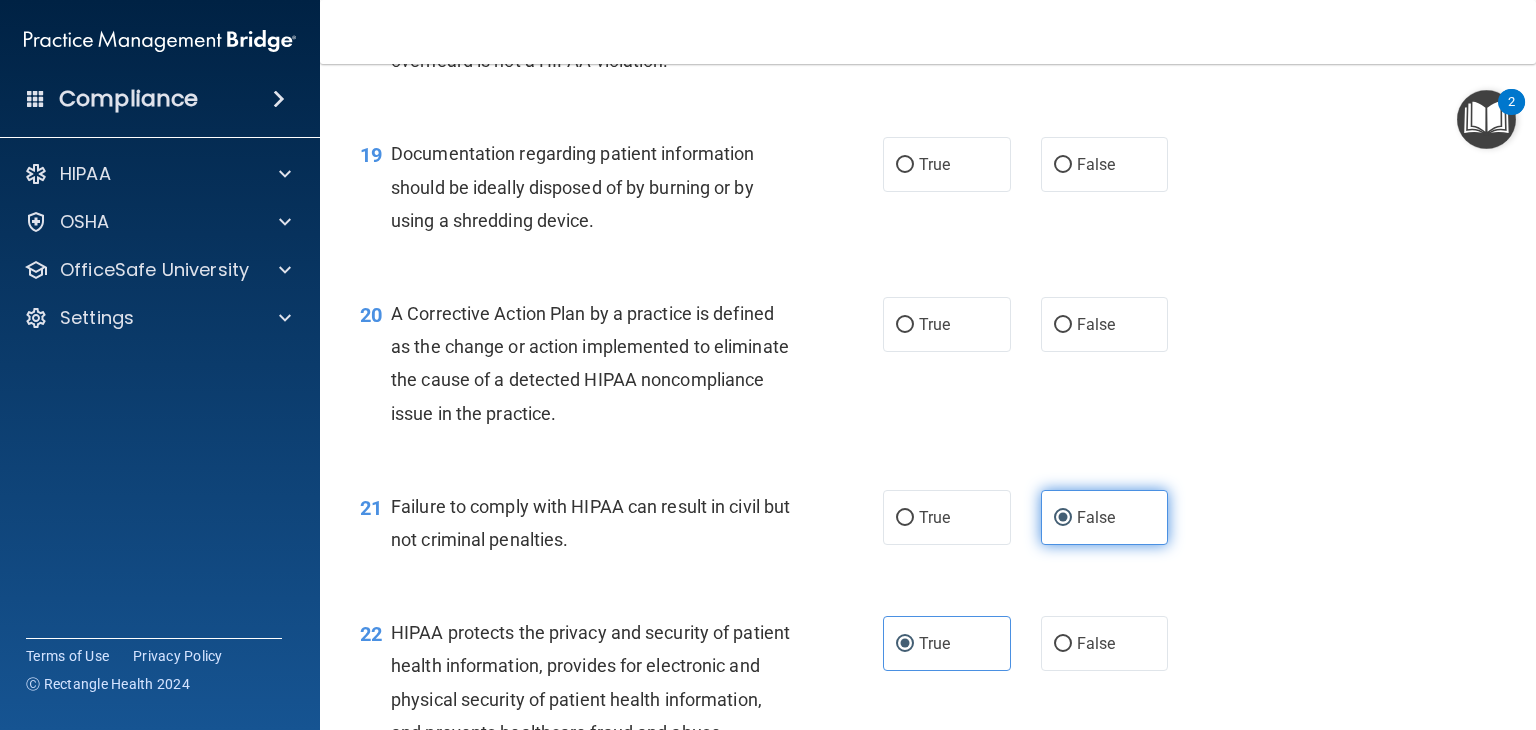 scroll, scrollTop: 2992, scrollLeft: 0, axis: vertical 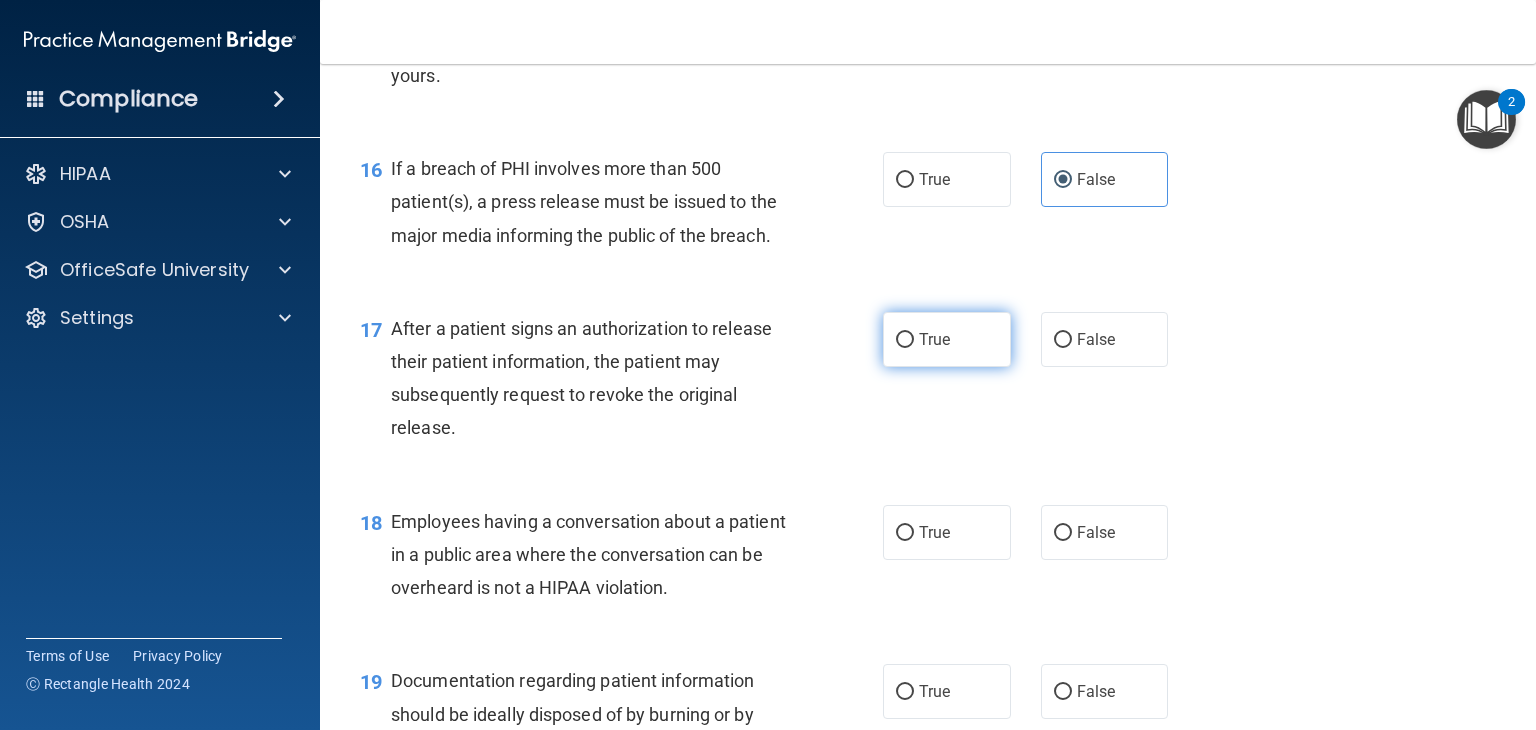 click on "True" at bounding box center [947, 339] 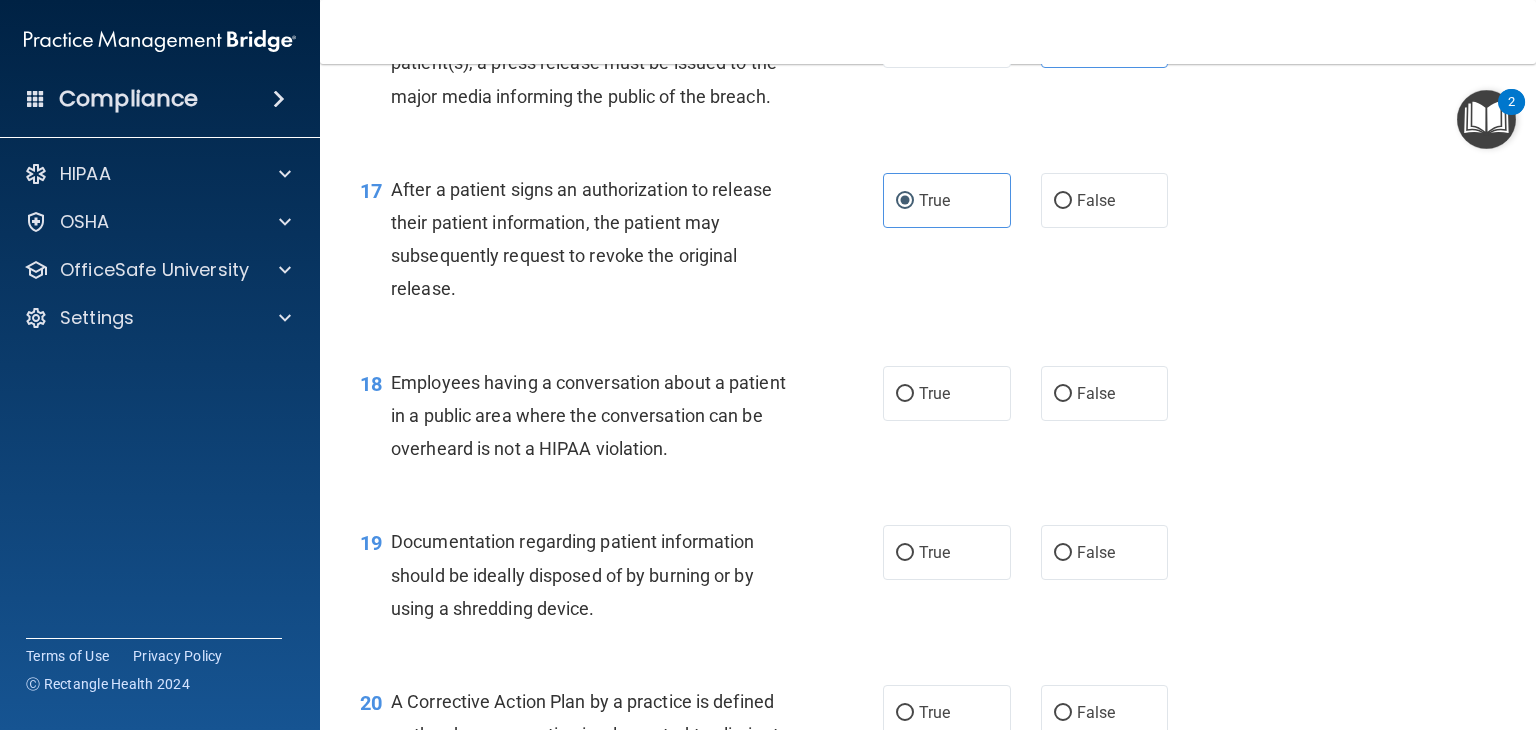 scroll, scrollTop: 2696, scrollLeft: 0, axis: vertical 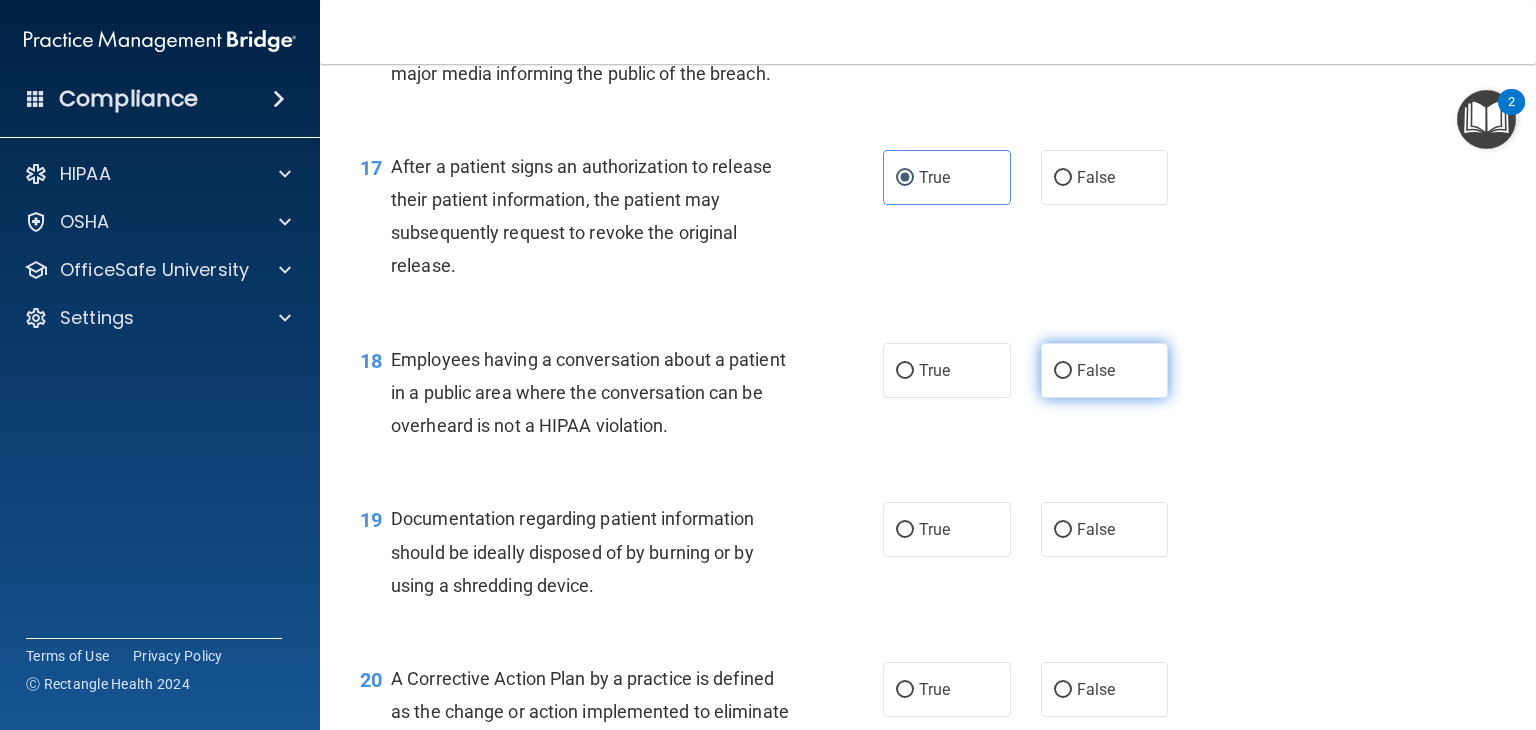 click on "False" at bounding box center (1105, 370) 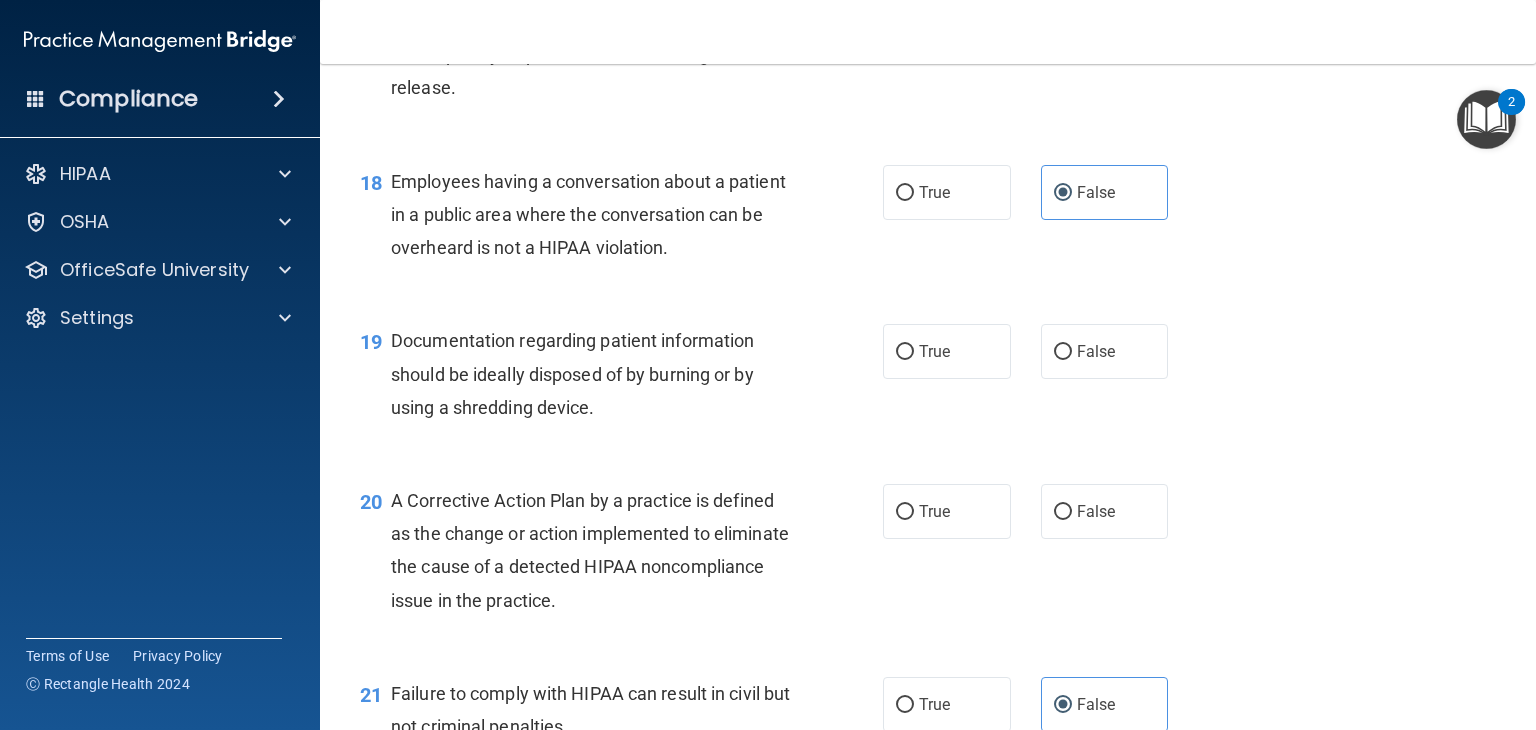 scroll, scrollTop: 2876, scrollLeft: 0, axis: vertical 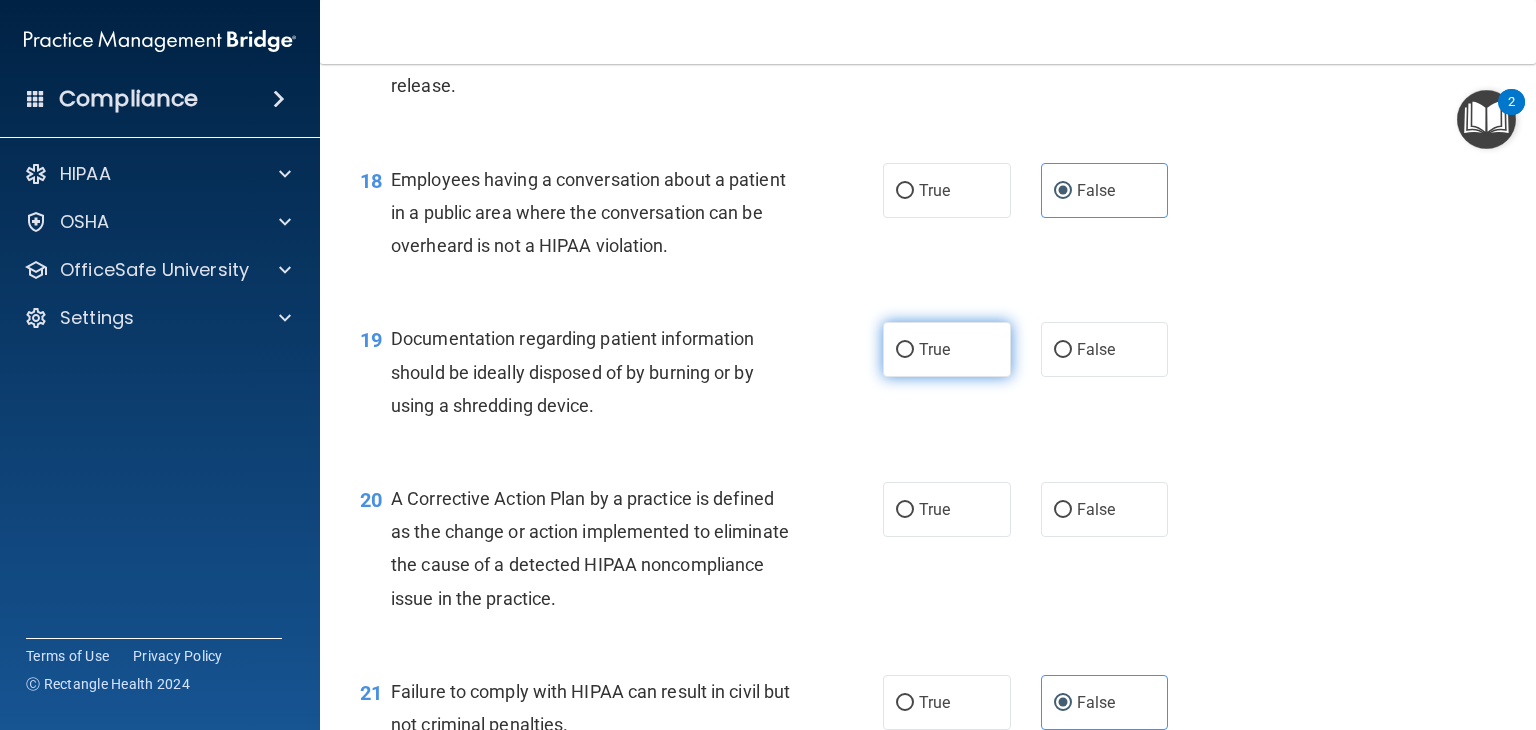 click on "True" at bounding box center [947, 349] 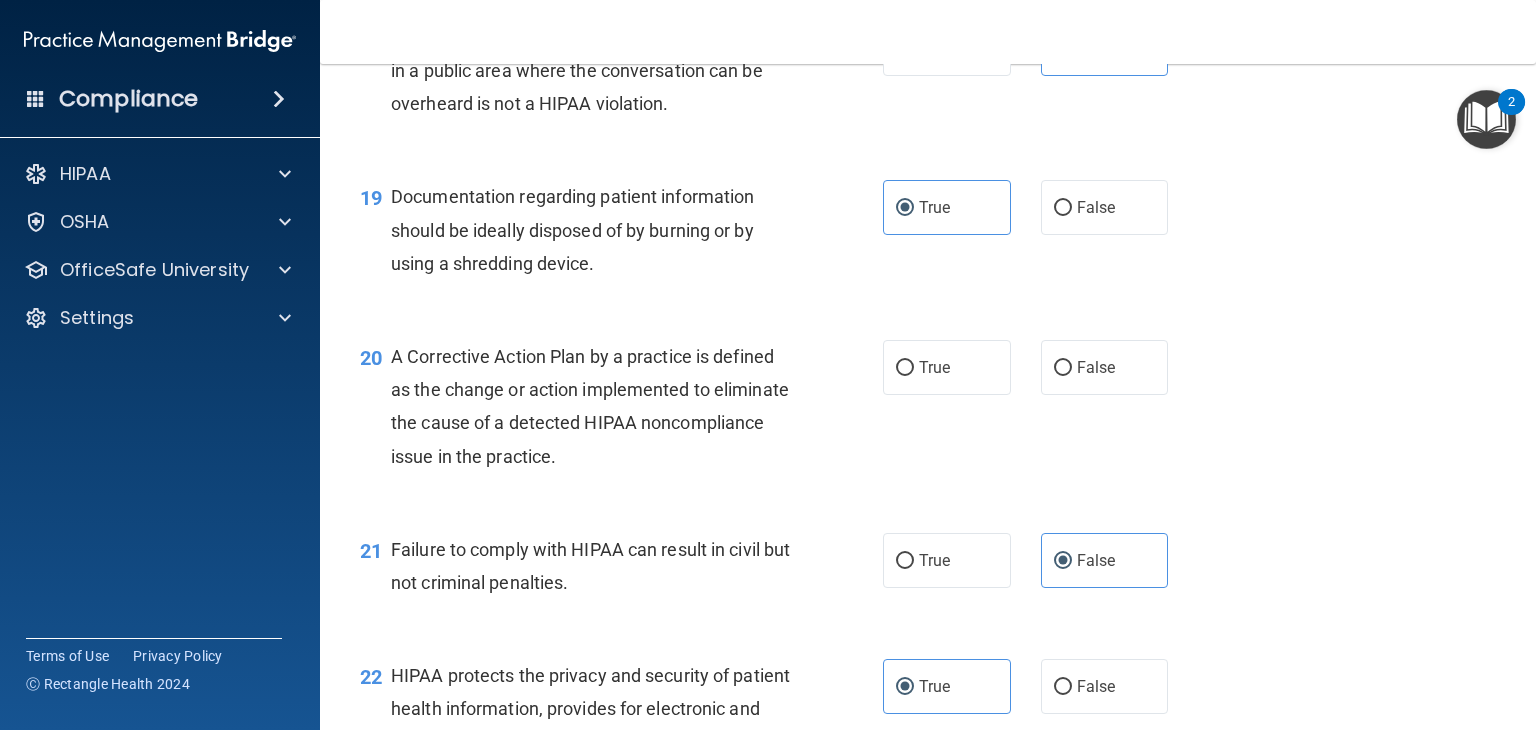 scroll, scrollTop: 3020, scrollLeft: 0, axis: vertical 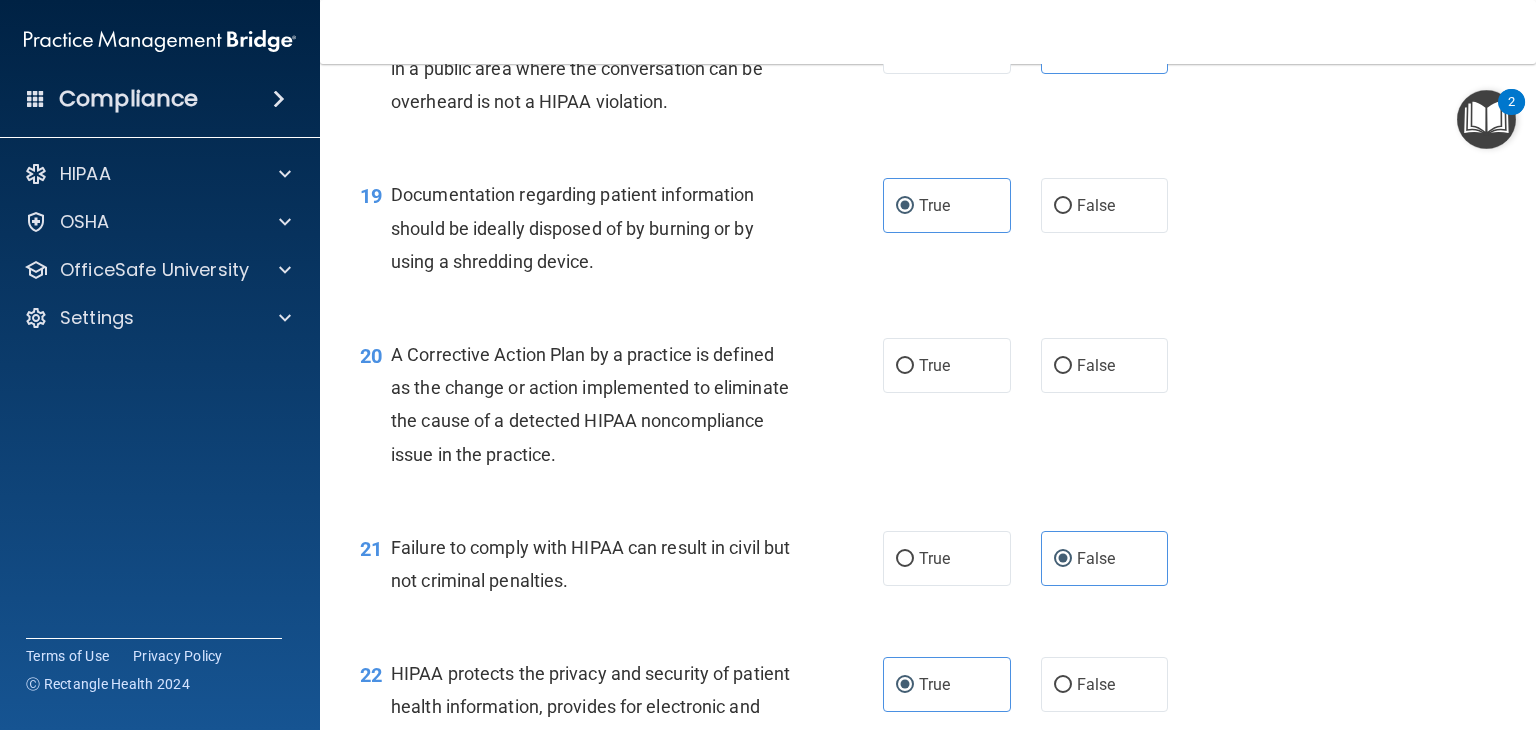 click on "20       A Corrective Action Plan by a practice is defined as the change or action implemented to eliminate the cause of a detected HIPAA noncompliance issue in the practice.                 True           False" at bounding box center [928, 409] 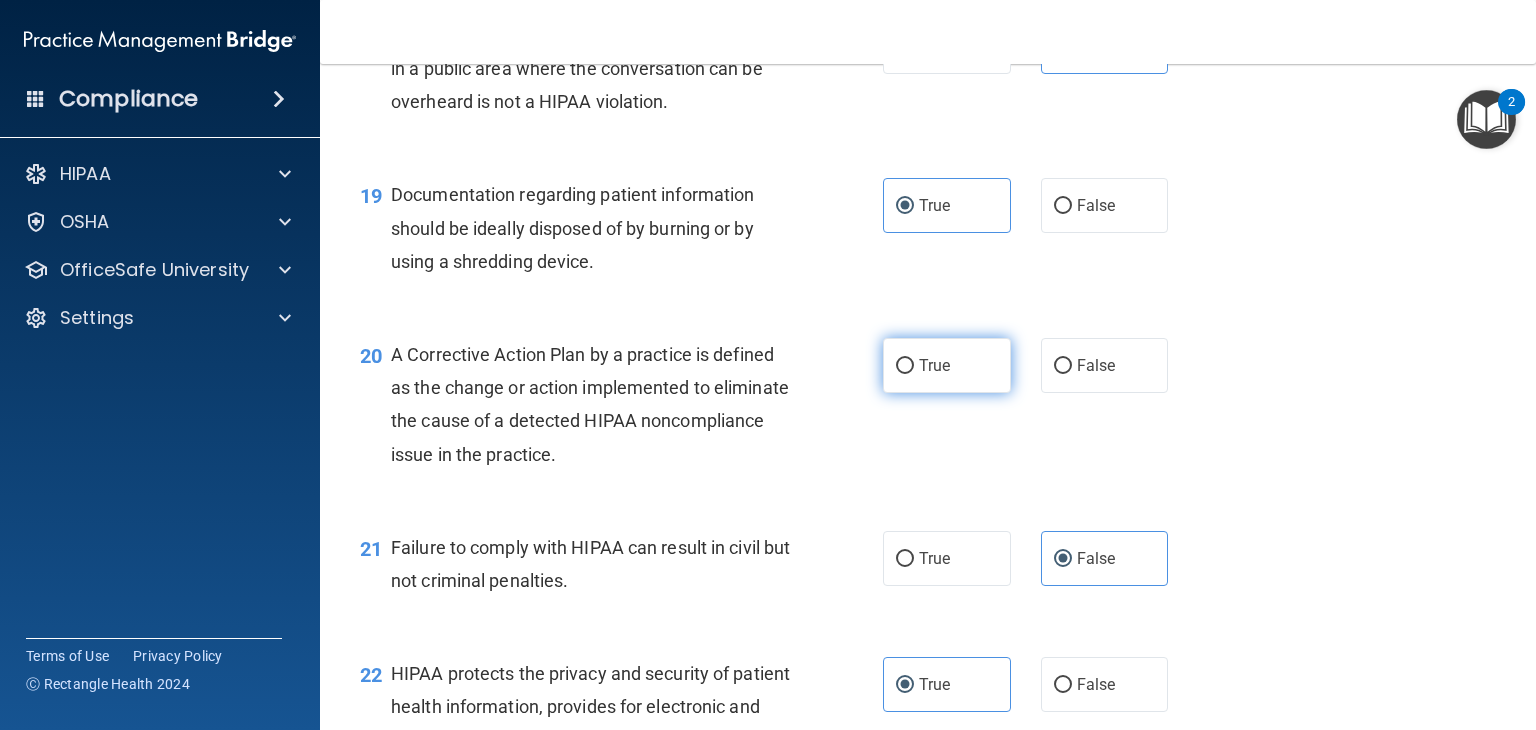 click on "True" at bounding box center (934, 365) 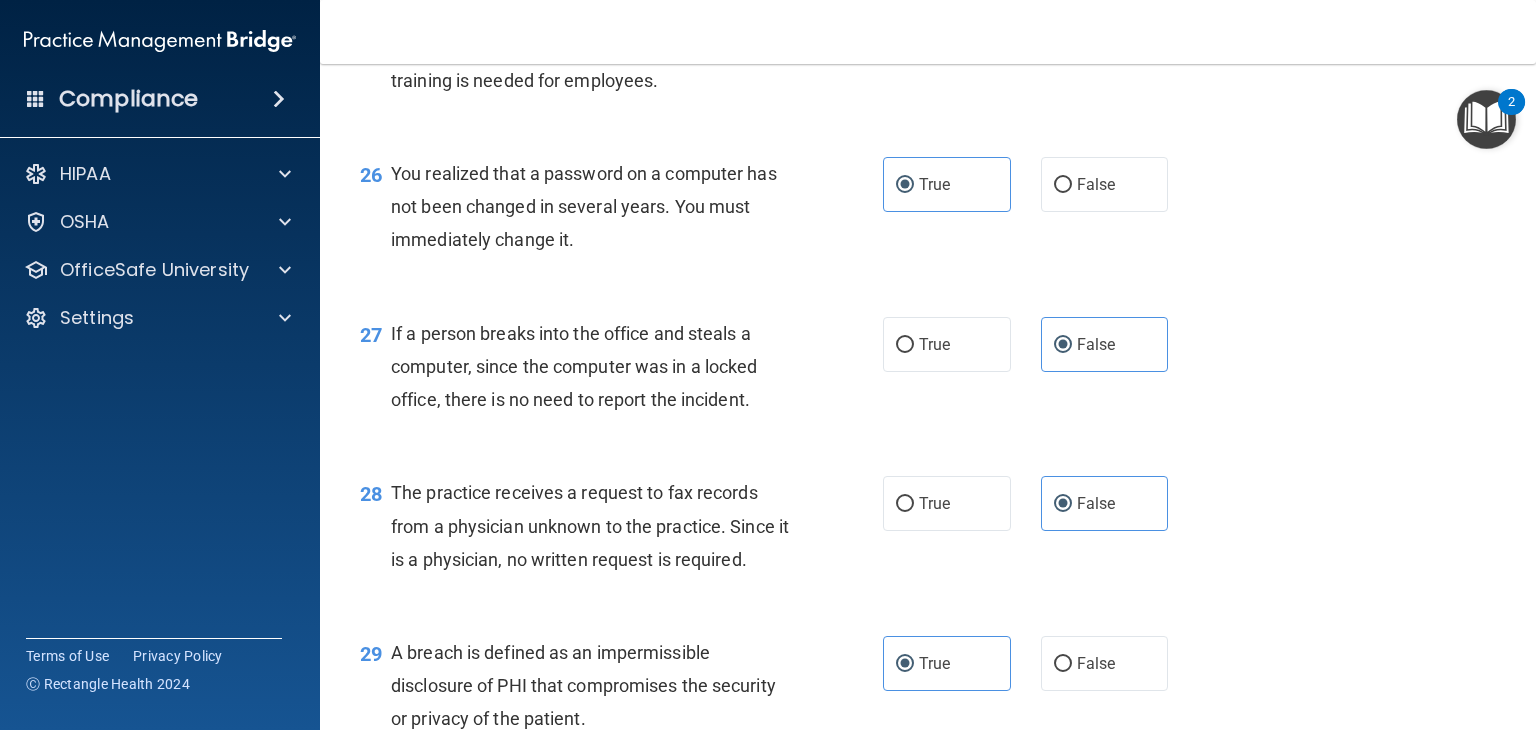 scroll, scrollTop: 4789, scrollLeft: 0, axis: vertical 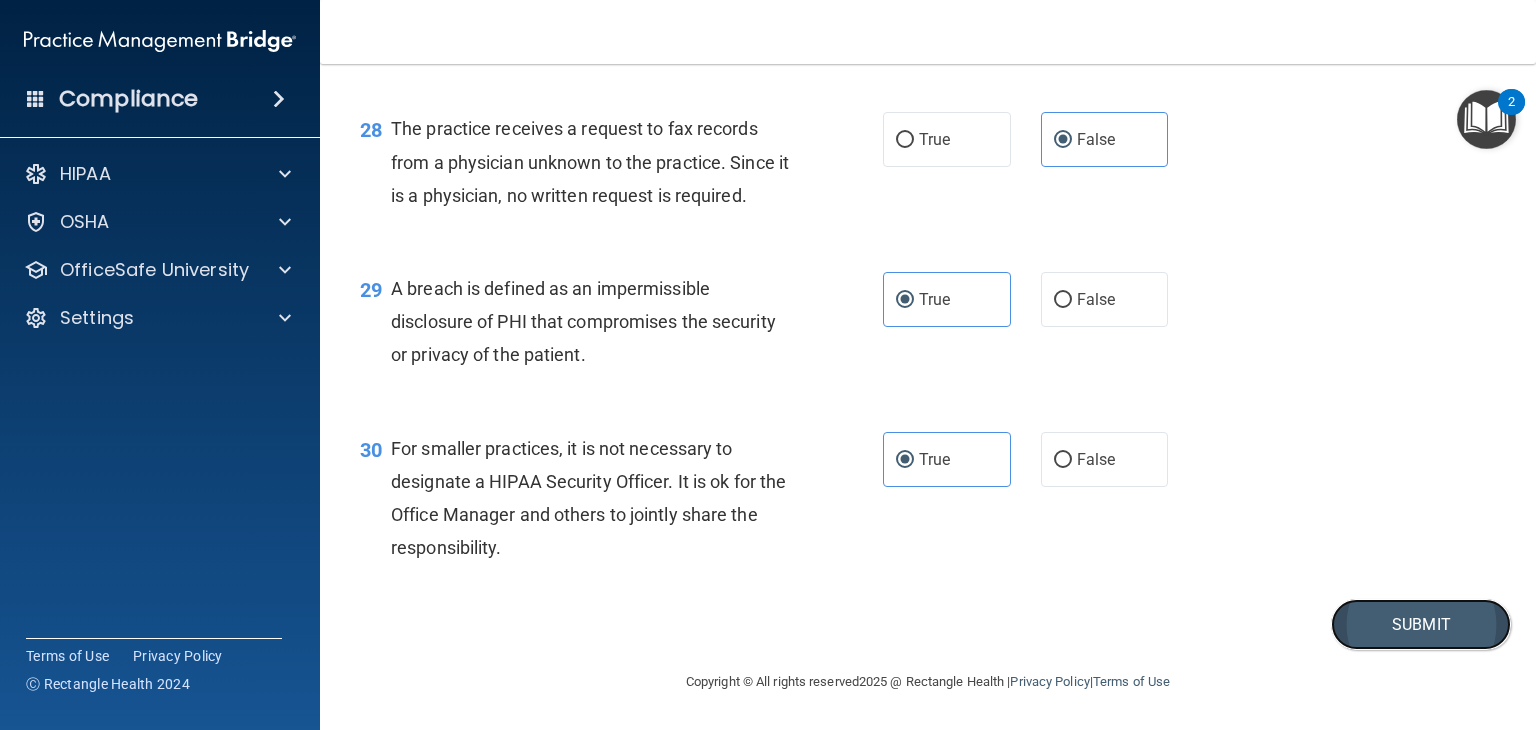 click on "Submit" at bounding box center (1421, 624) 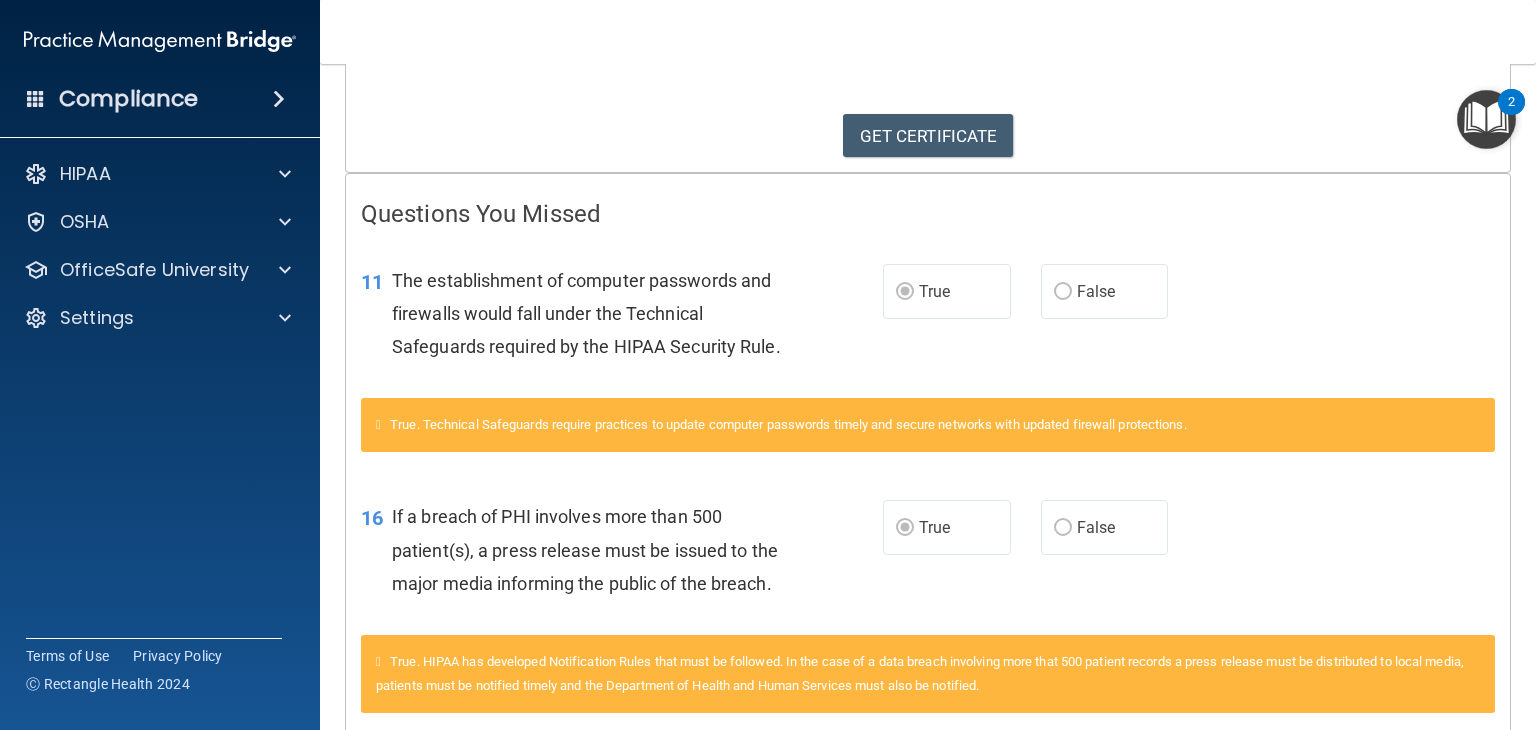 scroll, scrollTop: 0, scrollLeft: 0, axis: both 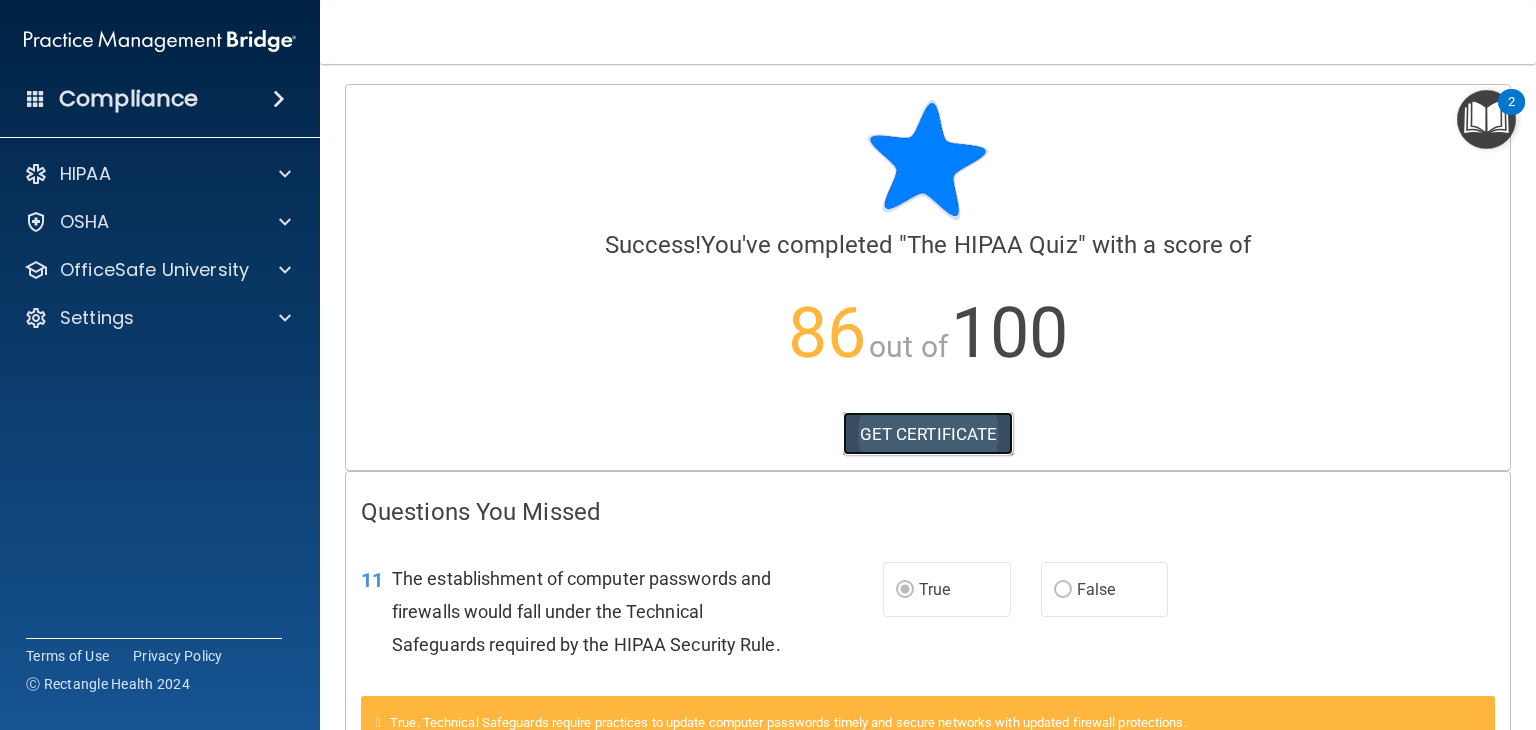 click on "GET CERTIFICATE" at bounding box center [928, 434] 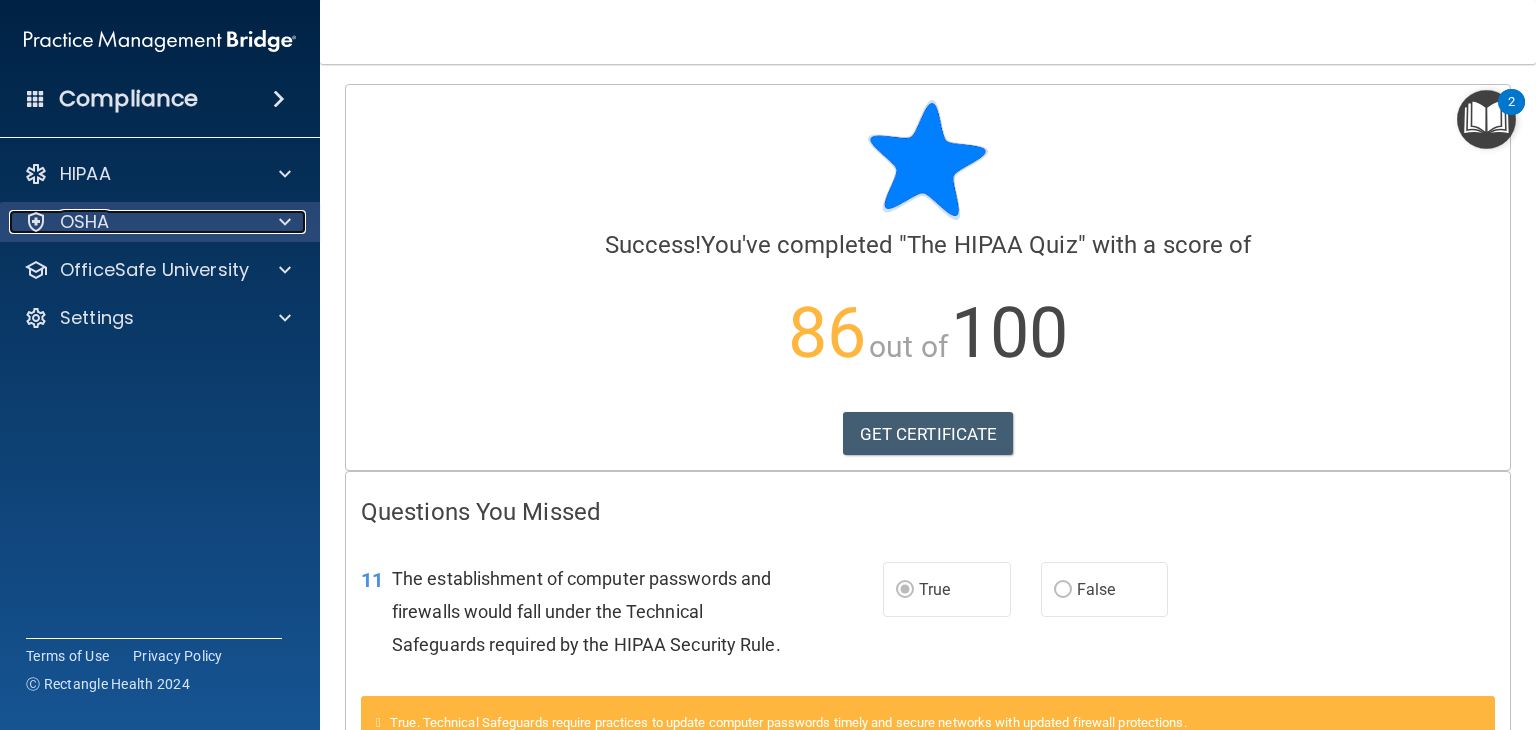 click on "OSHA" at bounding box center [133, 222] 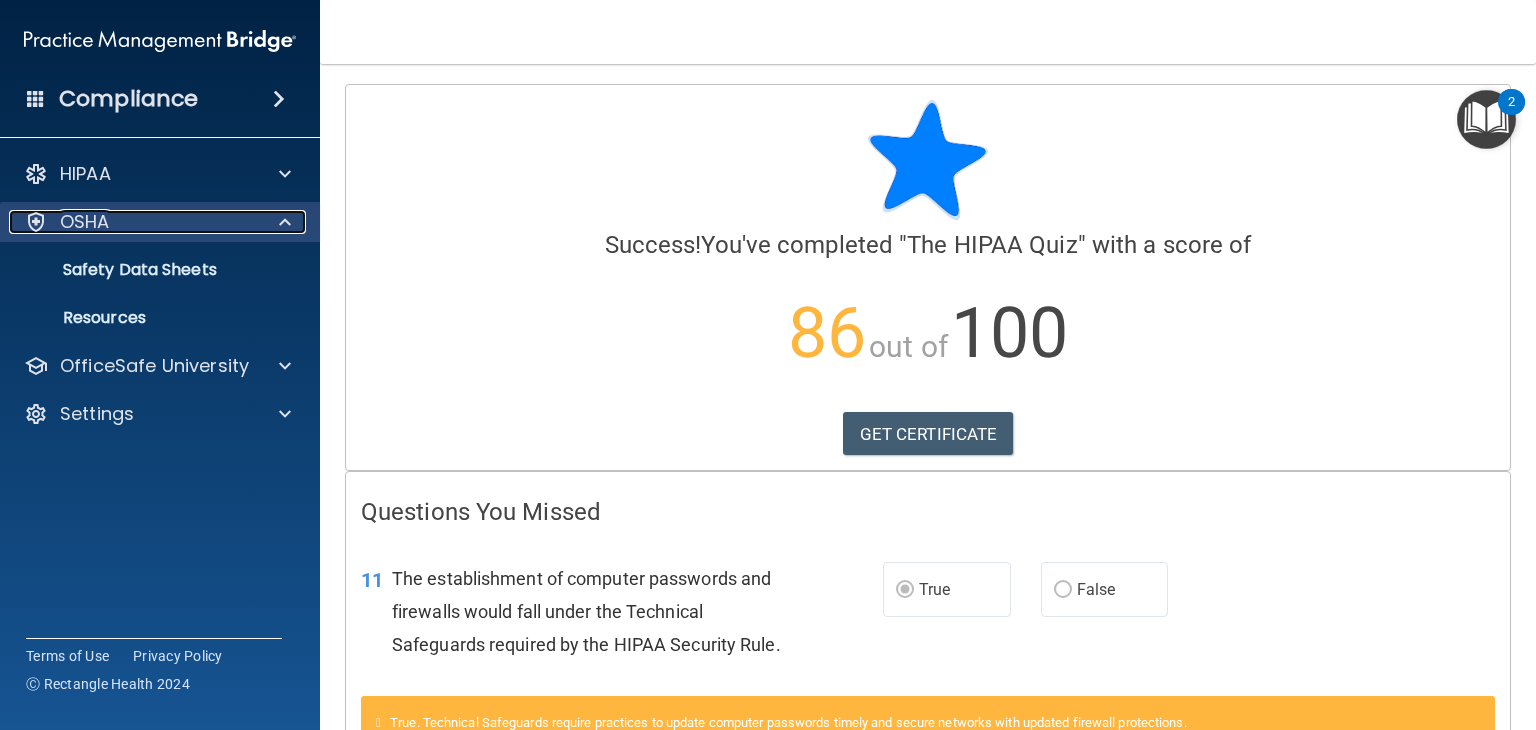 click on "OSHA" at bounding box center (133, 222) 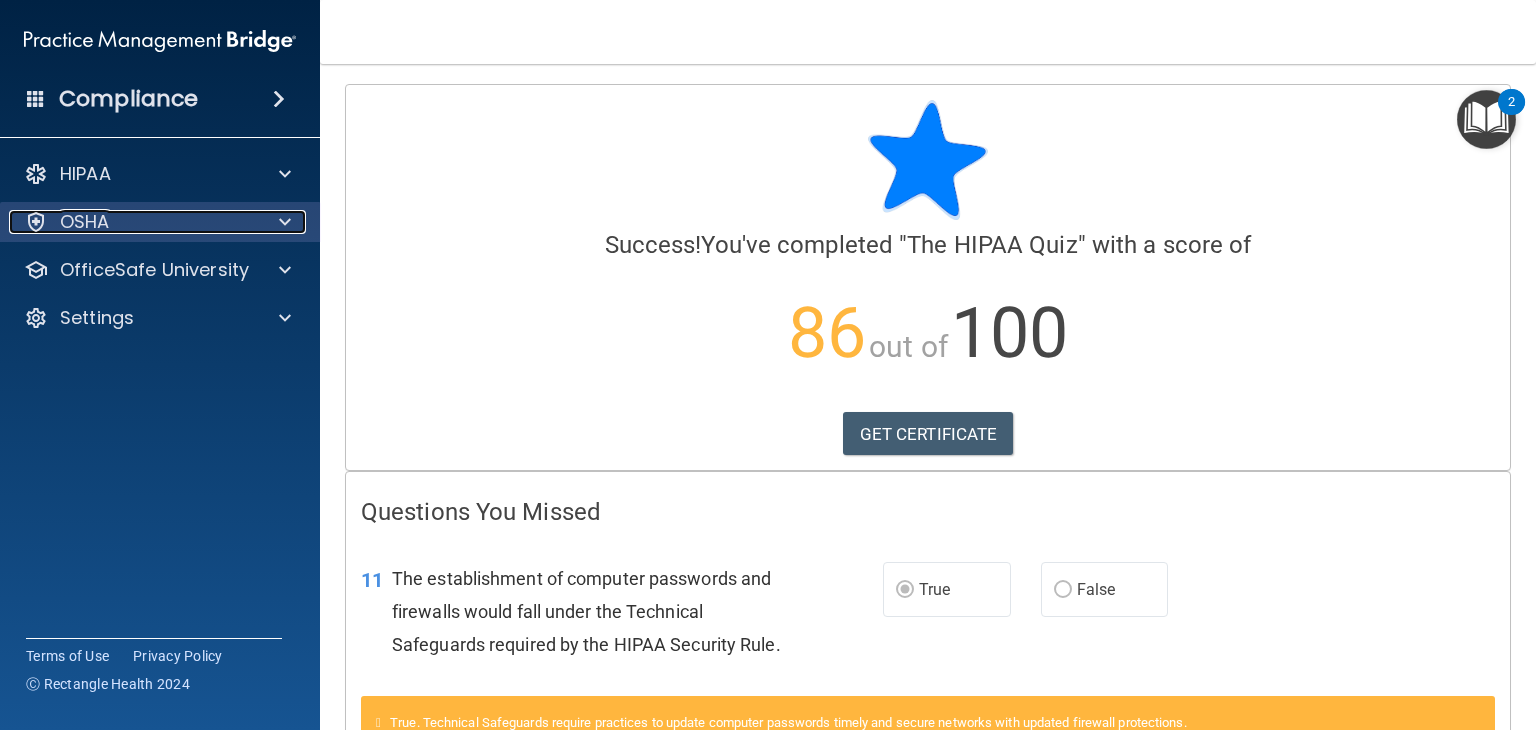 click on "OSHA" at bounding box center (133, 222) 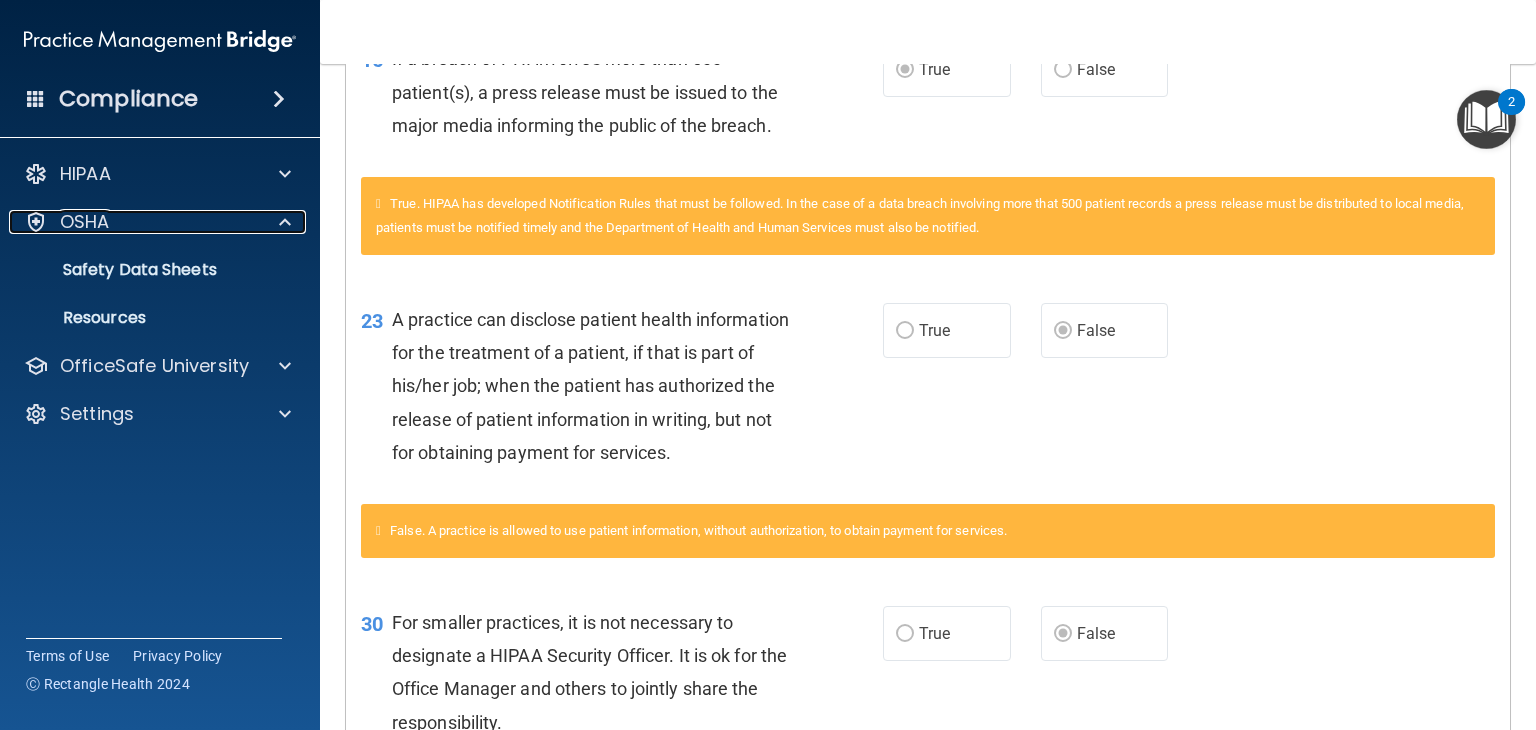 scroll, scrollTop: 758, scrollLeft: 0, axis: vertical 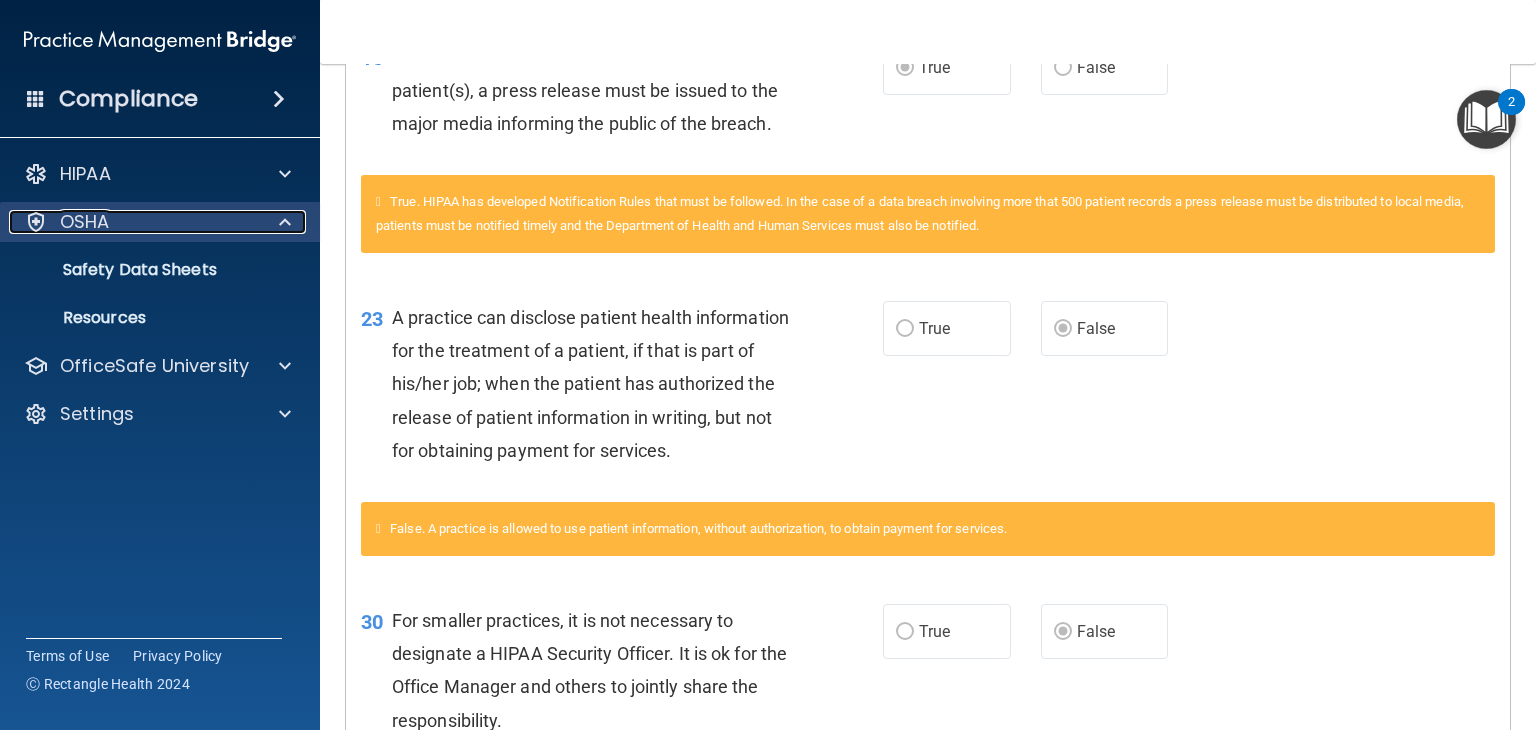 click on "OSHA" at bounding box center [133, 222] 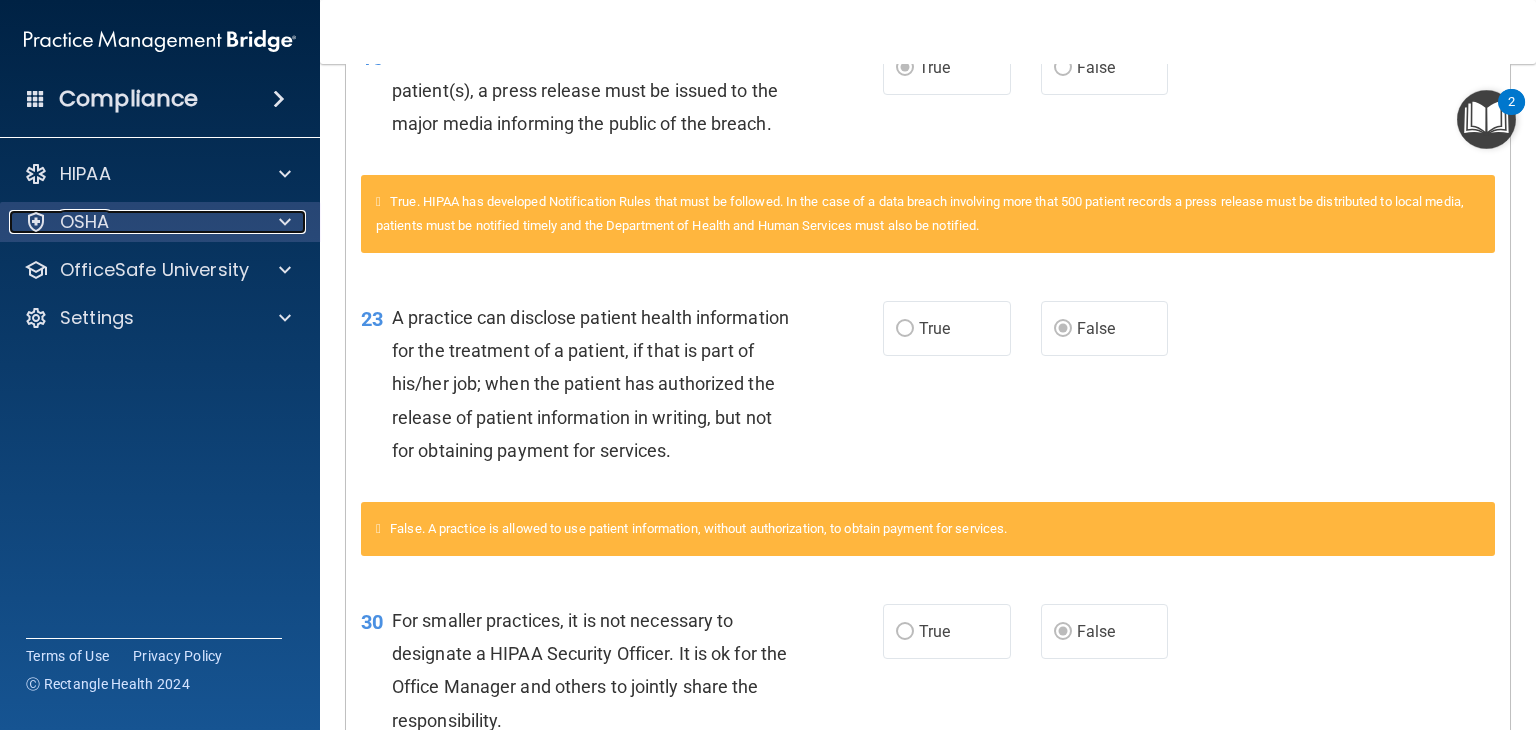 click on "OSHA" at bounding box center (133, 222) 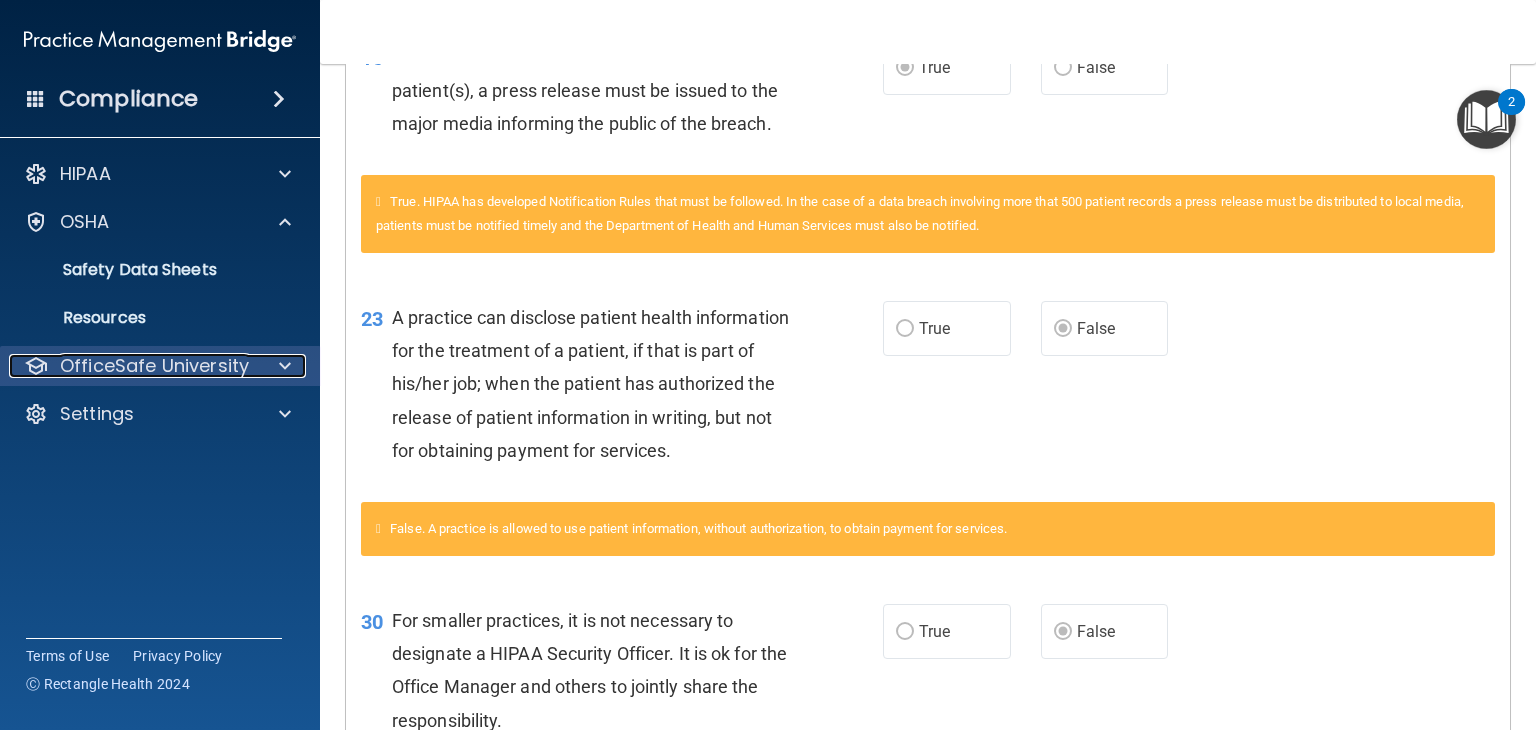 click on "OfficeSafe University" at bounding box center [154, 366] 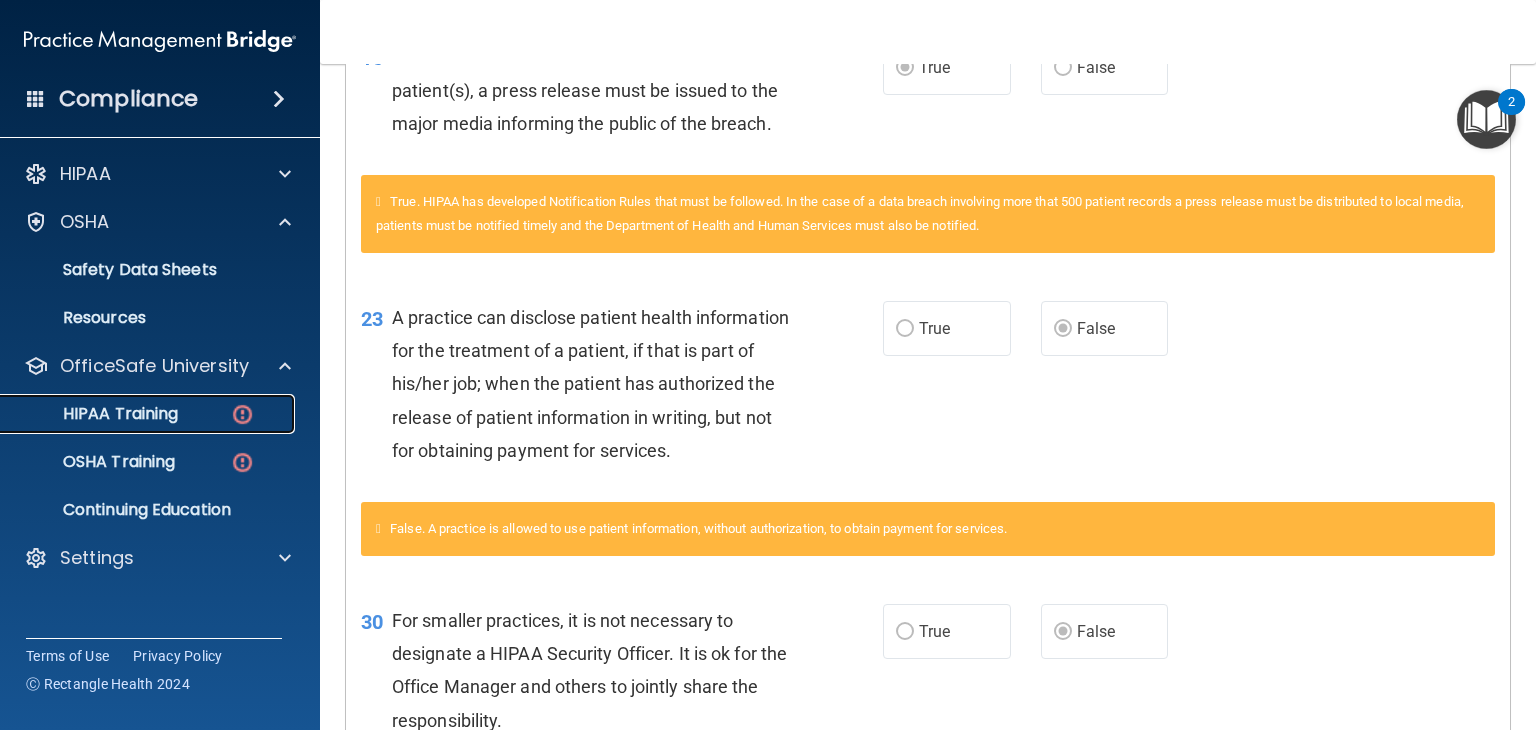 click on "HIPAA Training" at bounding box center [149, 414] 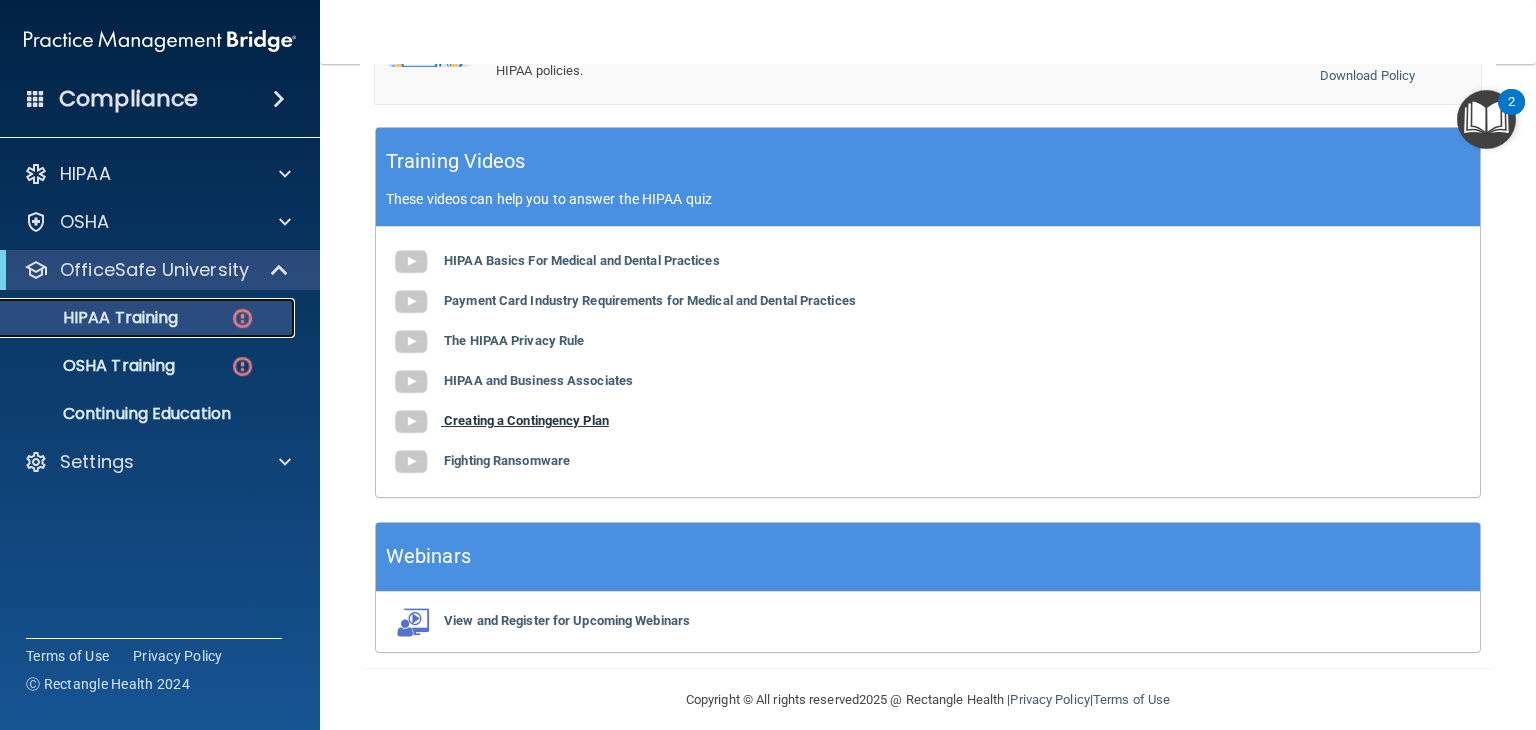 scroll, scrollTop: 772, scrollLeft: 0, axis: vertical 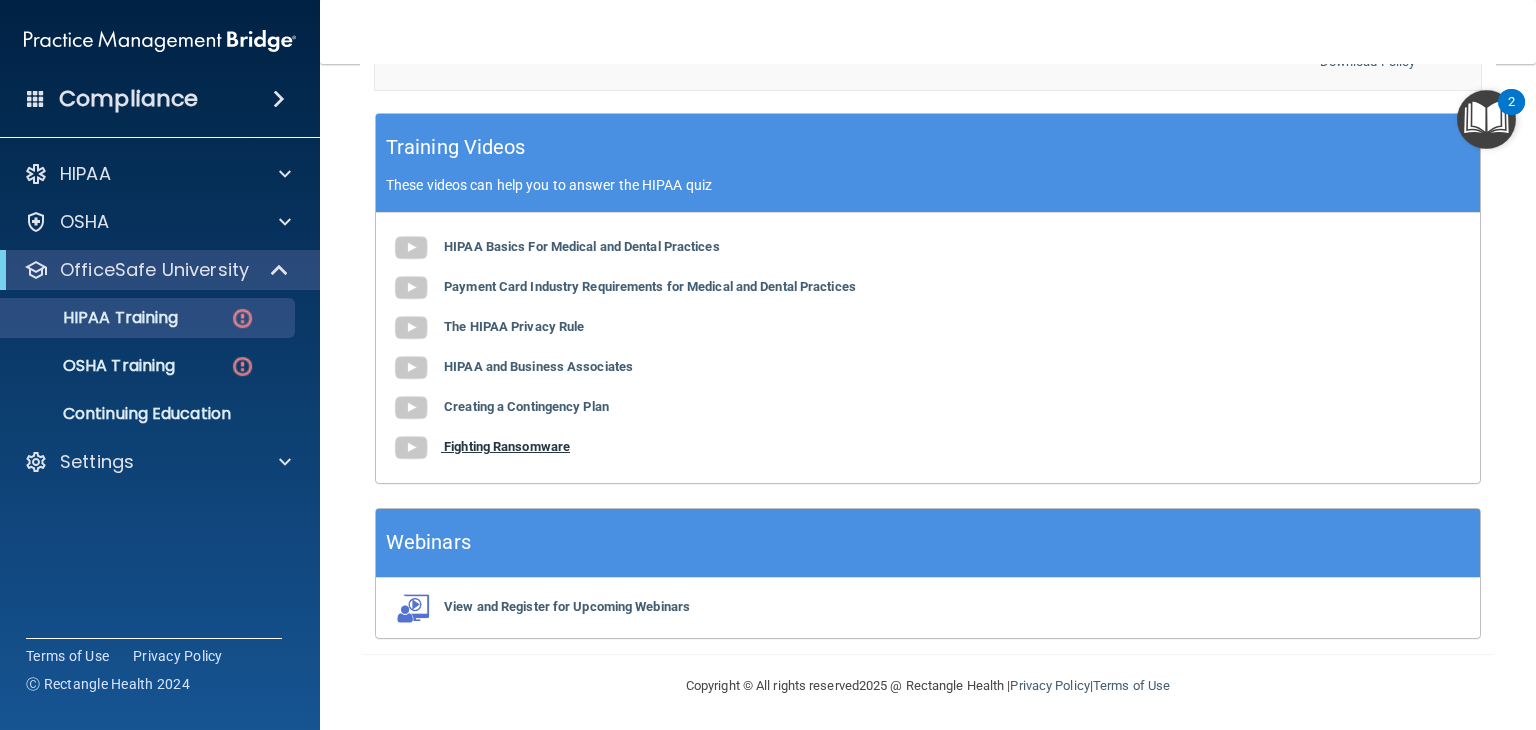 click at bounding box center [411, 448] 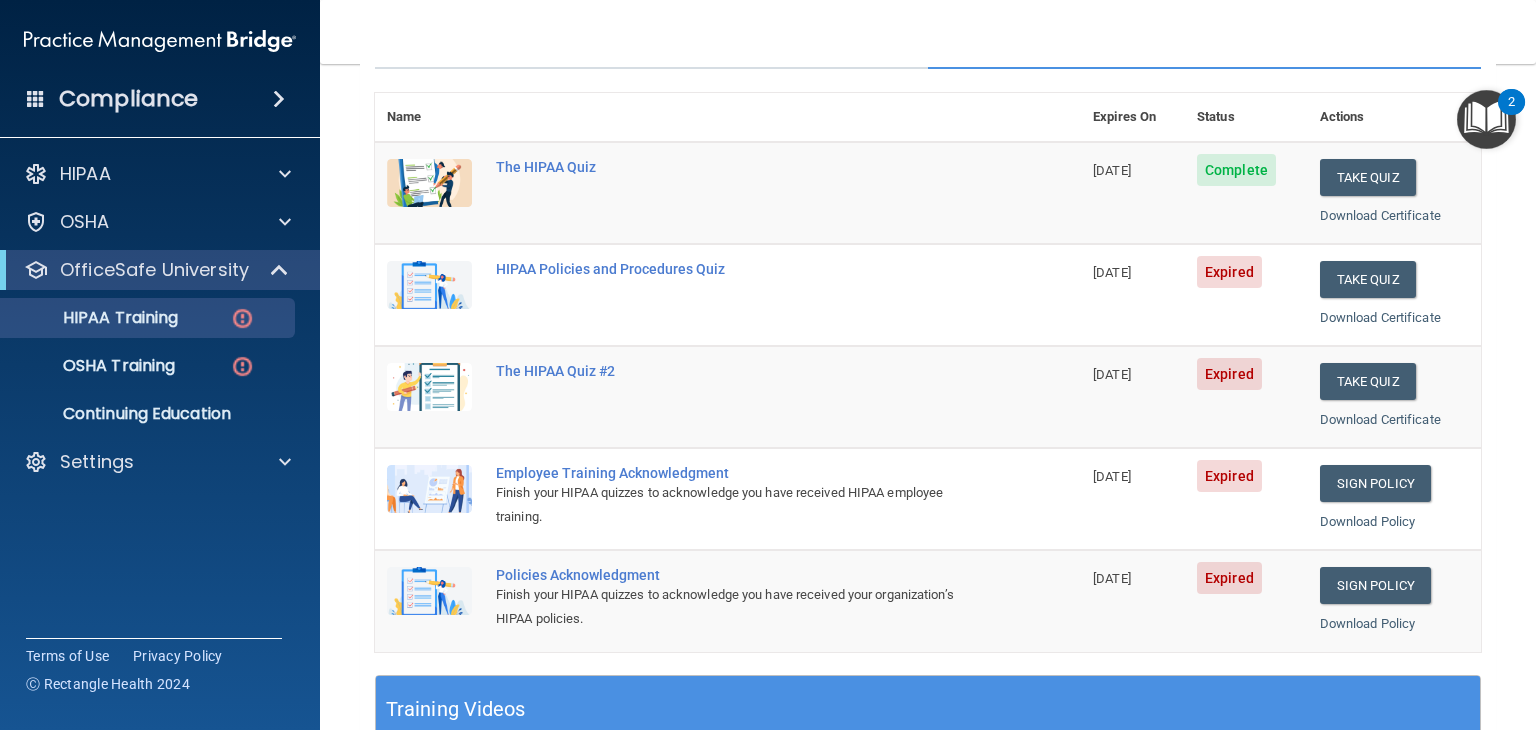 scroll, scrollTop: 211, scrollLeft: 0, axis: vertical 